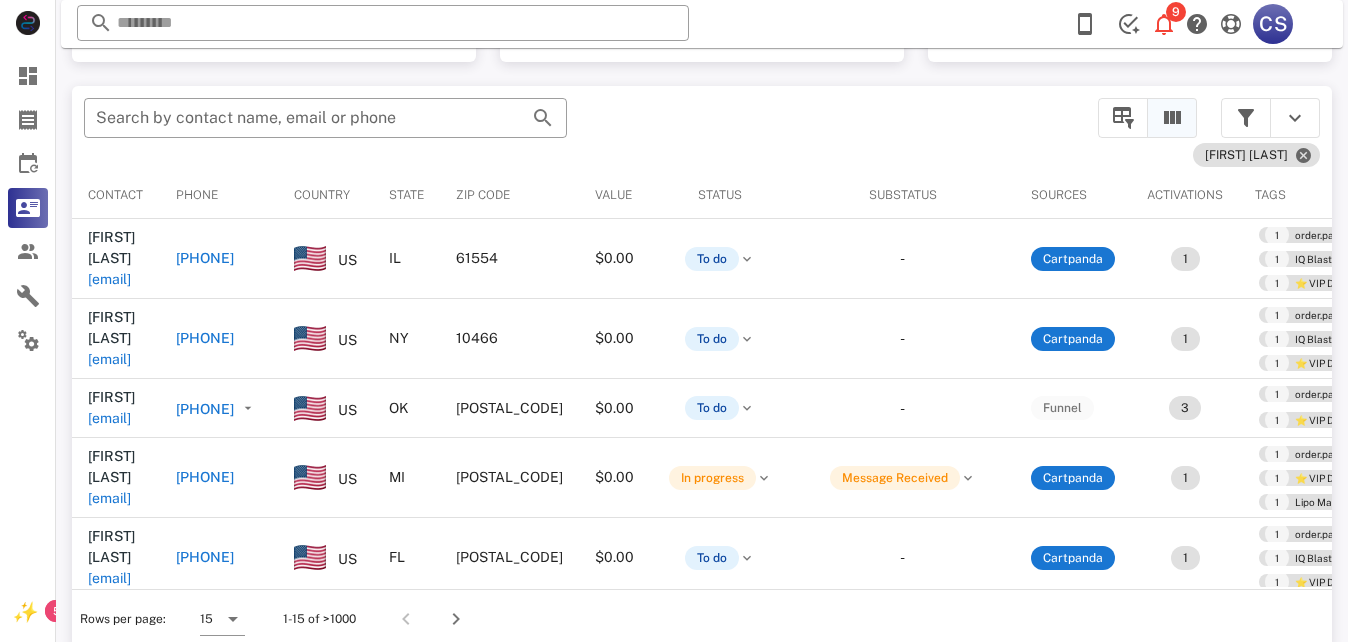 scroll, scrollTop: 0, scrollLeft: 0, axis: both 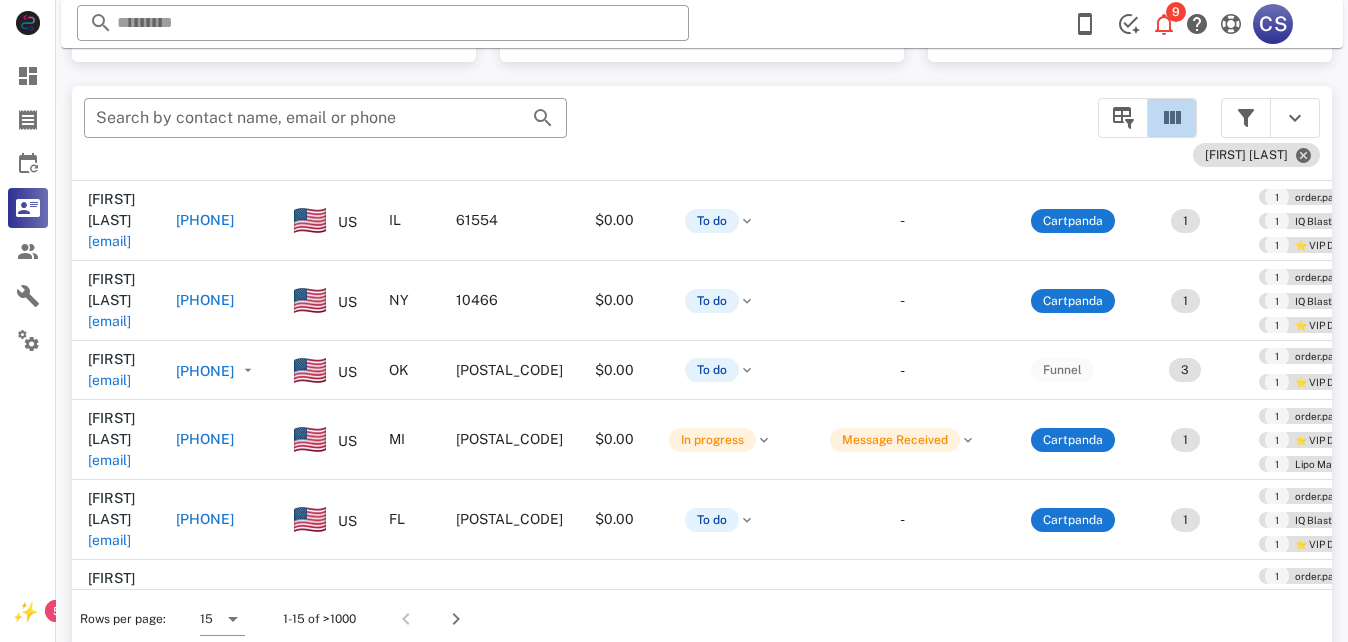 click at bounding box center (1172, 118) 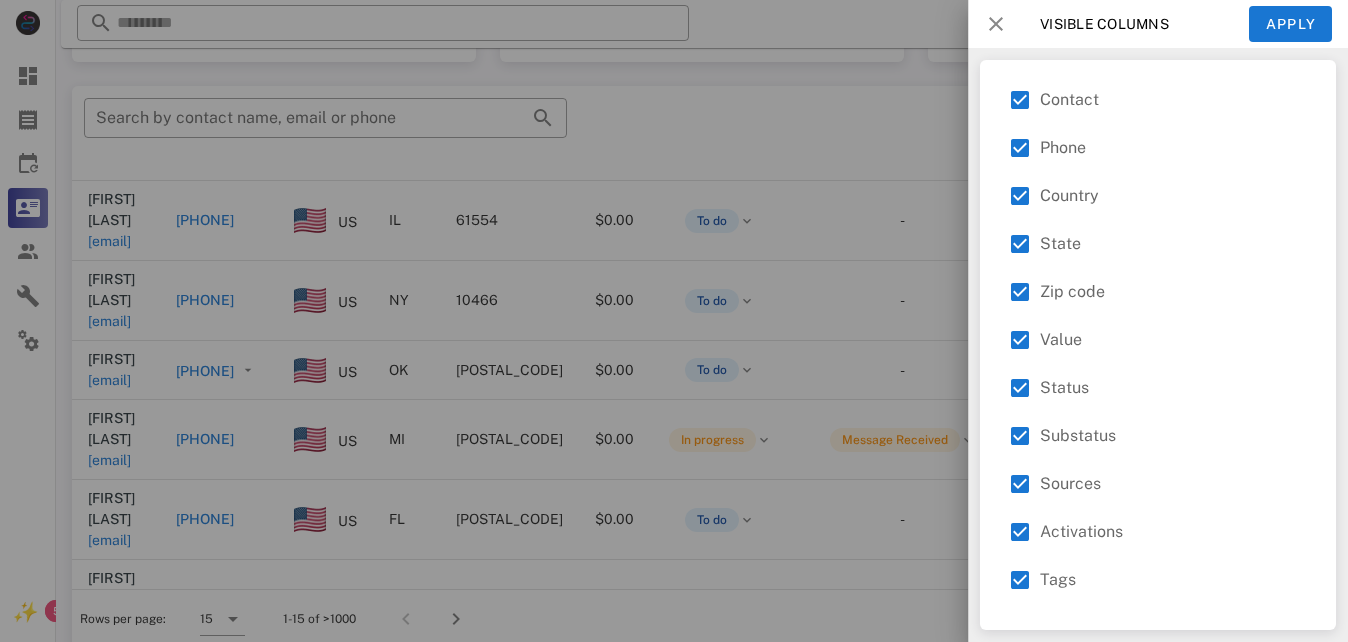 click at bounding box center (996, 24) 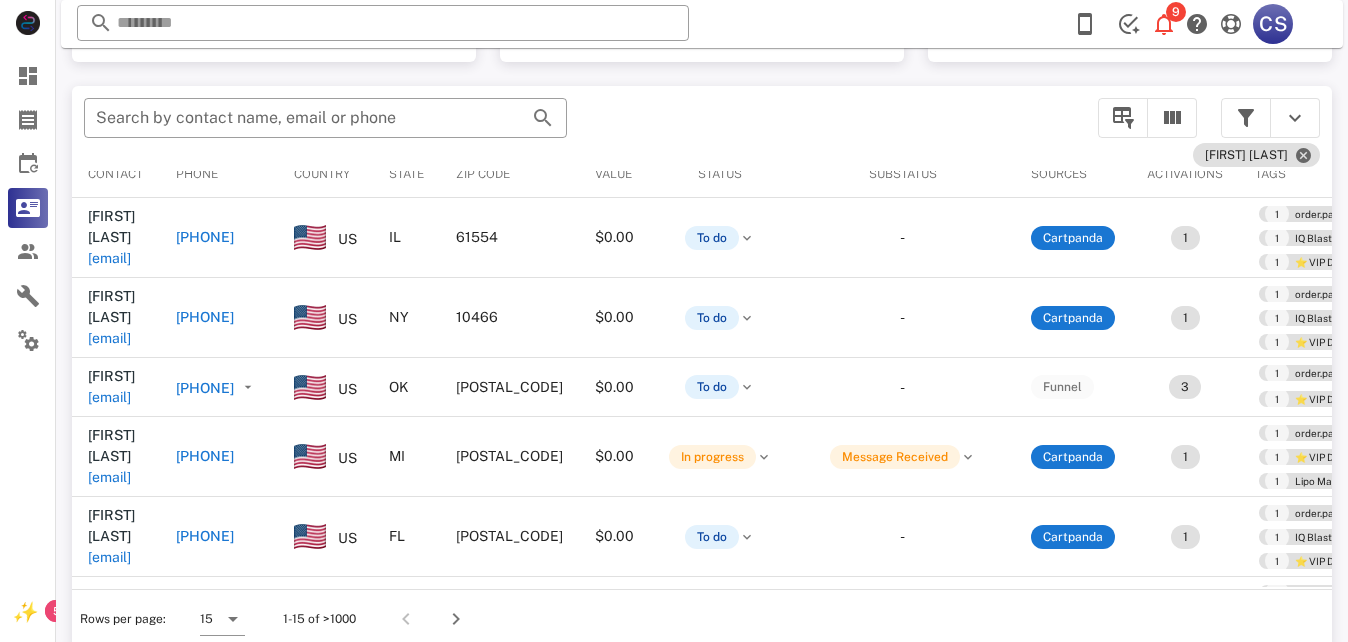 scroll, scrollTop: 0, scrollLeft: 0, axis: both 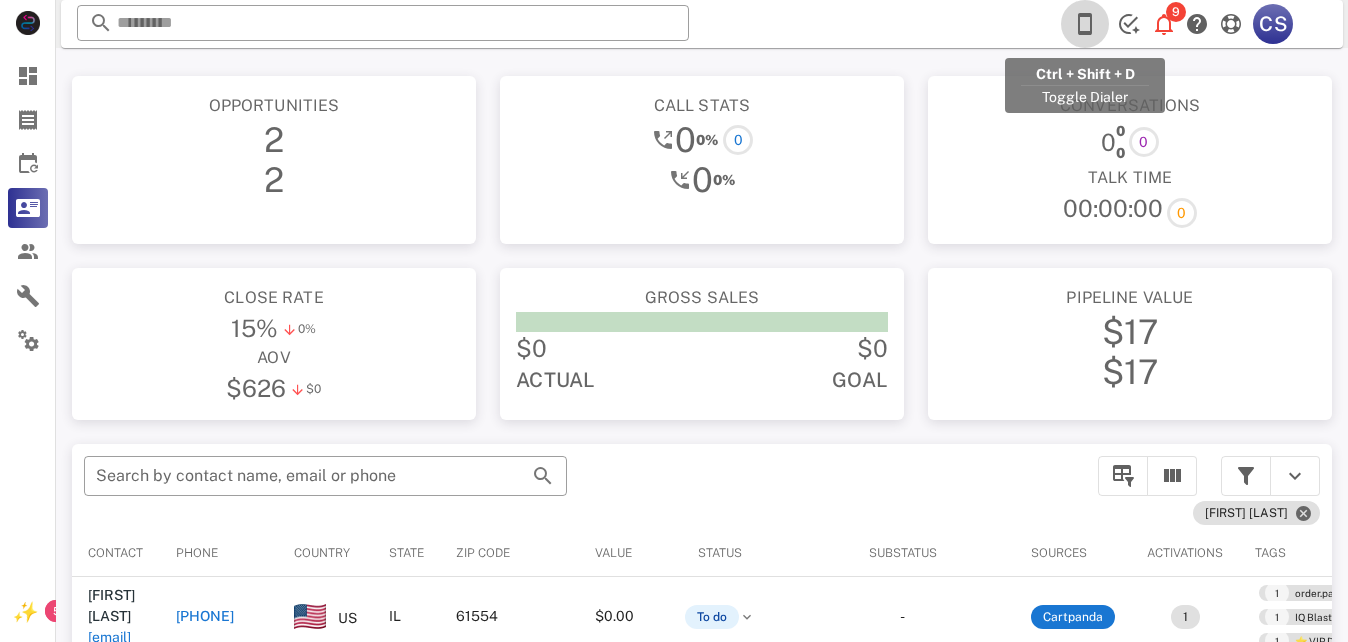 click at bounding box center (1085, 24) 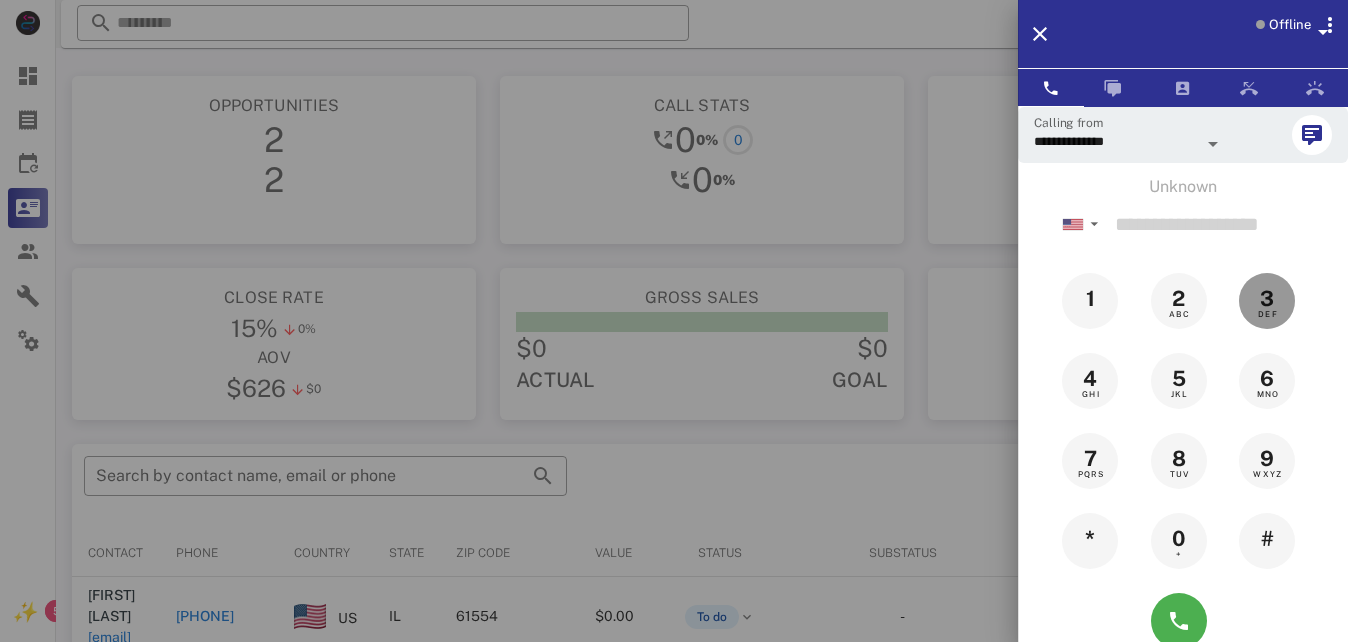click on "3" at bounding box center [1267, 299] 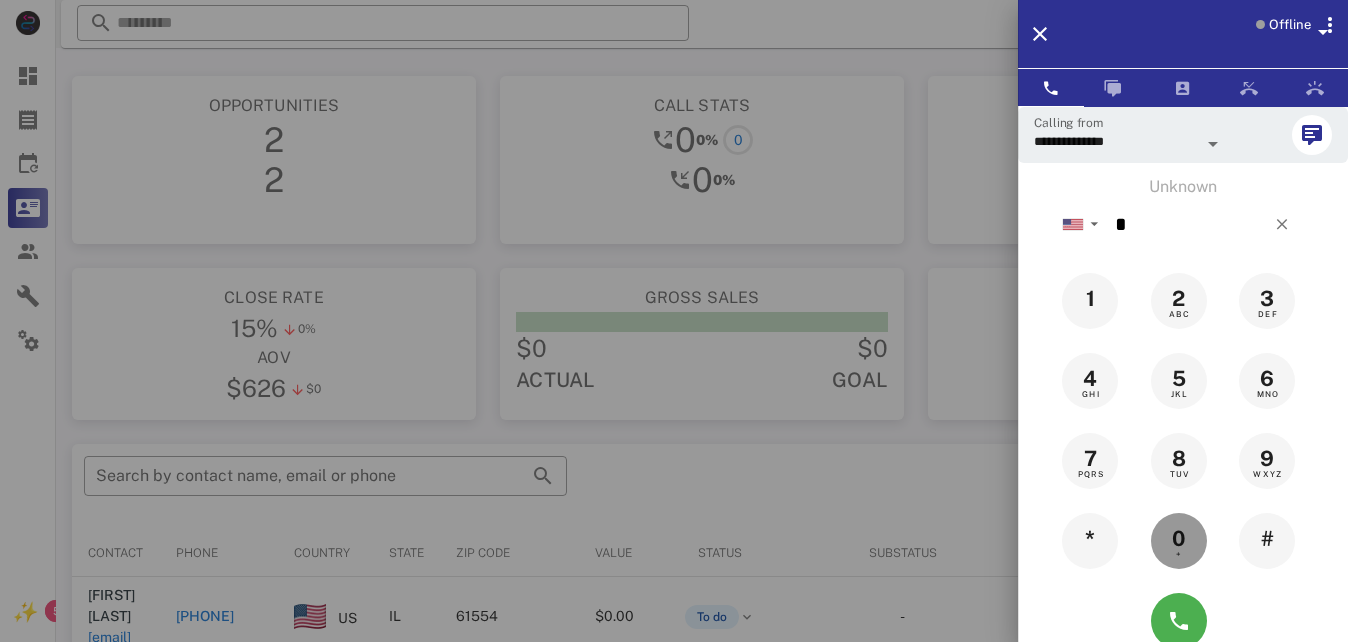 click on "0" at bounding box center [1179, 539] 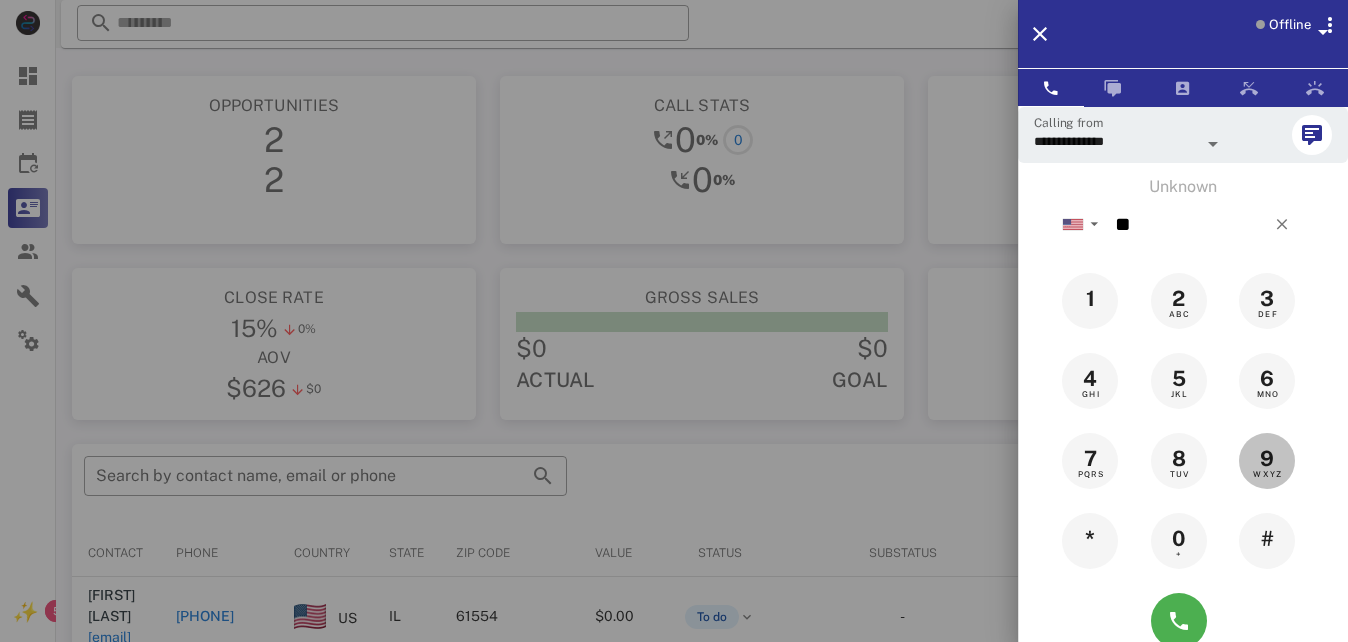 click on "9" at bounding box center [1267, 459] 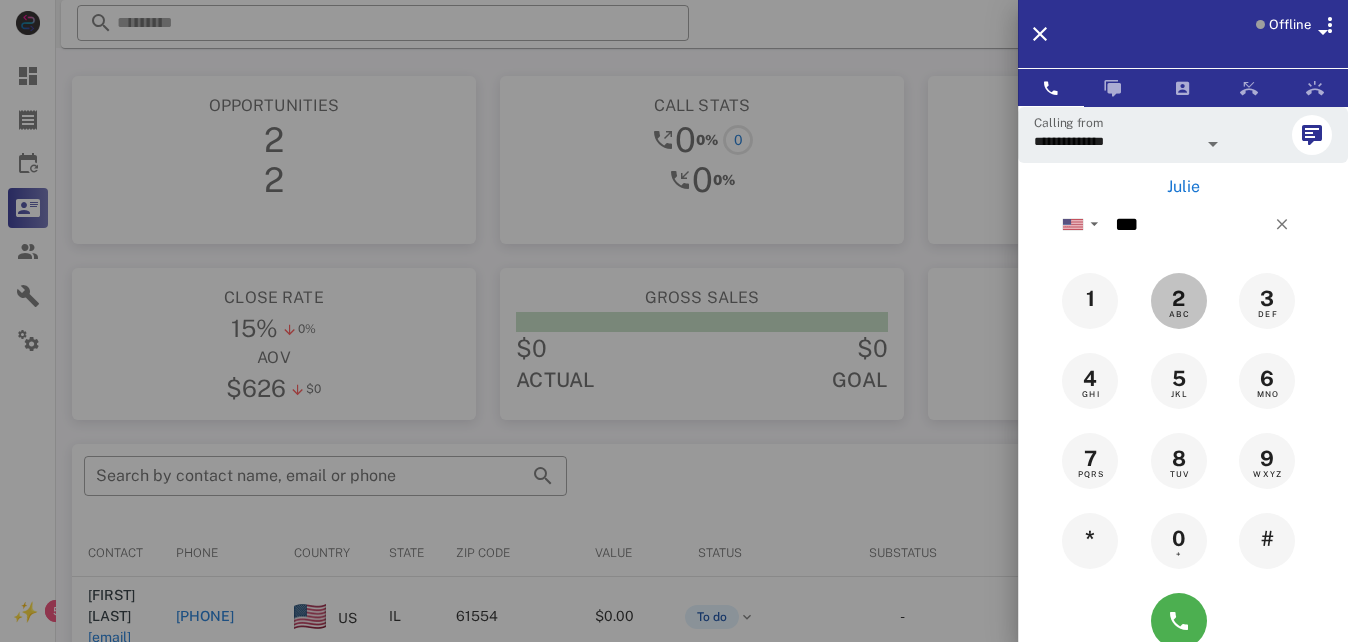 click on "2" at bounding box center [1179, 299] 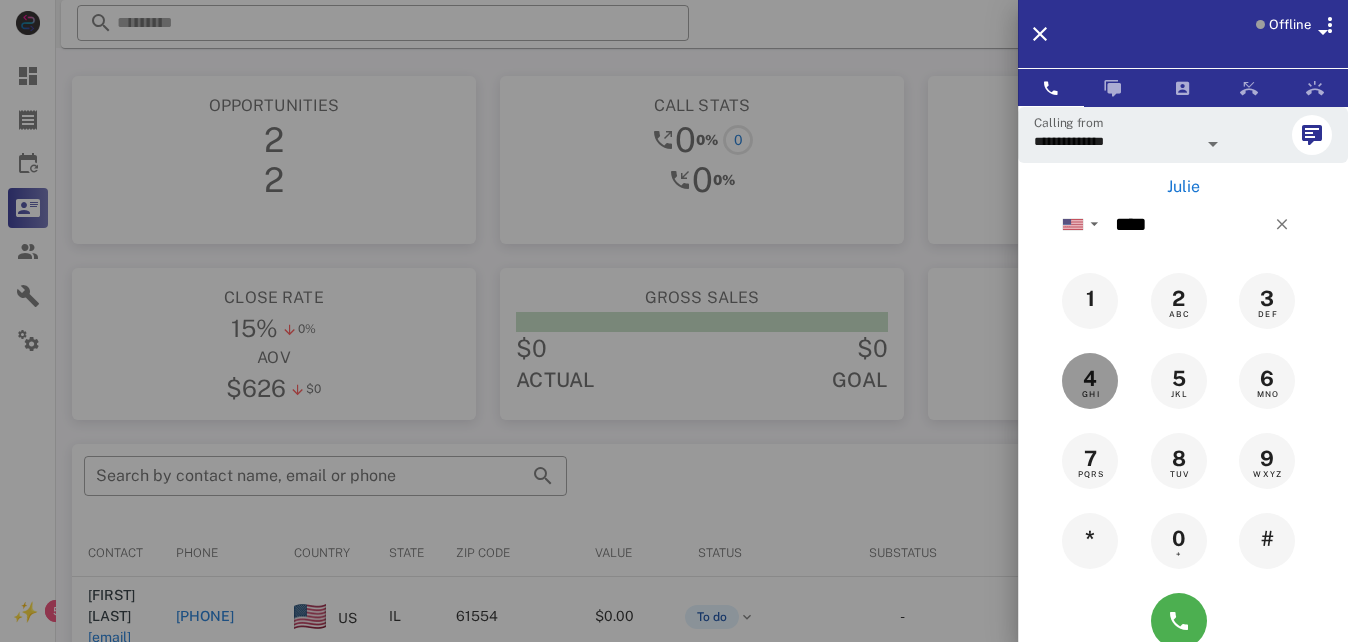 click on "4 GHI" at bounding box center (1090, 379) 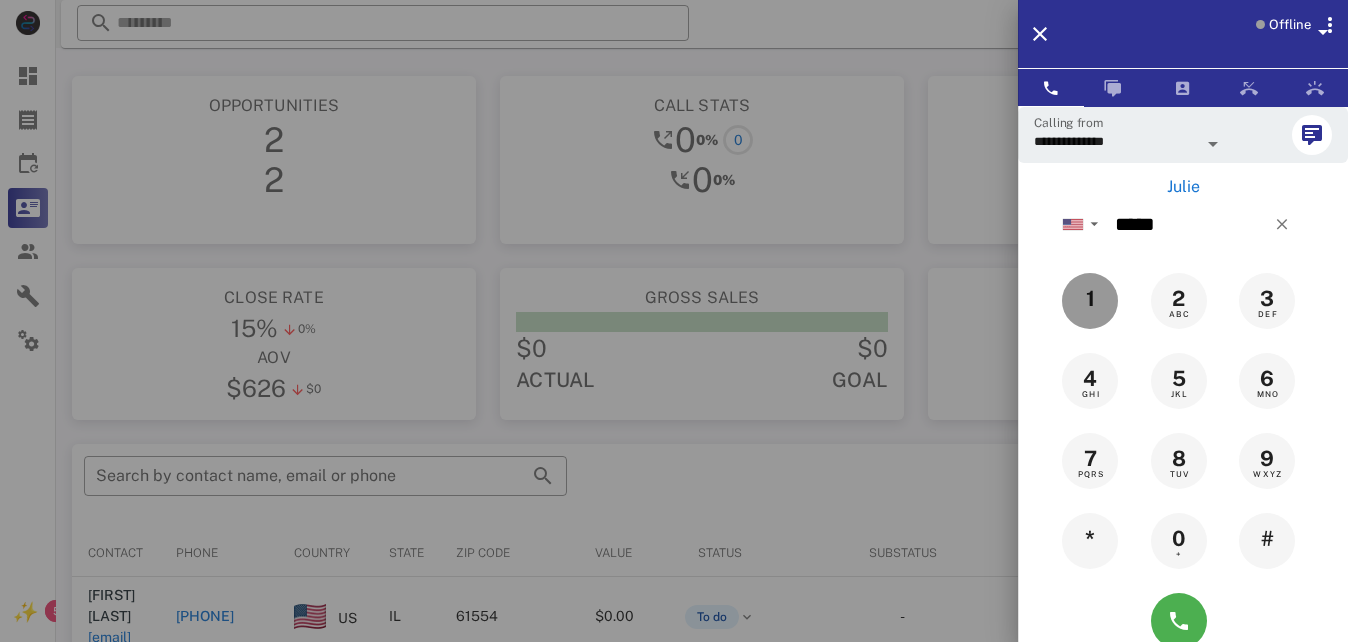 click on "1" at bounding box center (1091, 299) 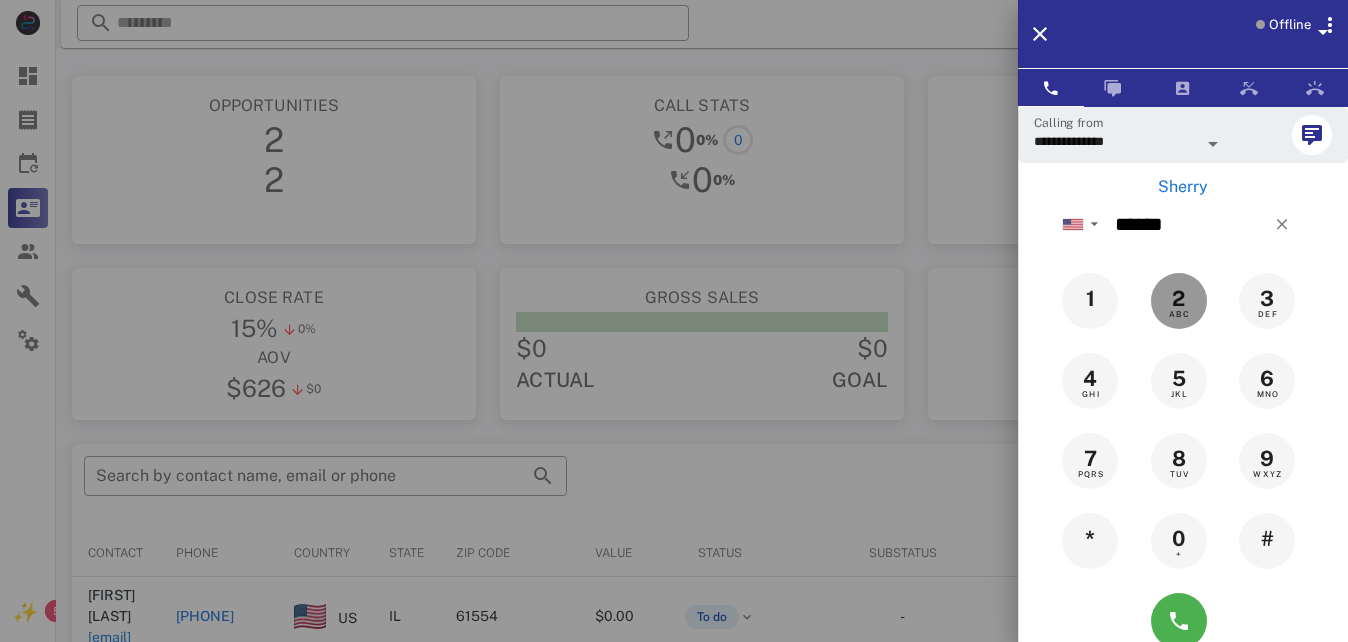 click on "2" at bounding box center (1179, 299) 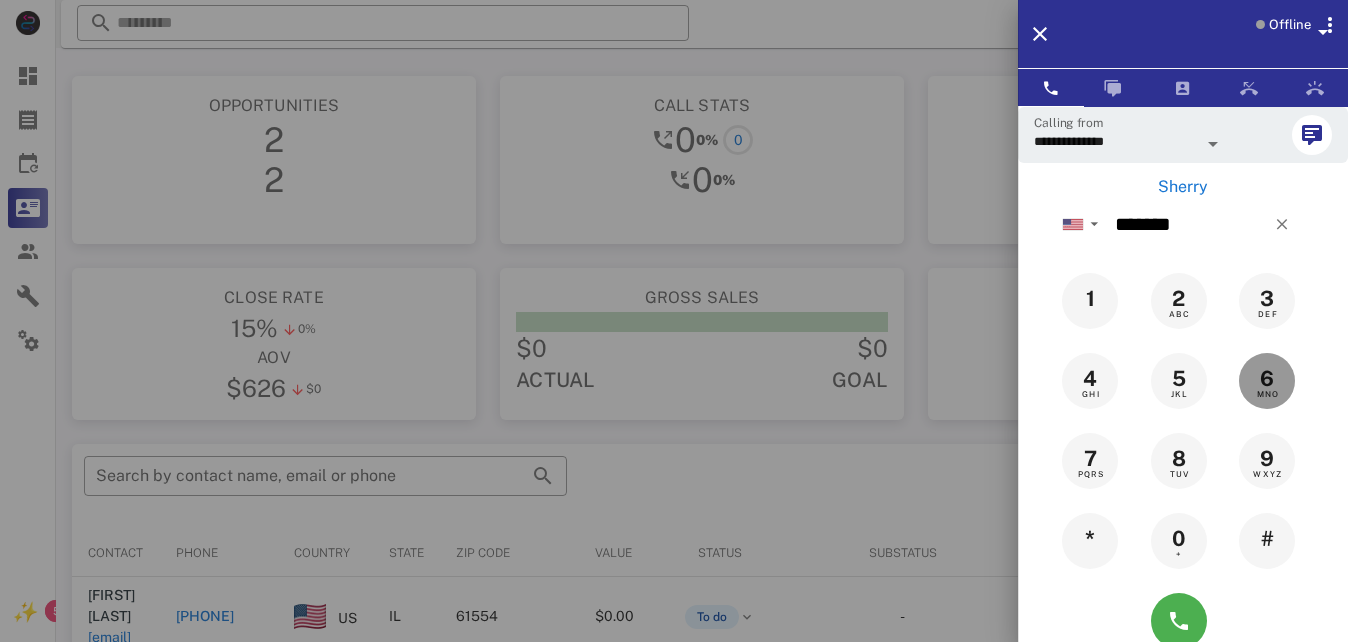 click on "6" at bounding box center (1267, 379) 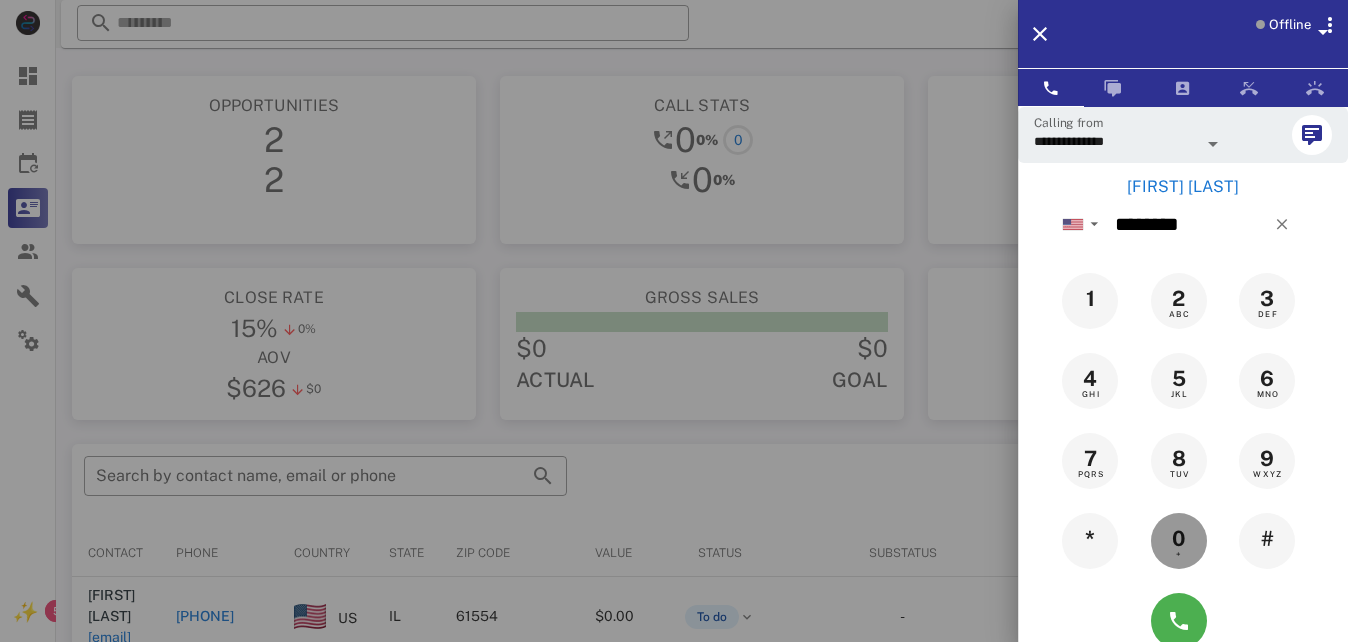 click on "0" at bounding box center (1179, 539) 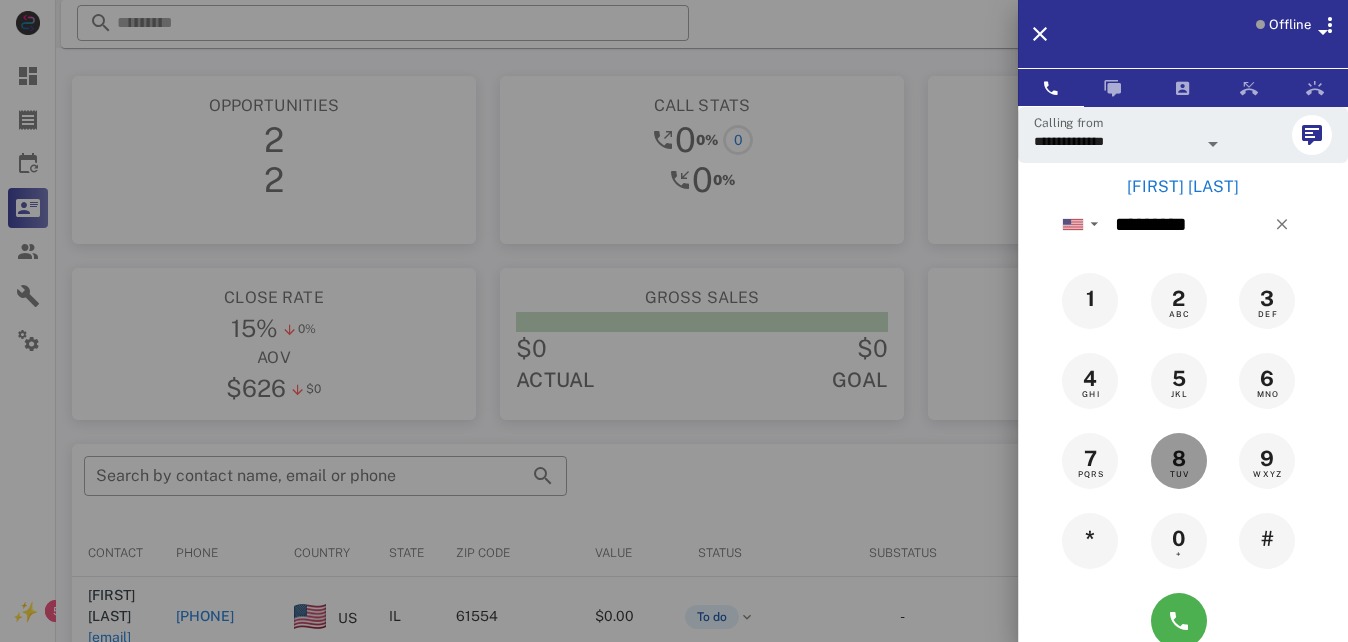 click on "8" at bounding box center [1179, 459] 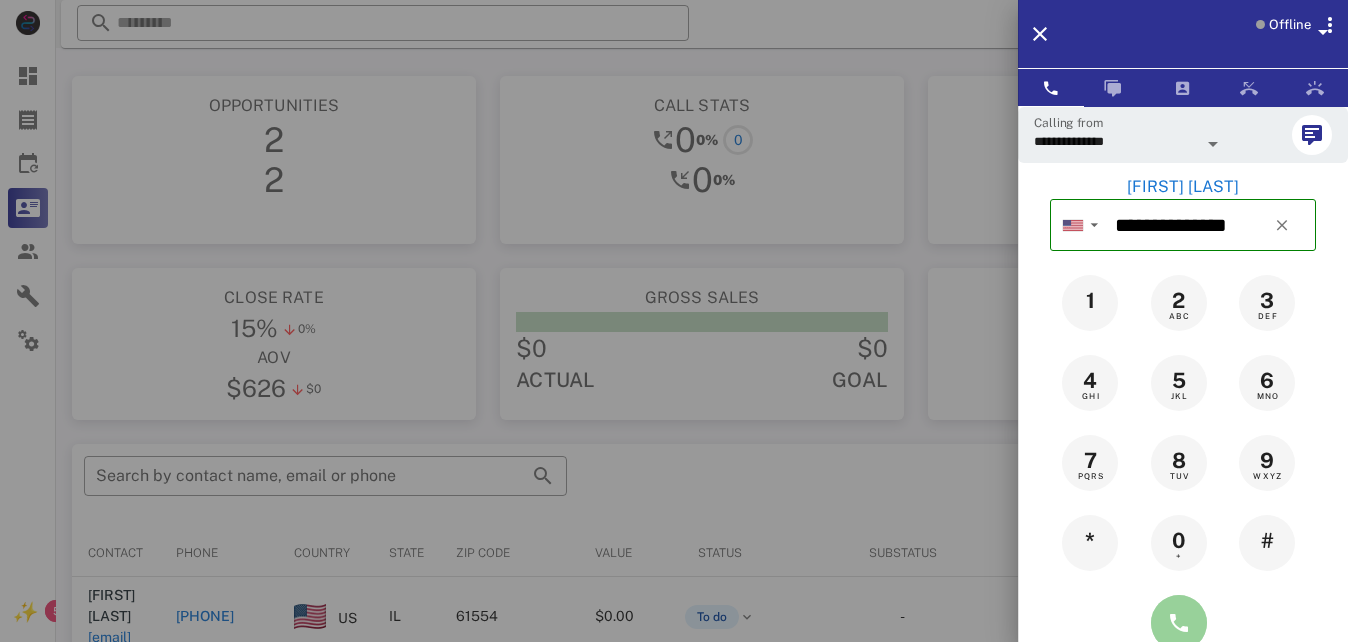 click at bounding box center [1179, 623] 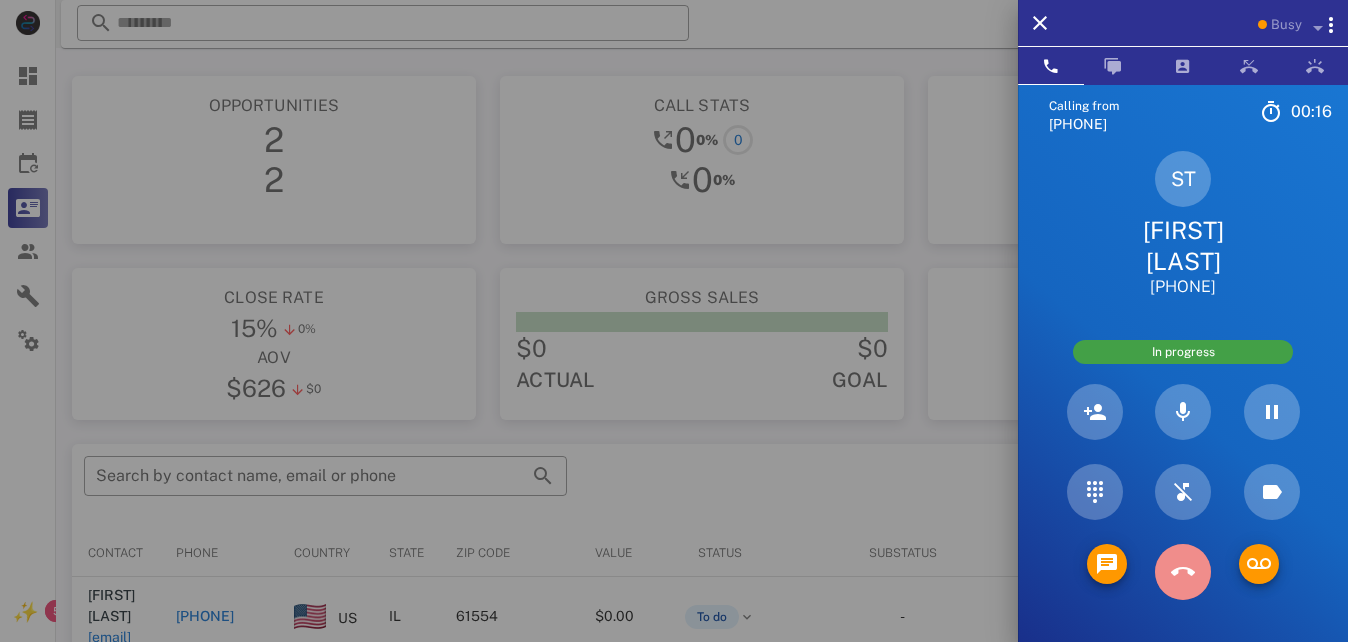 click at bounding box center [1183, 572] 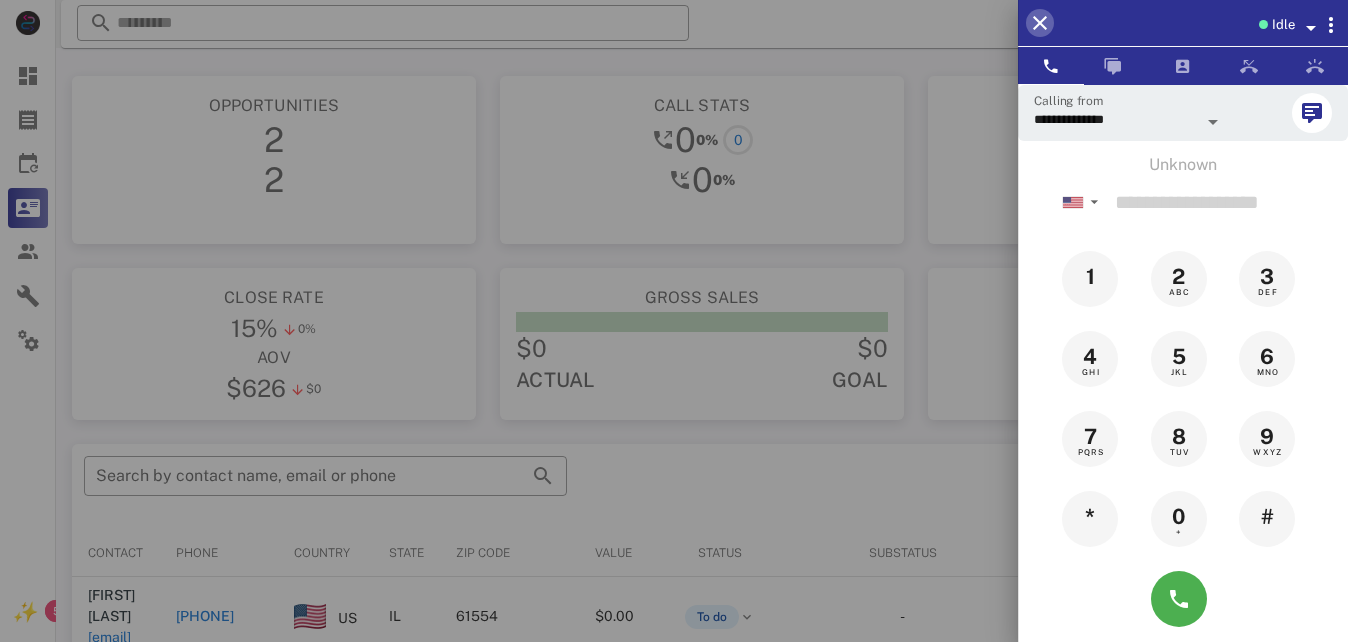 click at bounding box center (1040, 23) 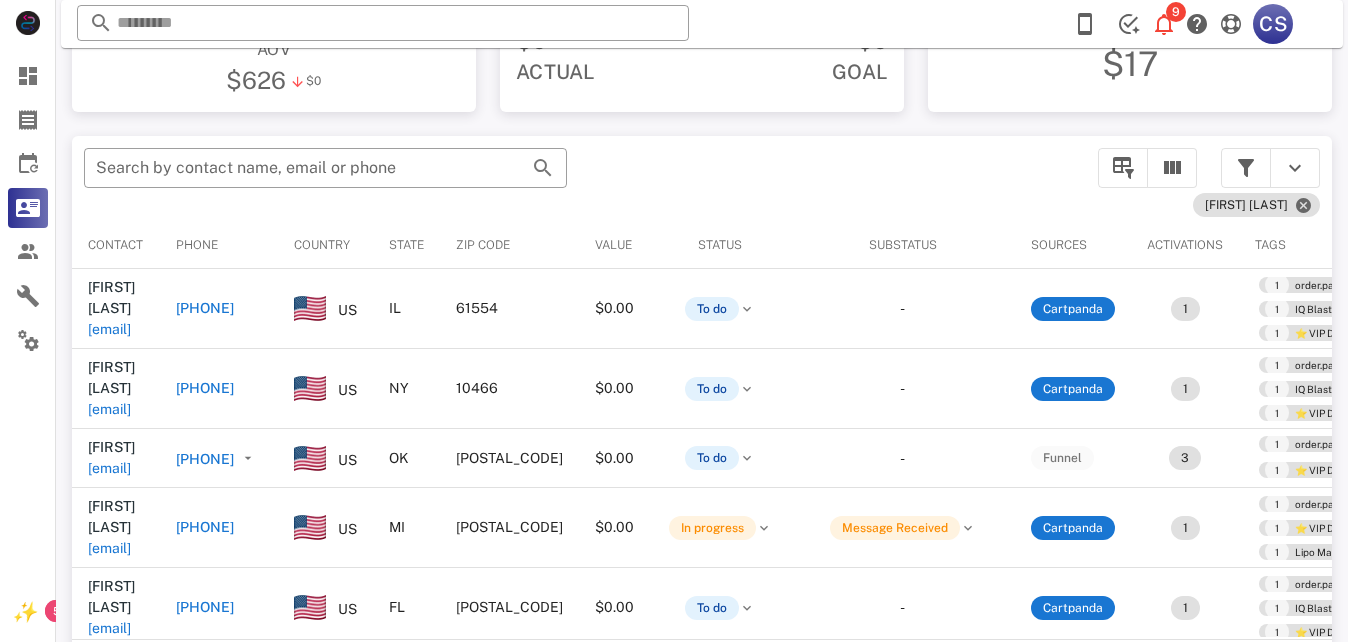 scroll, scrollTop: 310, scrollLeft: 0, axis: vertical 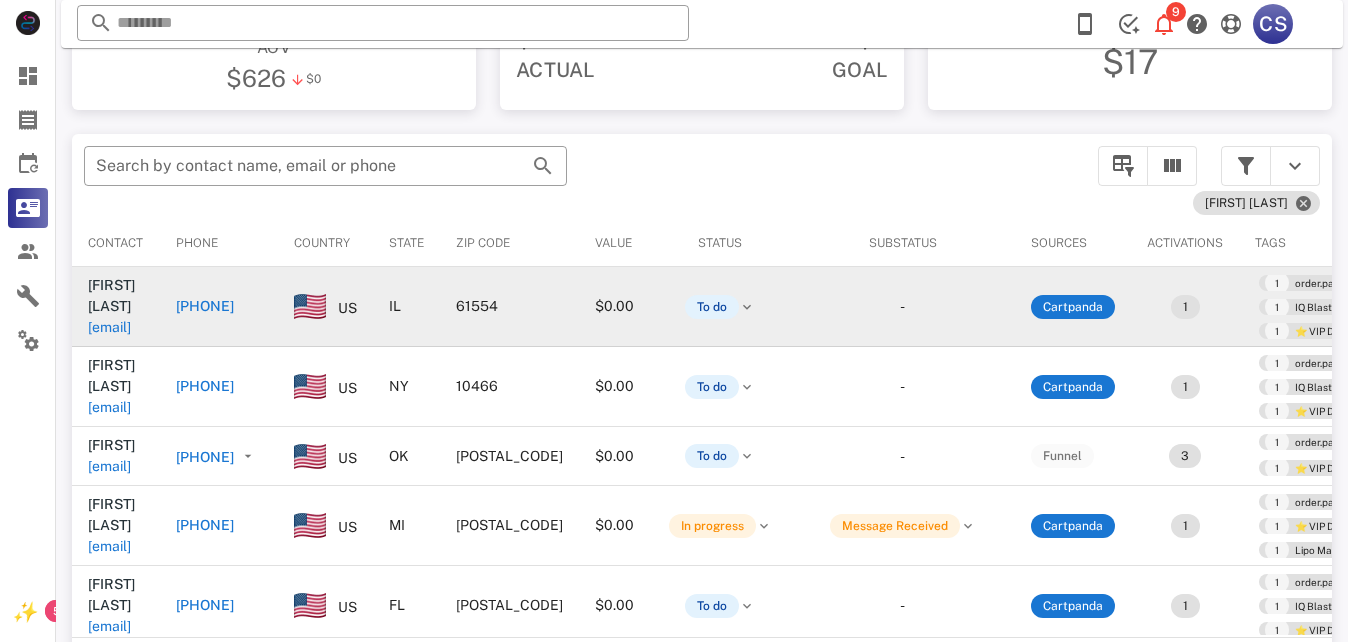 click on "[PHONE]" at bounding box center (205, 306) 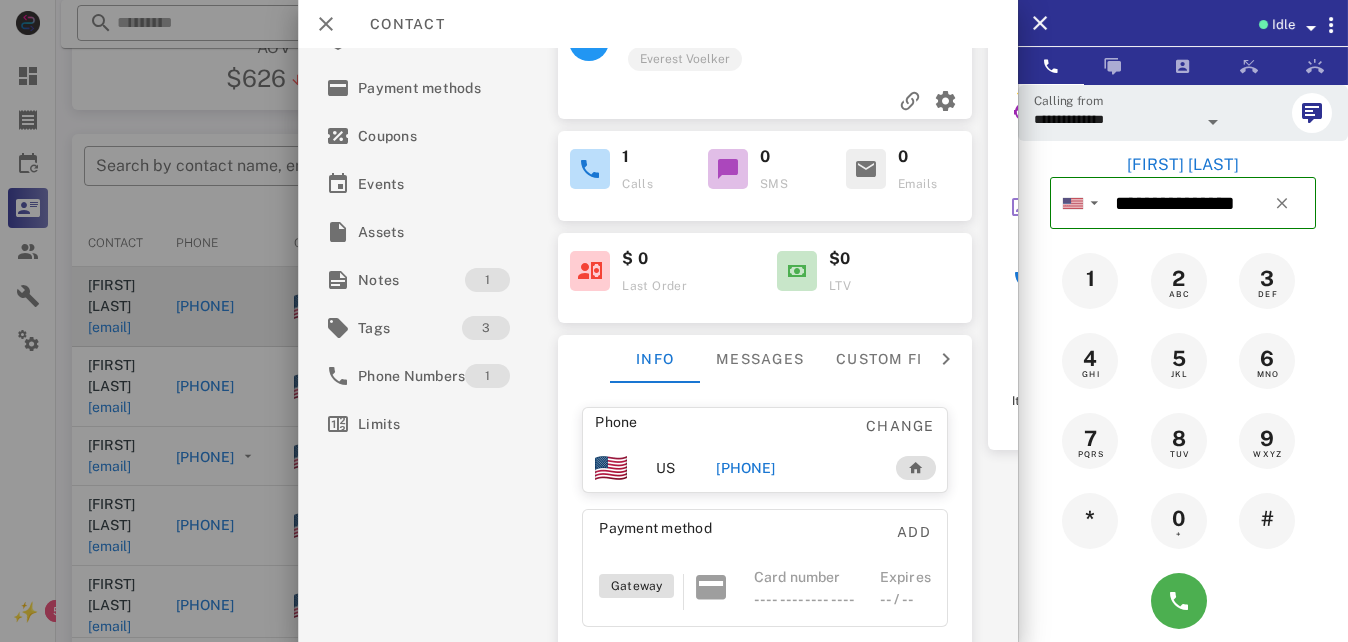 scroll, scrollTop: 116, scrollLeft: 0, axis: vertical 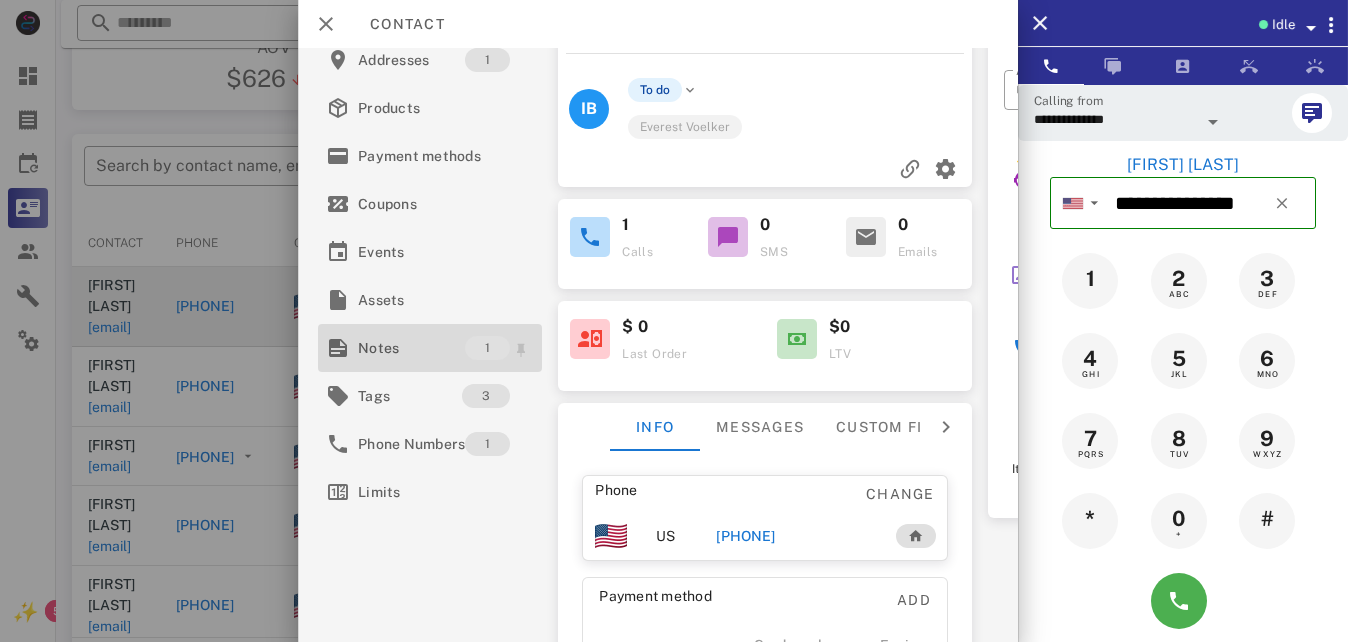 click on "Notes" at bounding box center [411, 348] 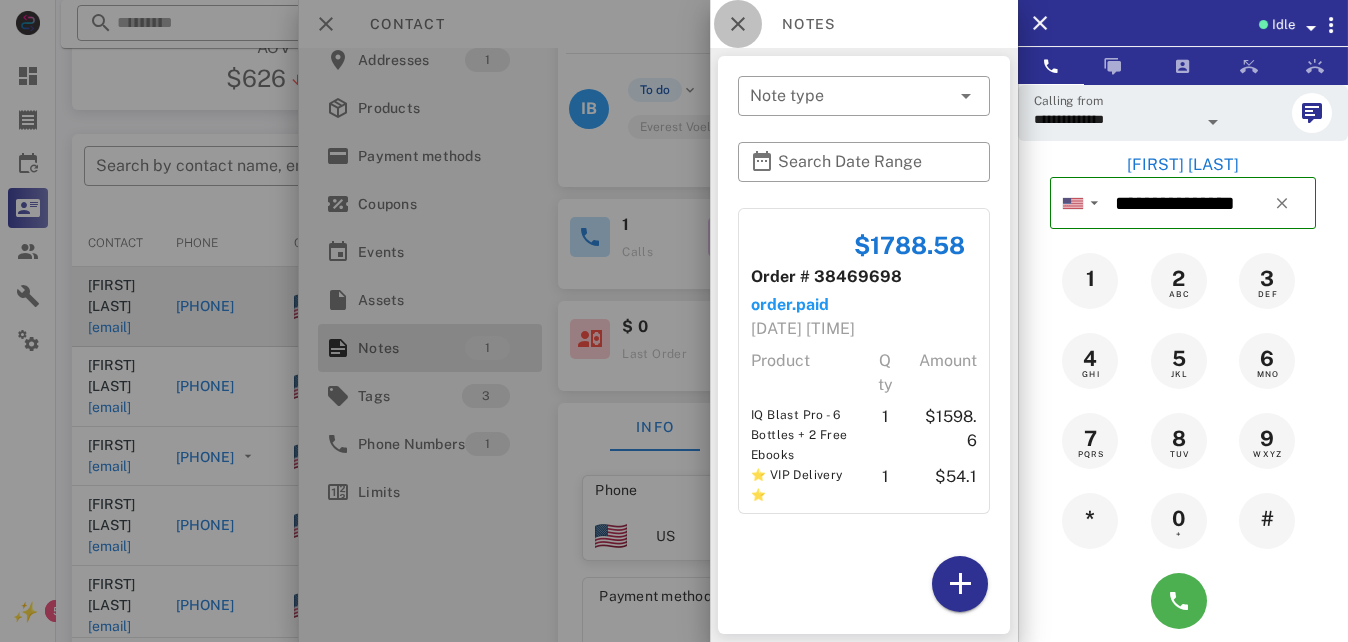 click at bounding box center (738, 24) 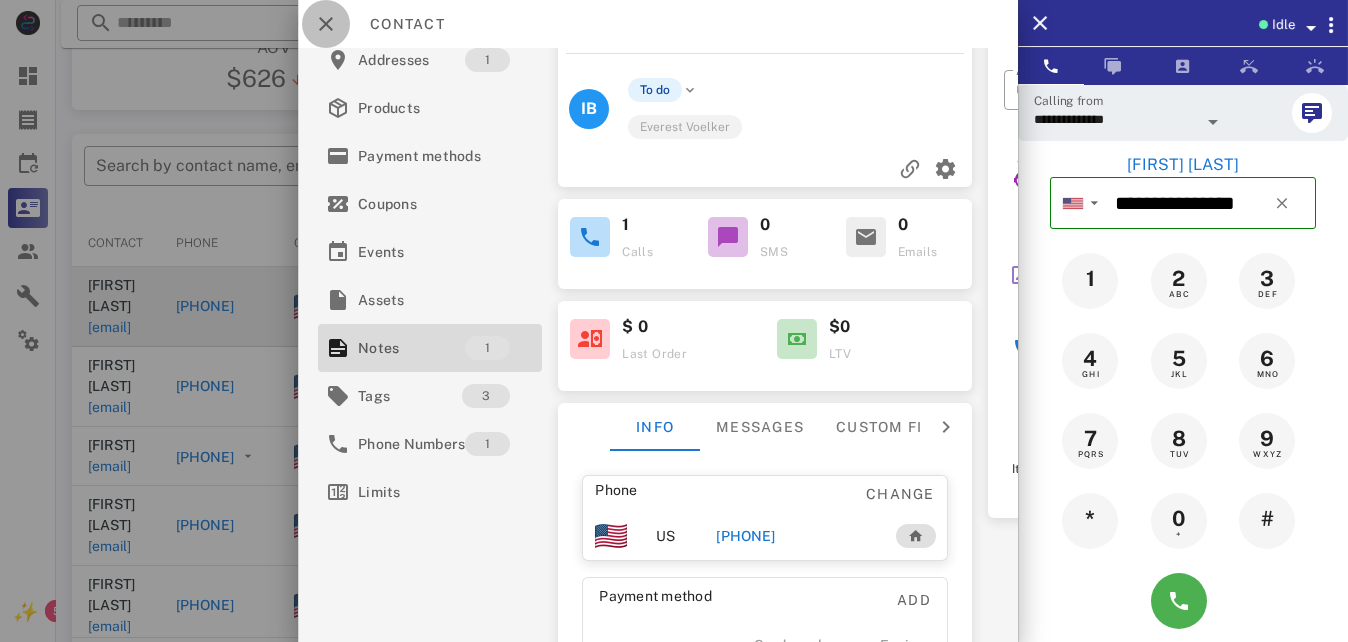 click at bounding box center [326, 24] 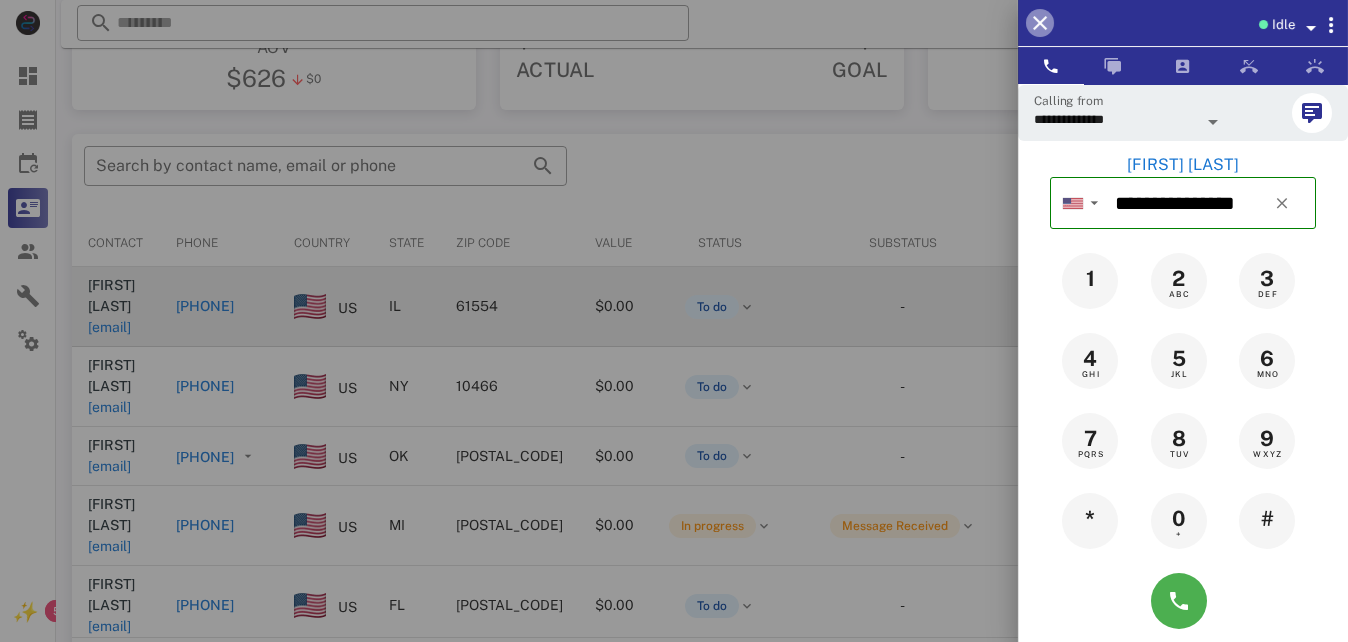 click at bounding box center [1040, 23] 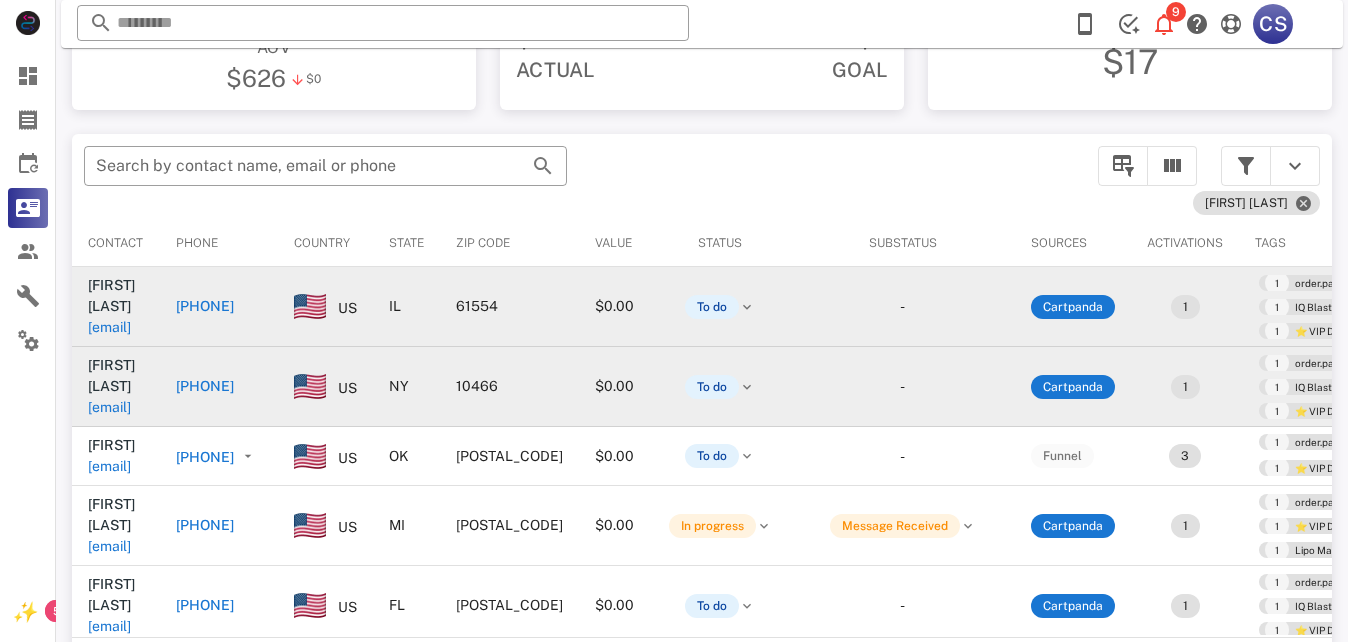 click on "[PHONE]" at bounding box center [205, 386] 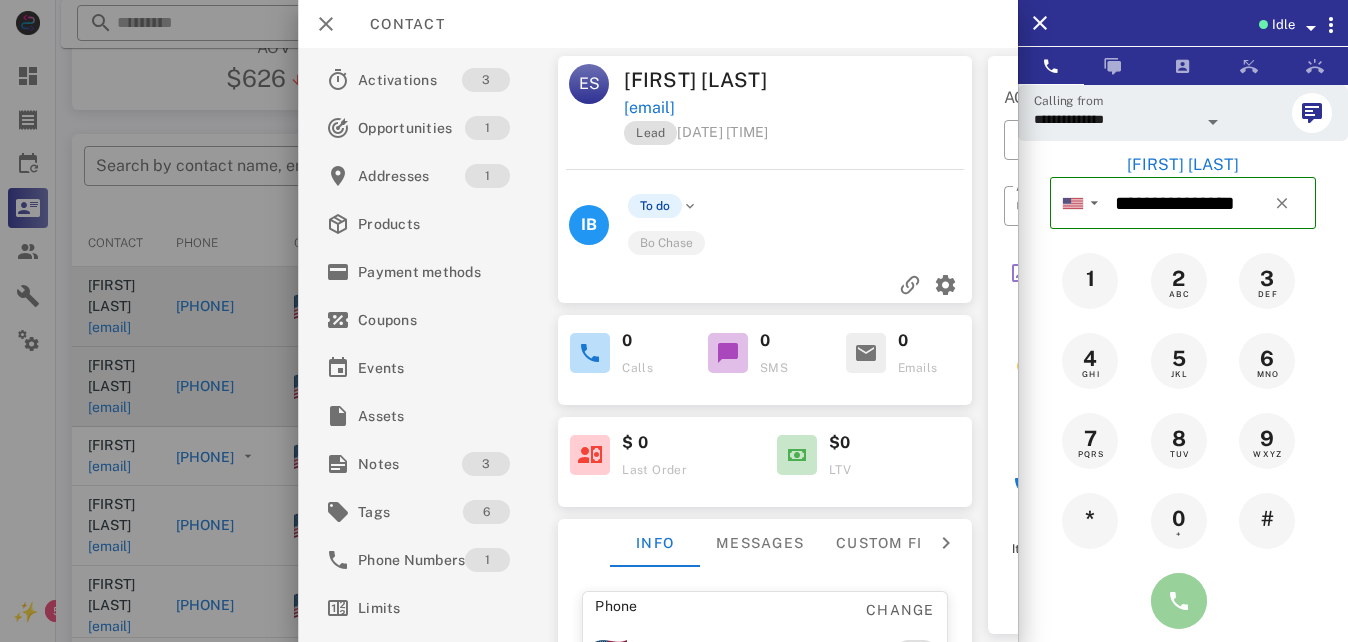 click at bounding box center [1179, 601] 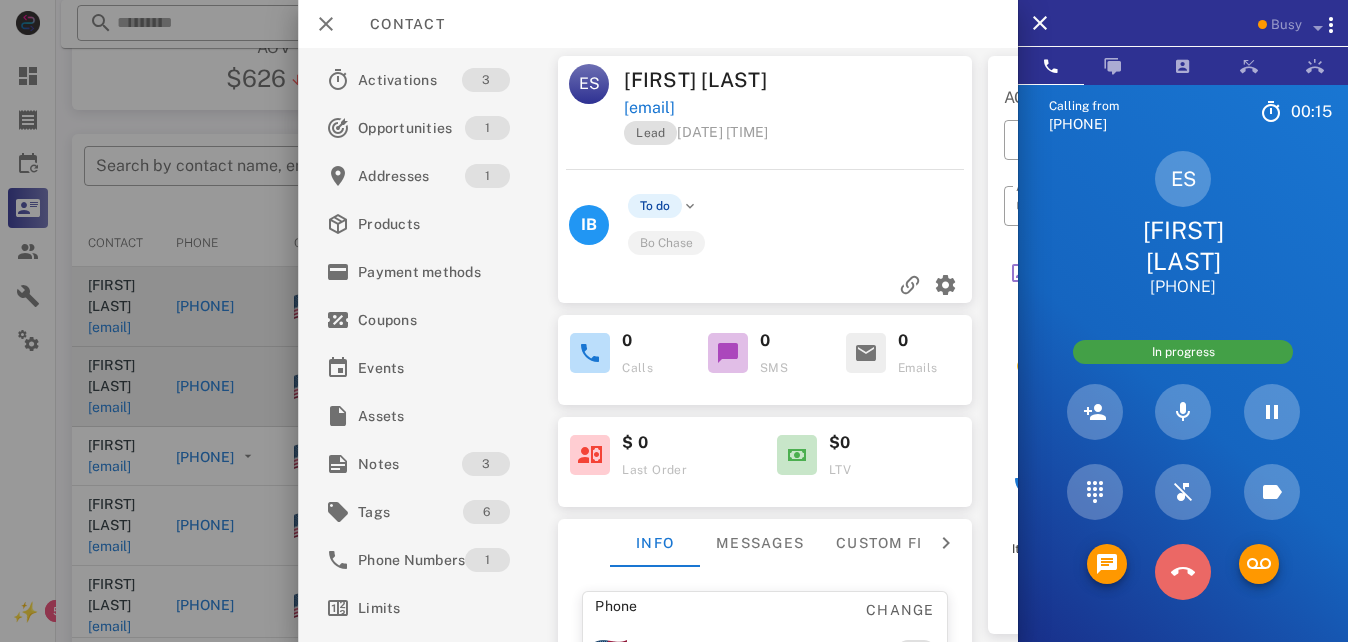 click at bounding box center (1183, 572) 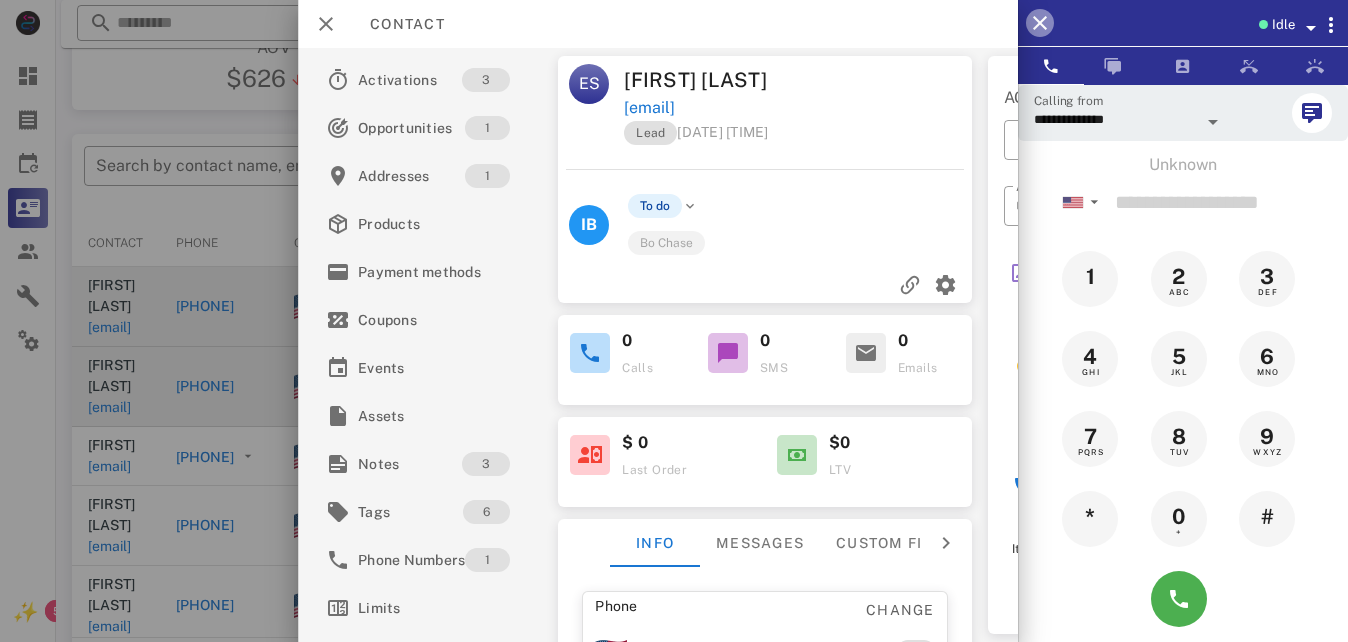 click at bounding box center [1040, 23] 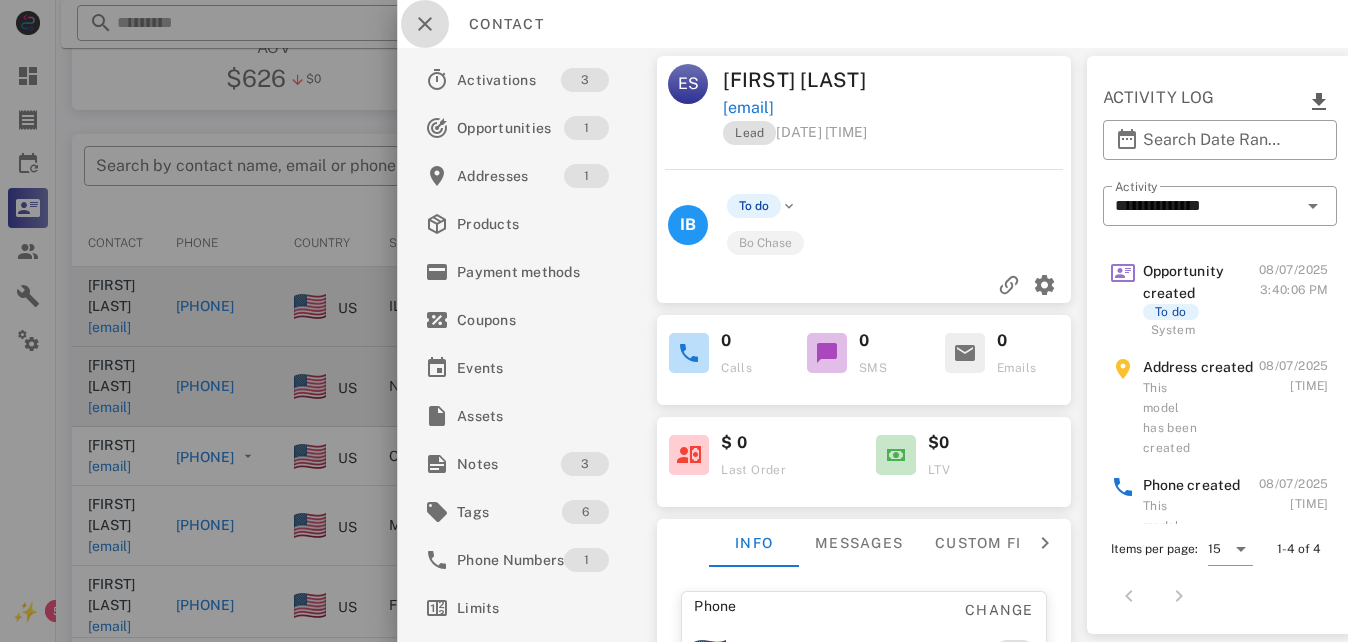 click at bounding box center [425, 24] 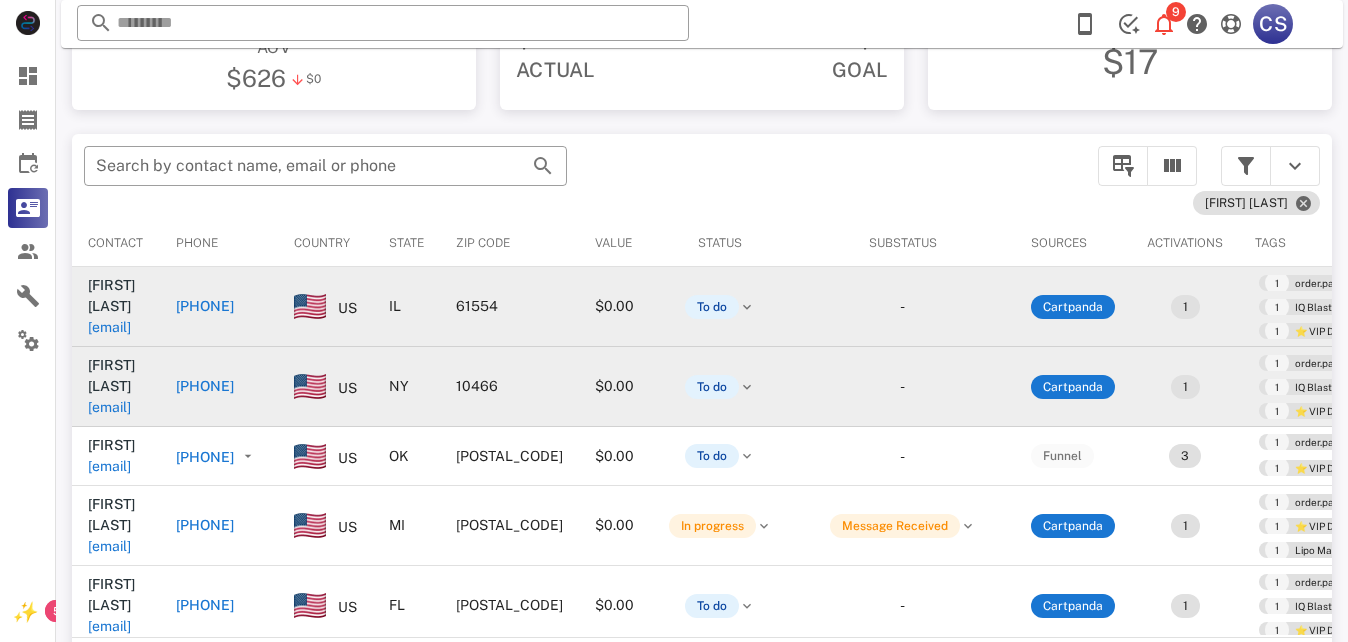 click on "[PHONE]" at bounding box center (205, 457) 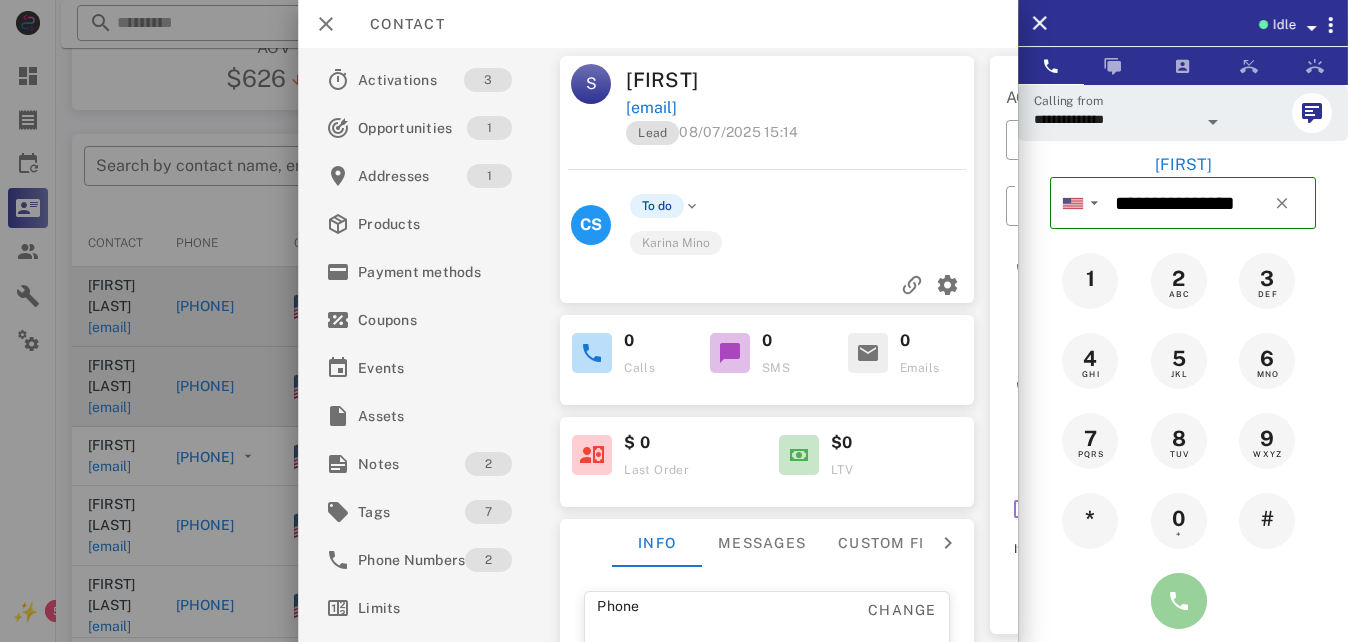 click at bounding box center (1179, 601) 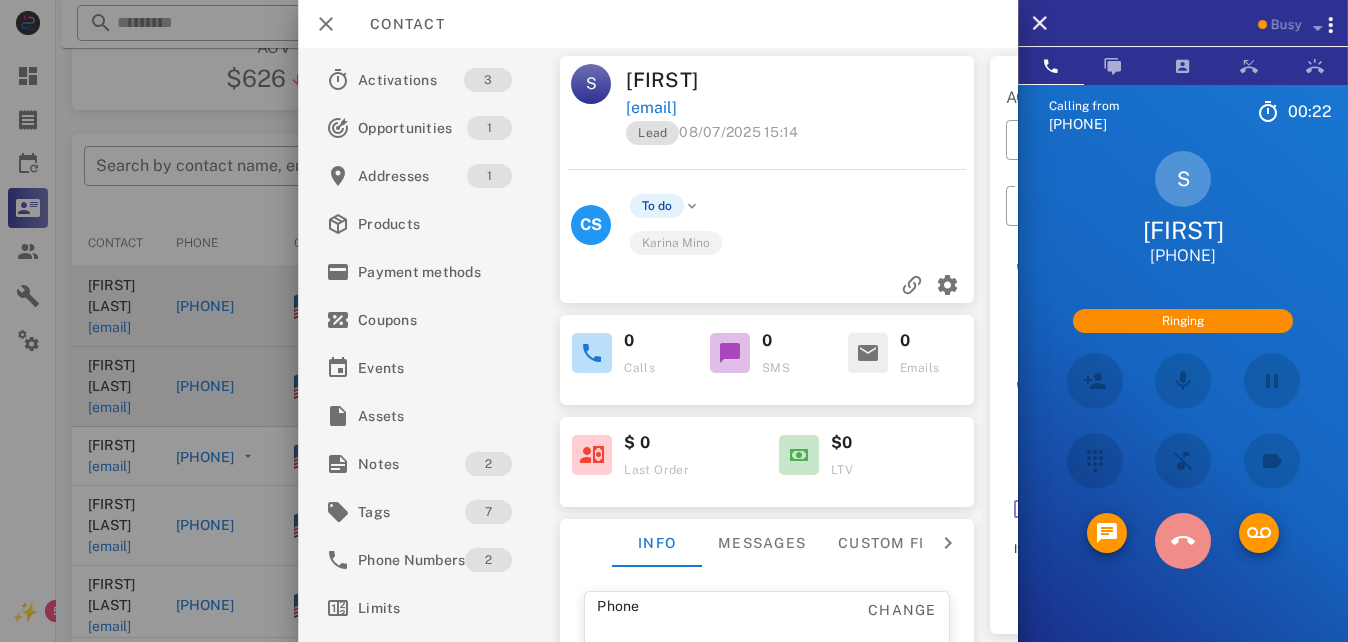 click at bounding box center (1183, 541) 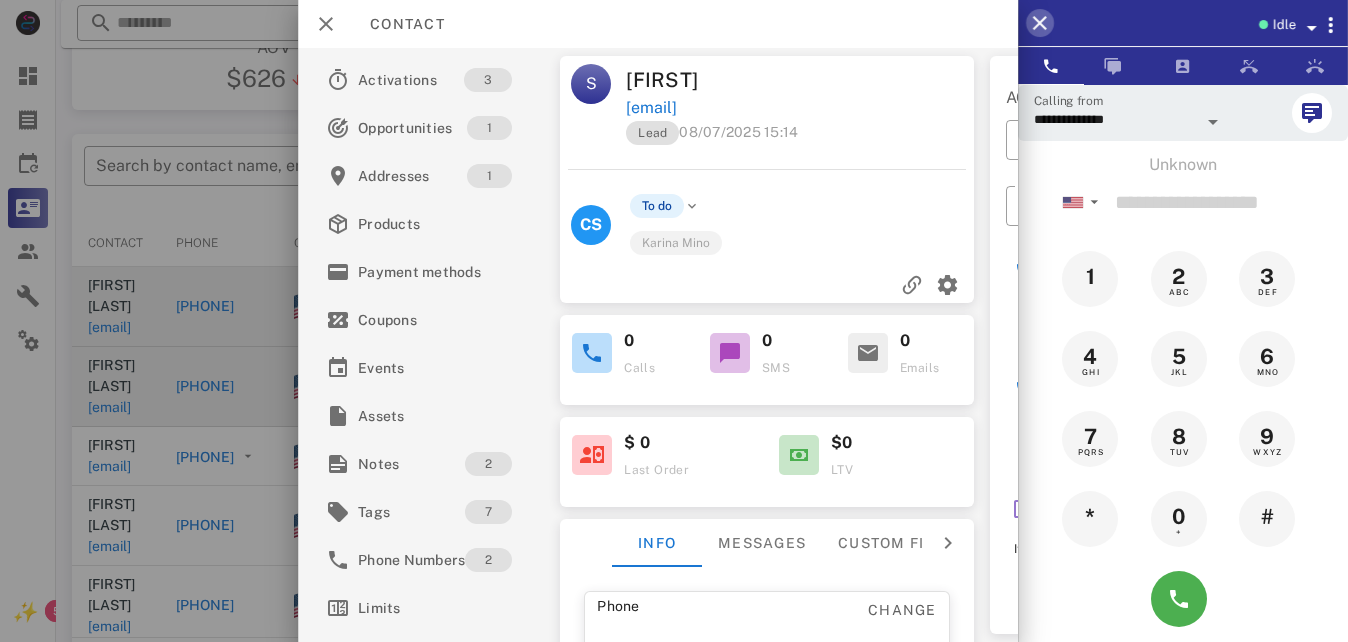 click at bounding box center (1040, 23) 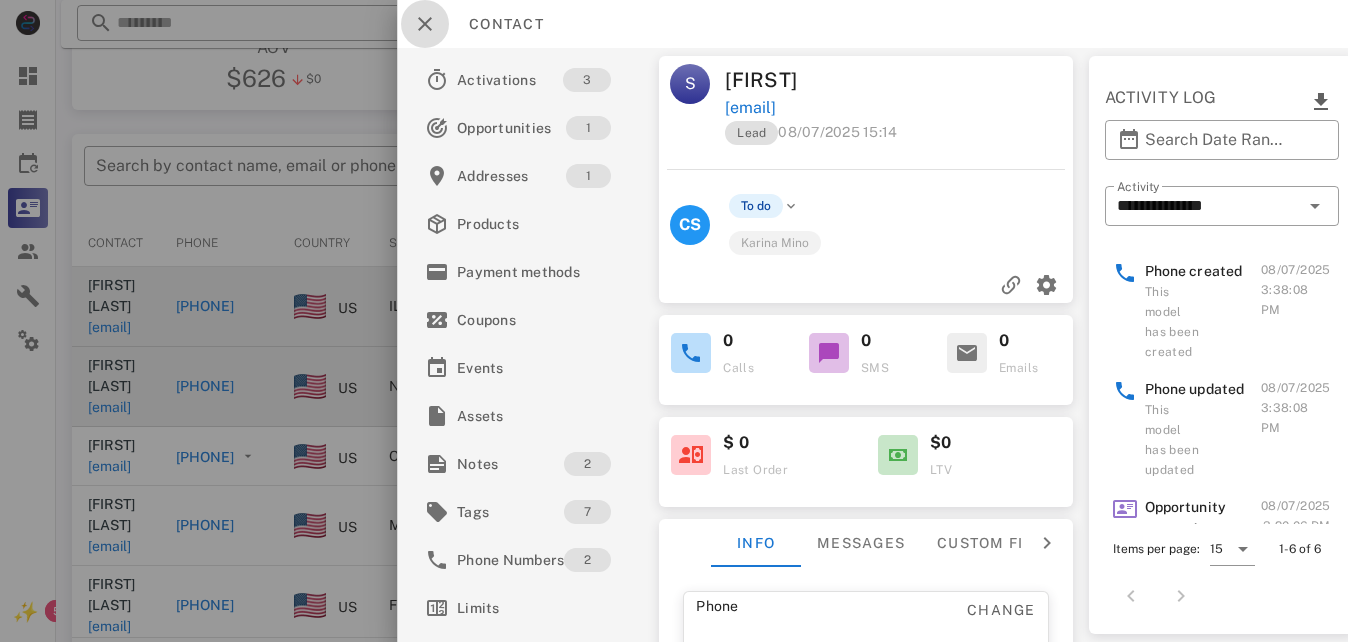 click at bounding box center (425, 24) 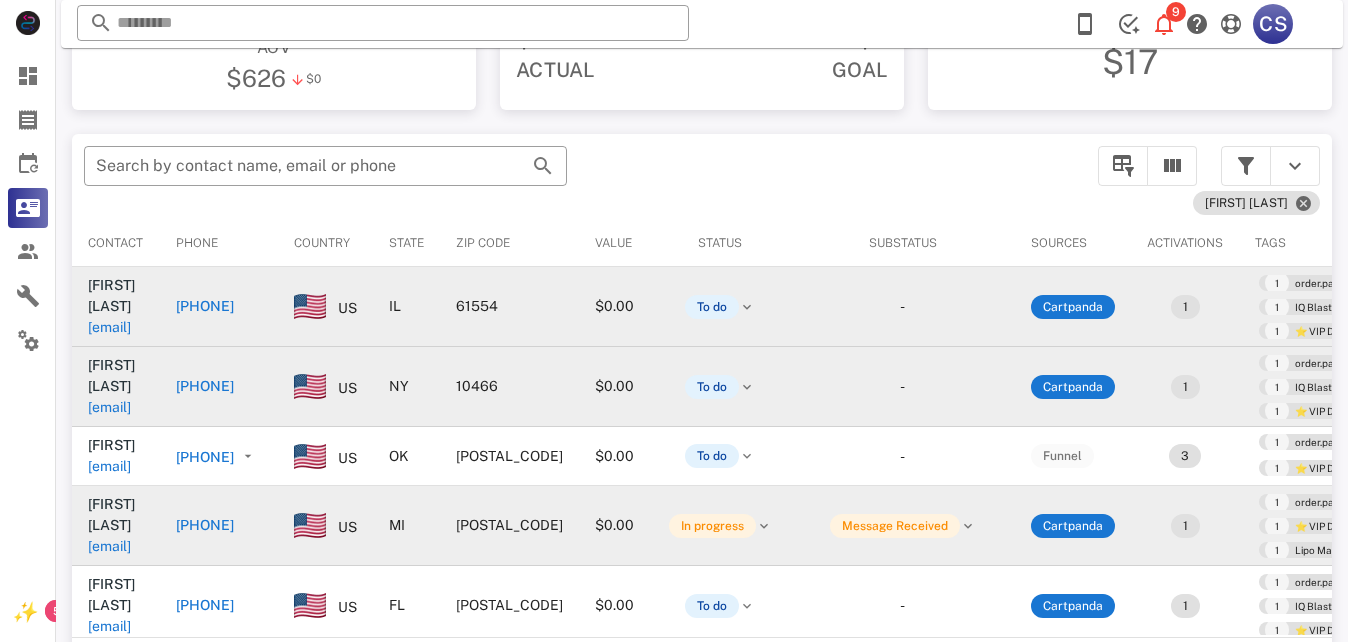 click on "[PHONE]" at bounding box center (205, 525) 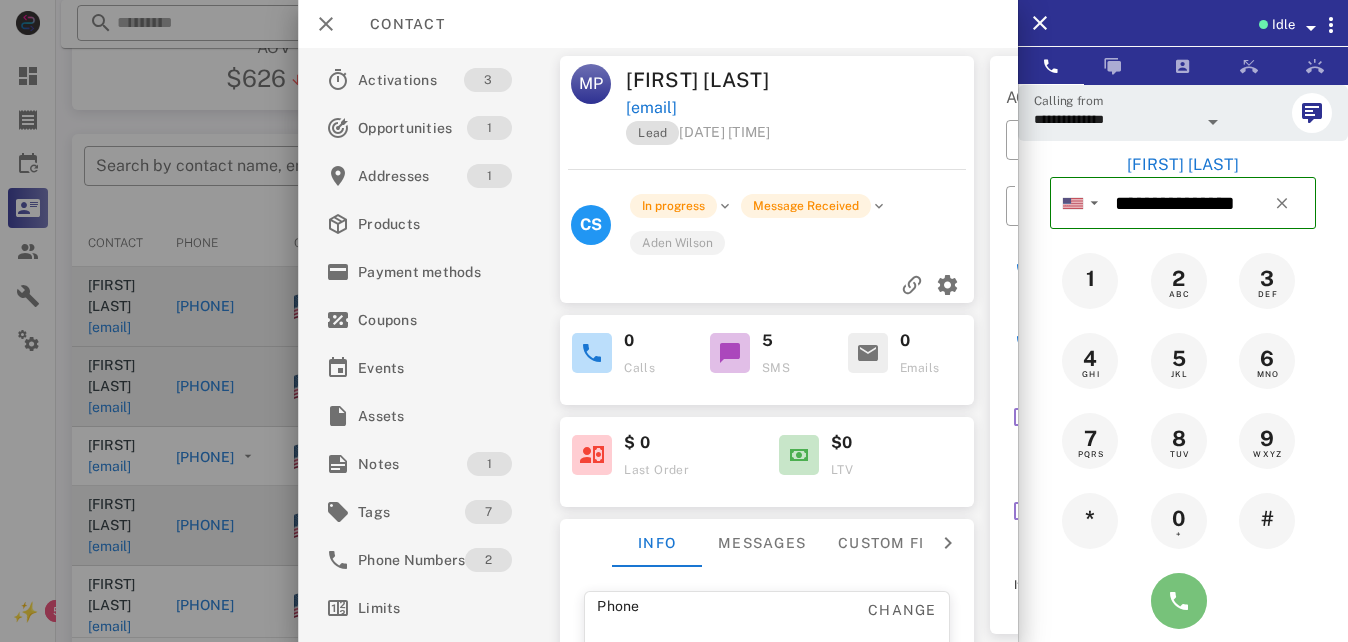 click at bounding box center [1179, 601] 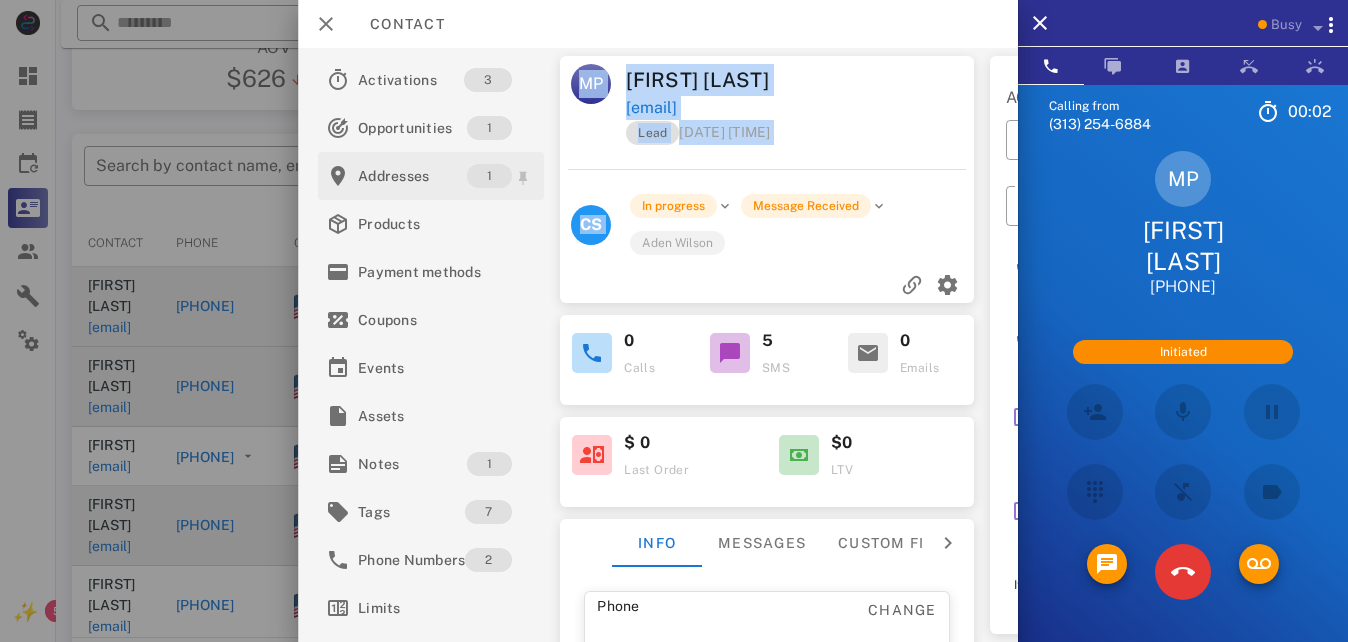 drag, startPoint x: 659, startPoint y: 246, endPoint x: 515, endPoint y: 195, distance: 152.76453 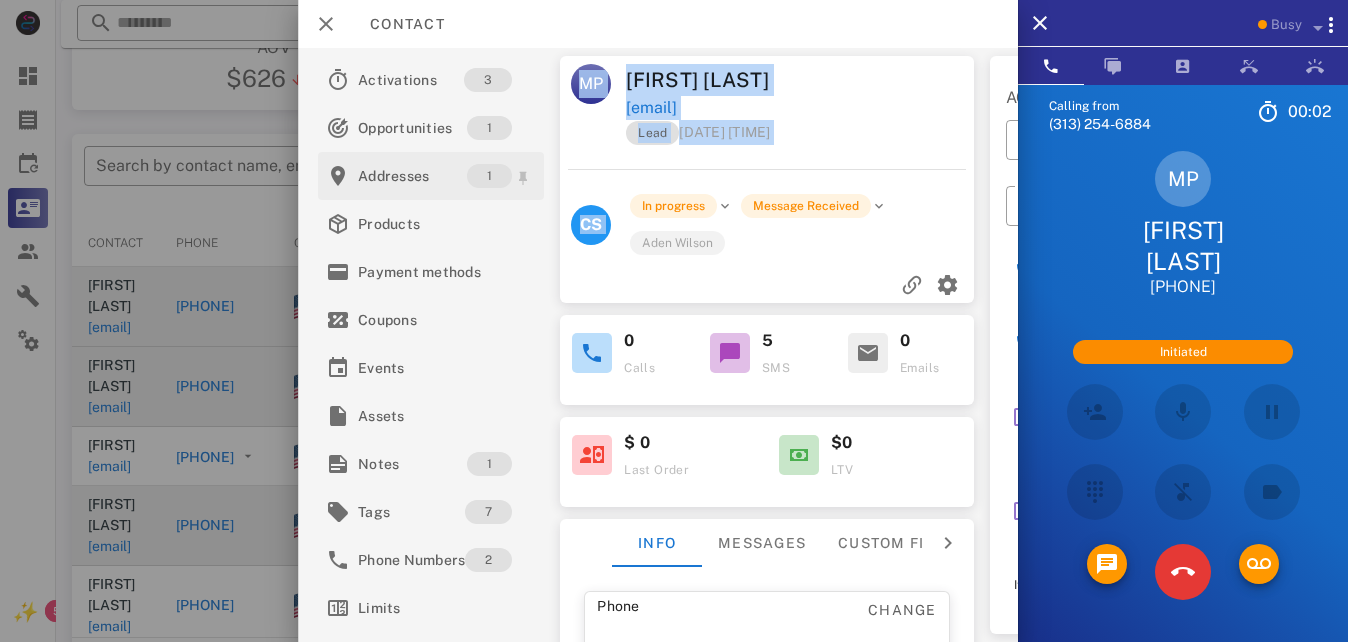click on "**********" at bounding box center [658, 345] 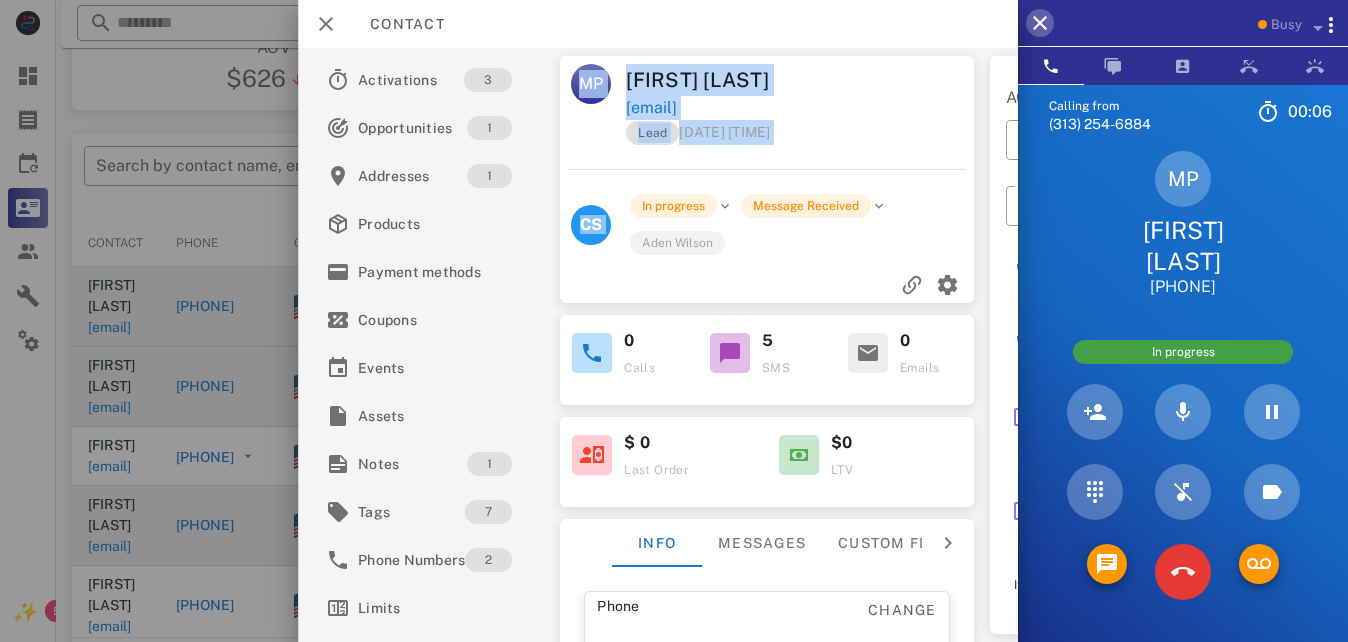 click at bounding box center [1040, 23] 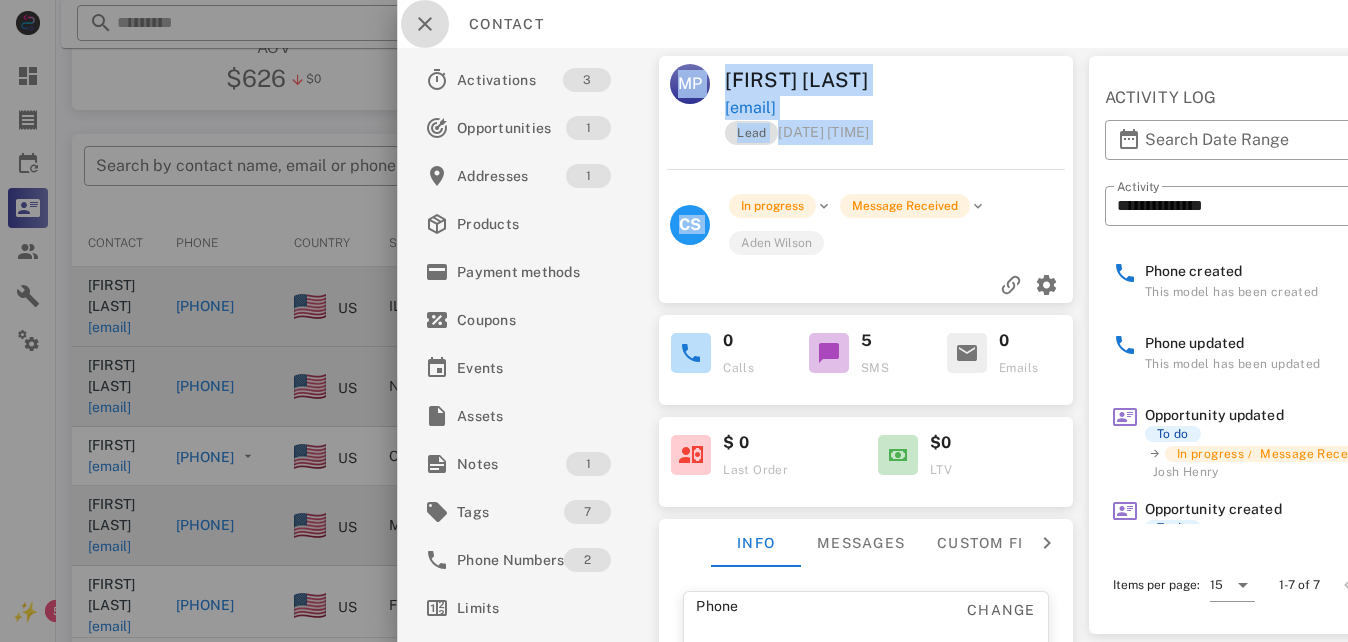 click at bounding box center [425, 24] 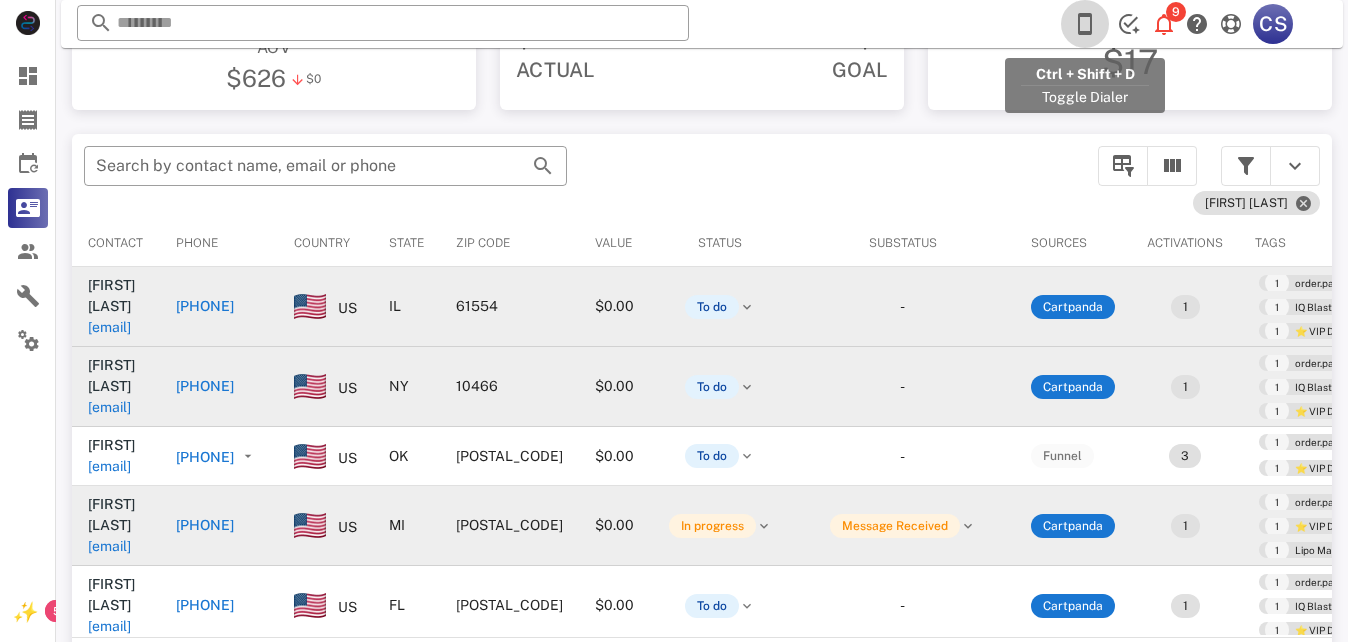 click at bounding box center [1085, 24] 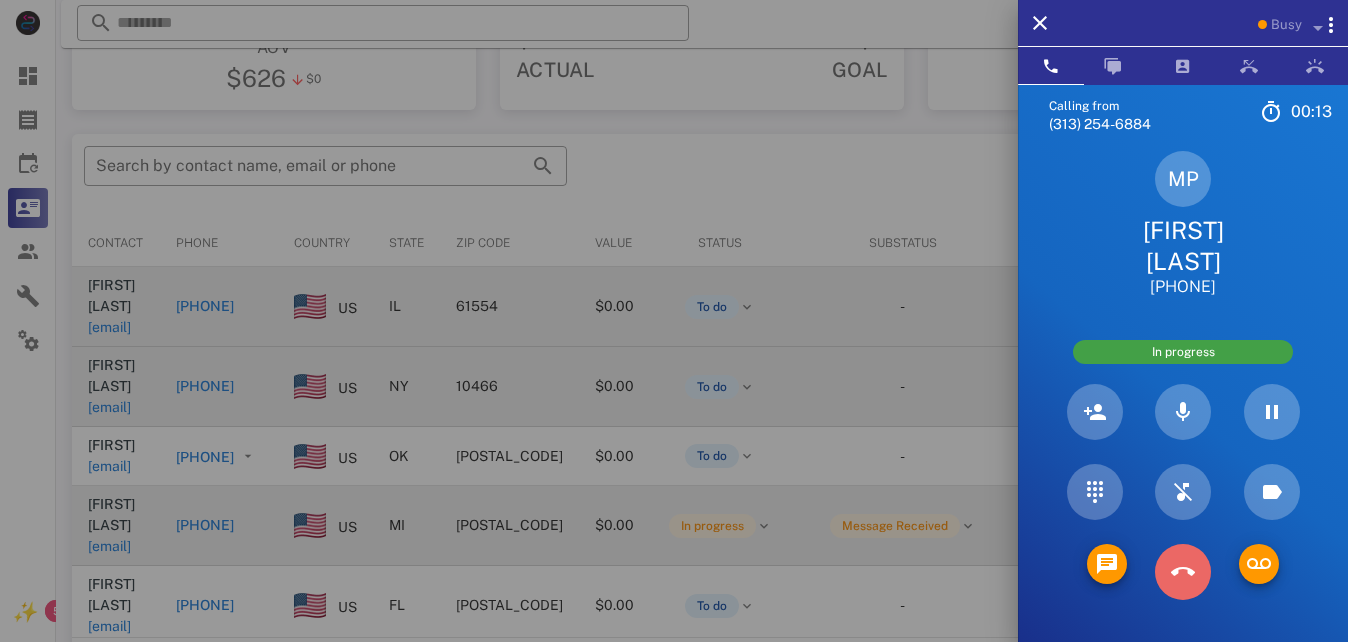 click at bounding box center [1183, 572] 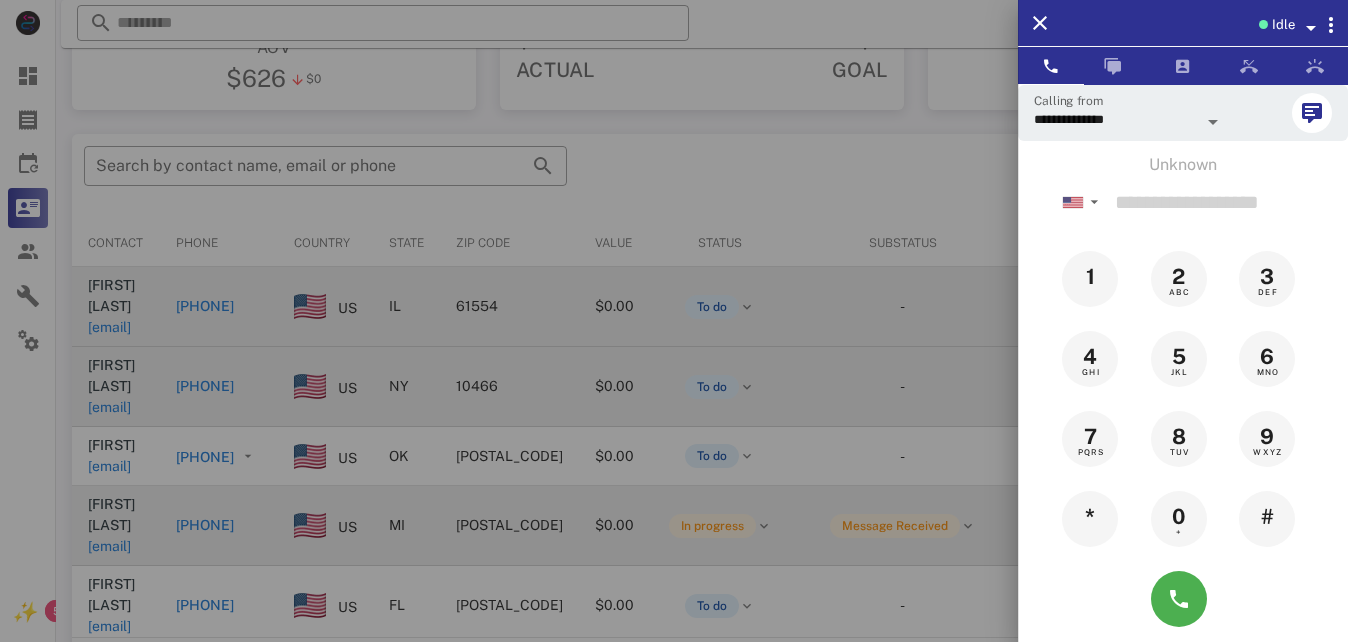 click at bounding box center [674, 321] 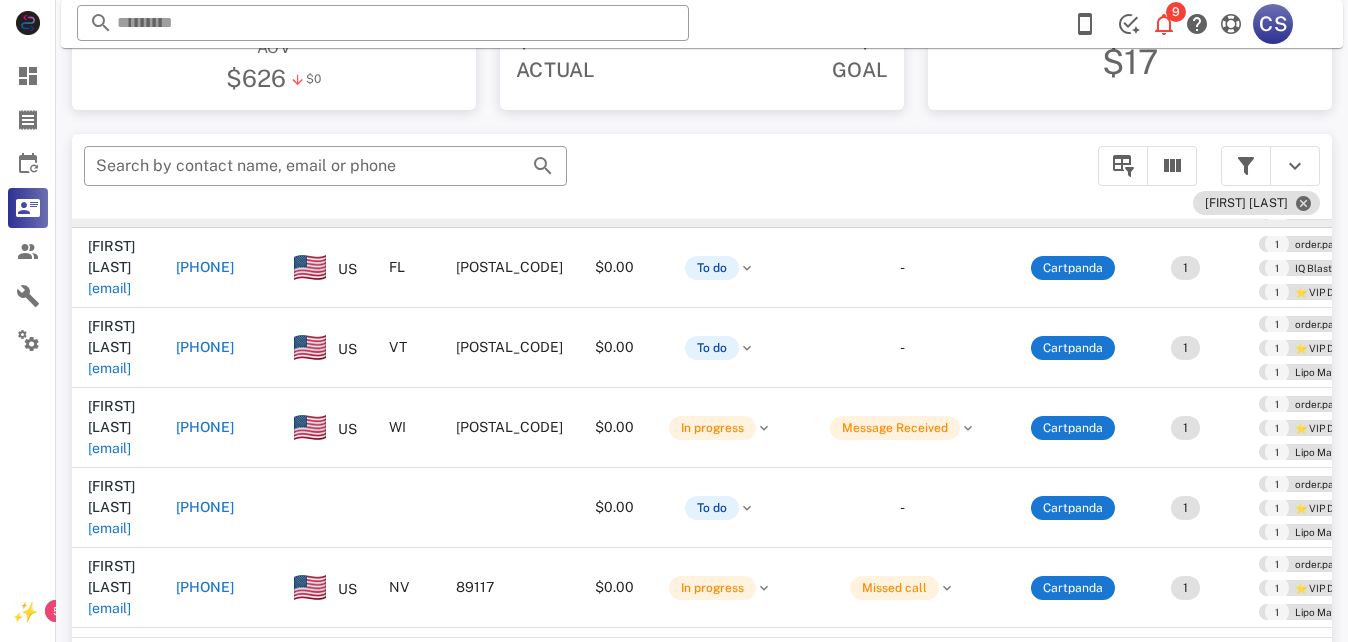 scroll, scrollTop: 355, scrollLeft: 0, axis: vertical 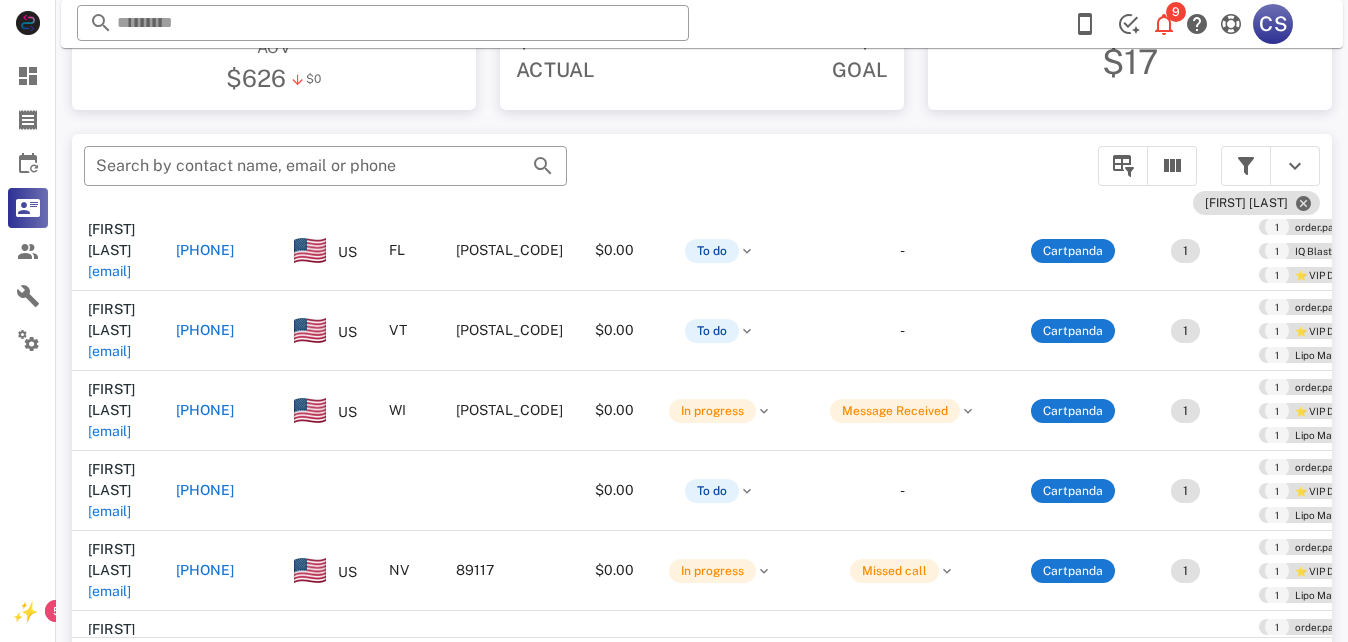 click on "[PHONE]" at bounding box center (205, 250) 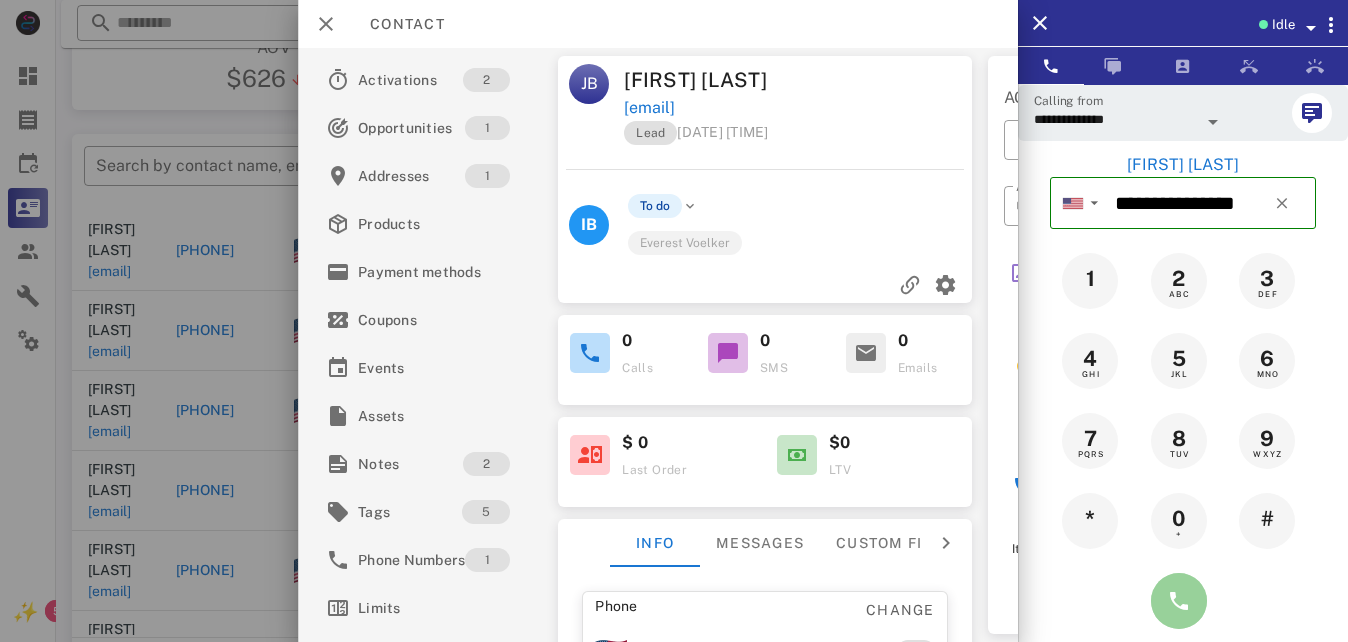click at bounding box center [1179, 601] 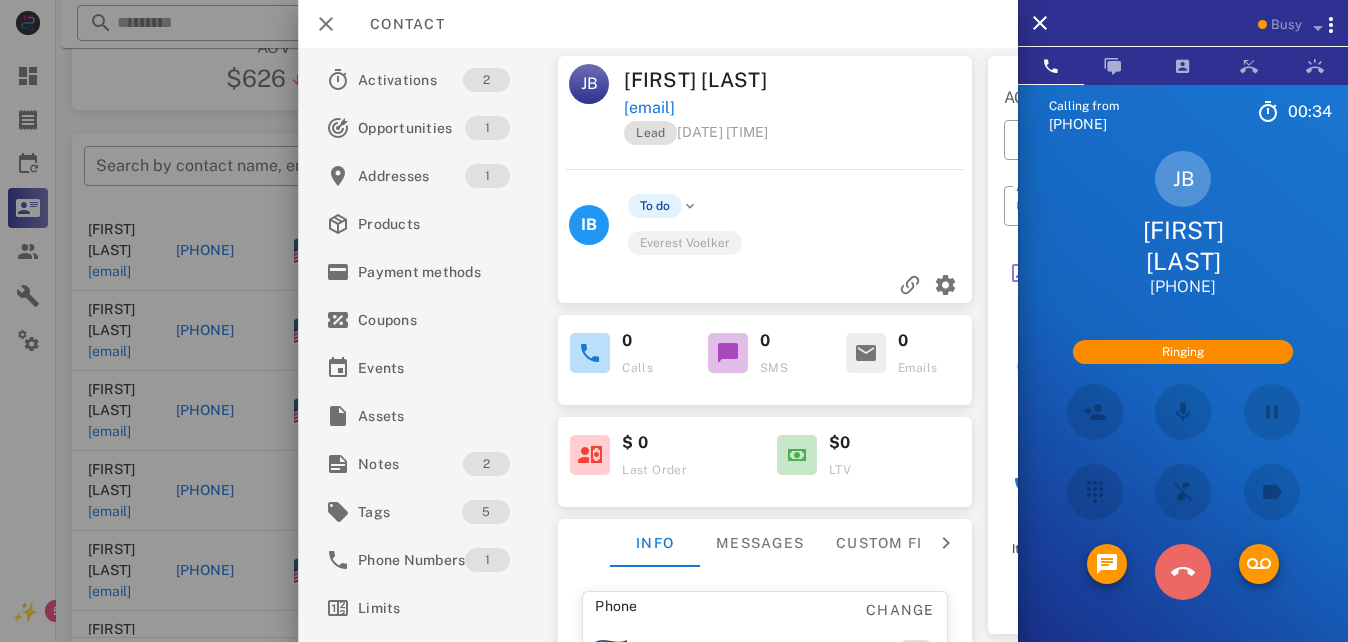click at bounding box center [1183, 572] 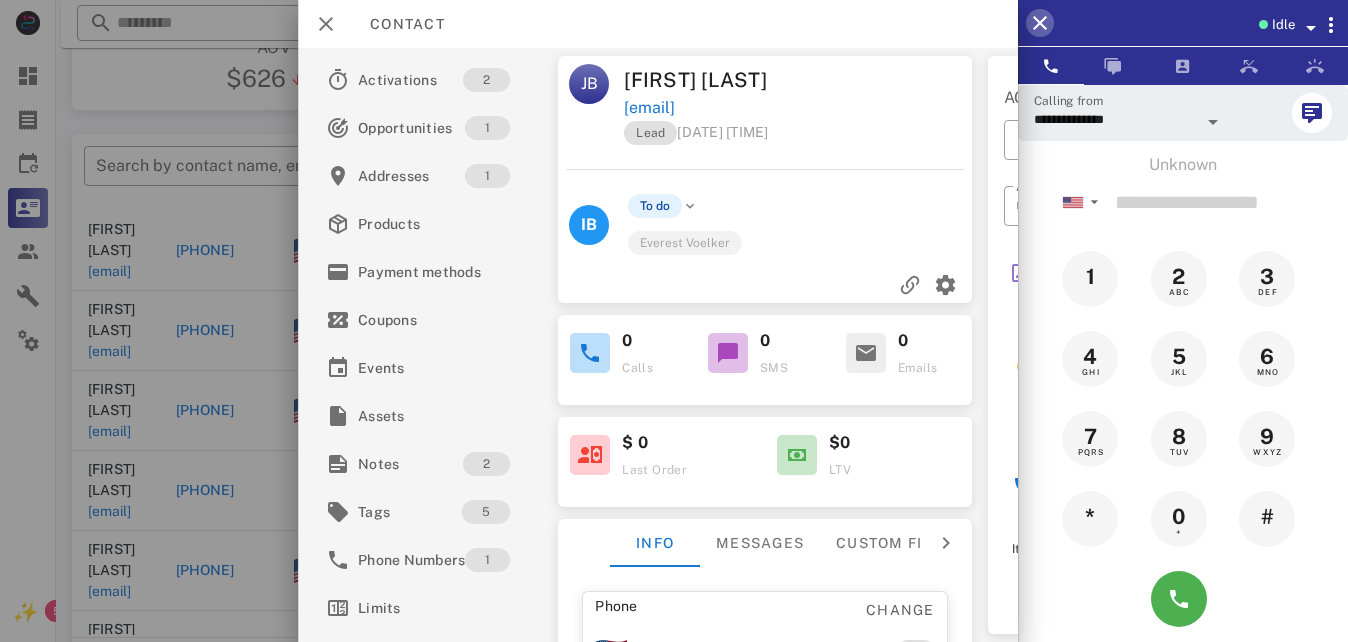 click at bounding box center [1040, 23] 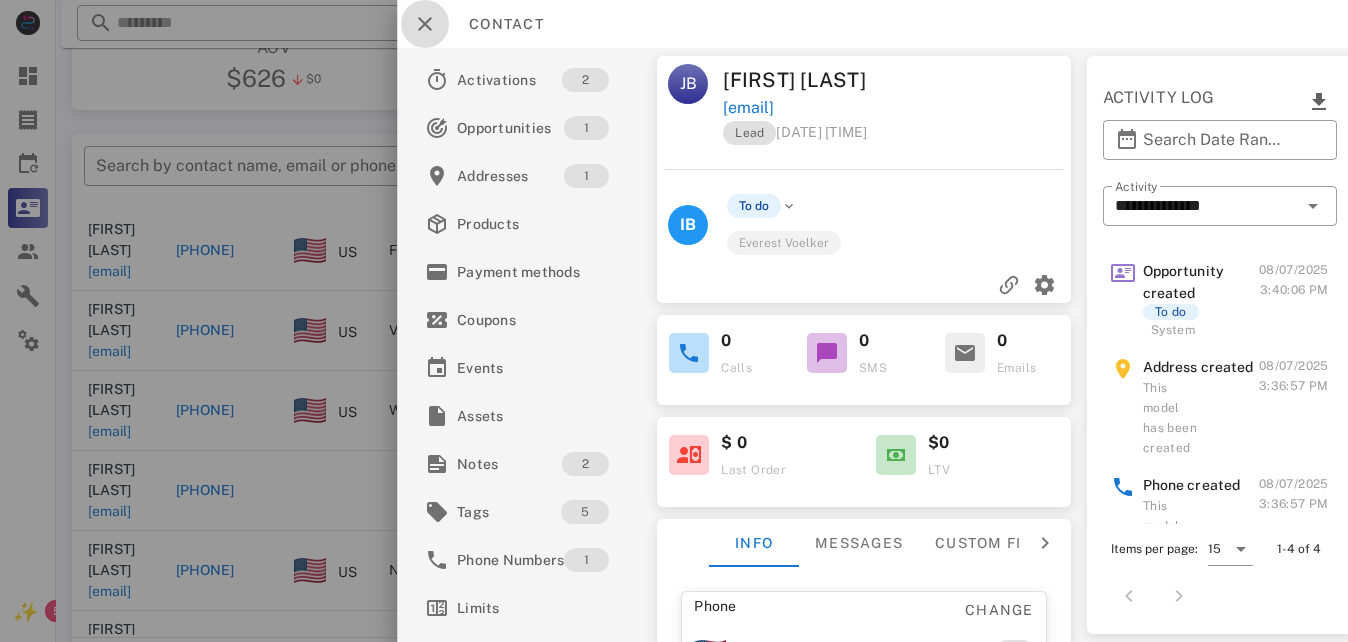 click at bounding box center [425, 24] 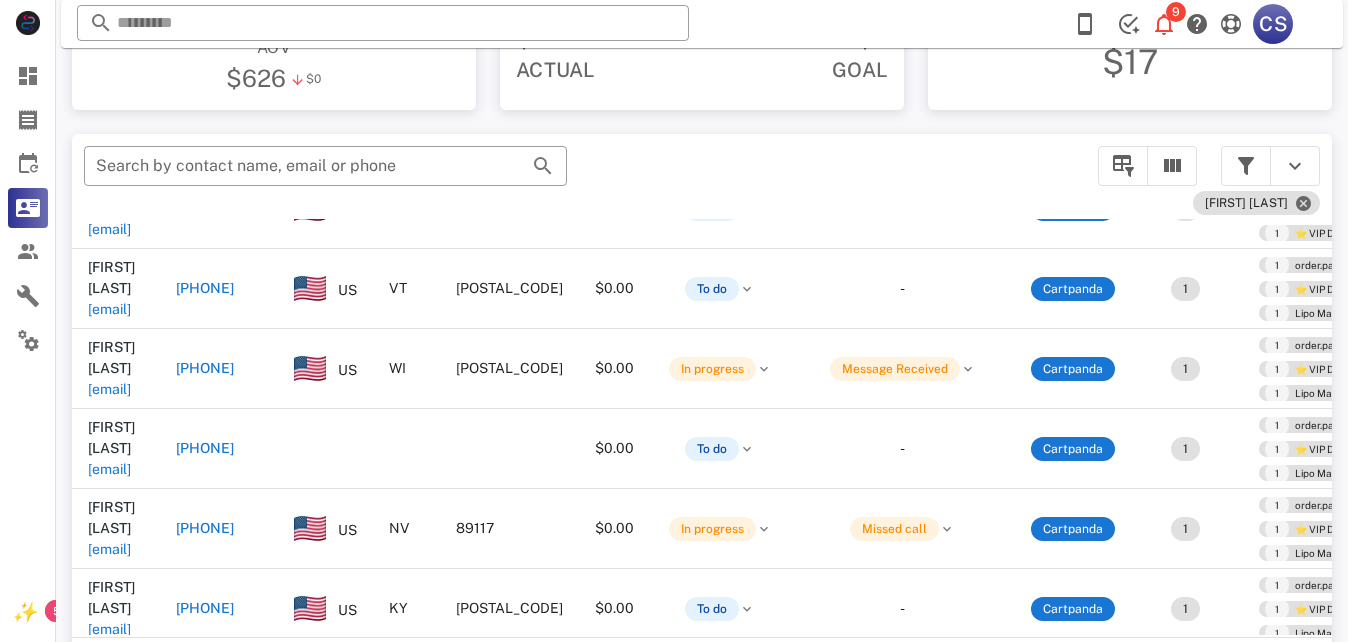 scroll, scrollTop: 400, scrollLeft: 0, axis: vertical 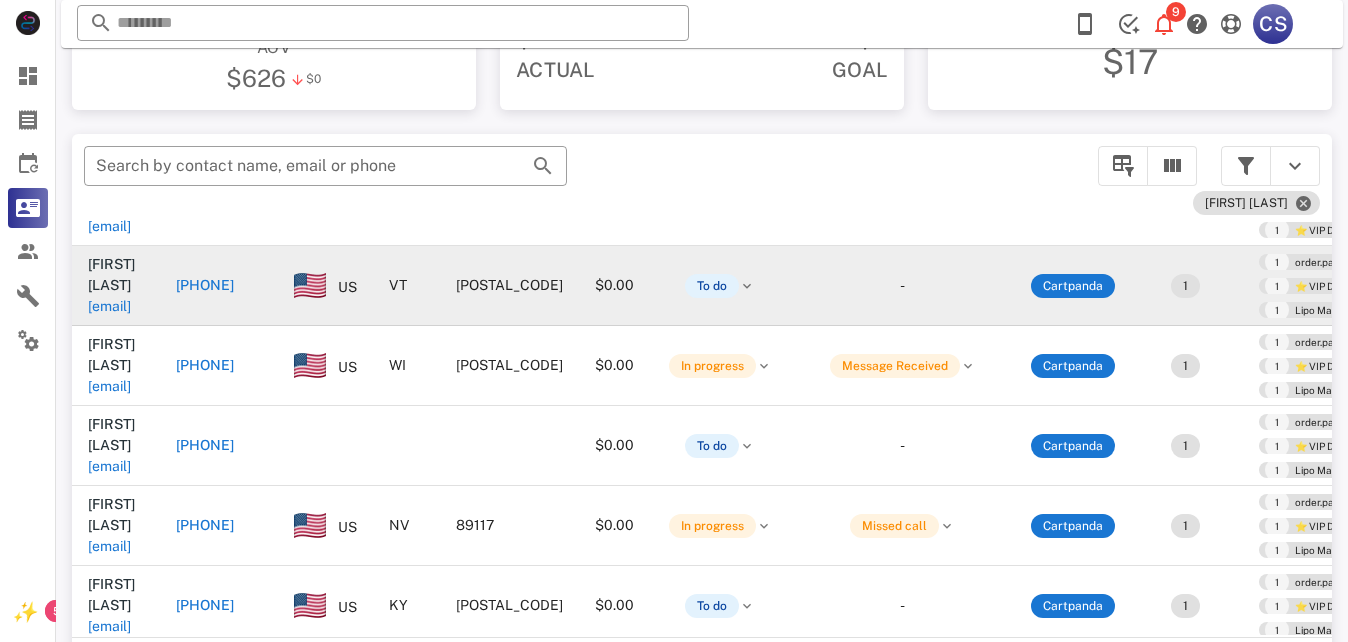 click on "[PHONE]" at bounding box center [205, 285] 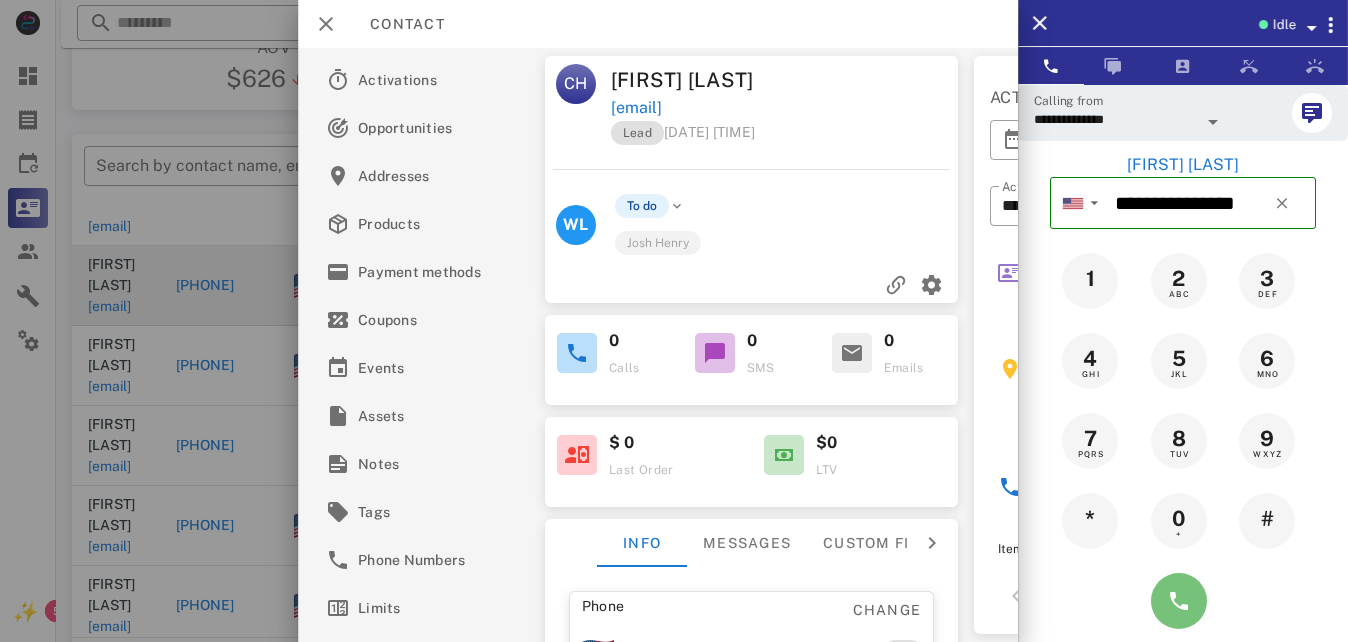 click at bounding box center [1179, 601] 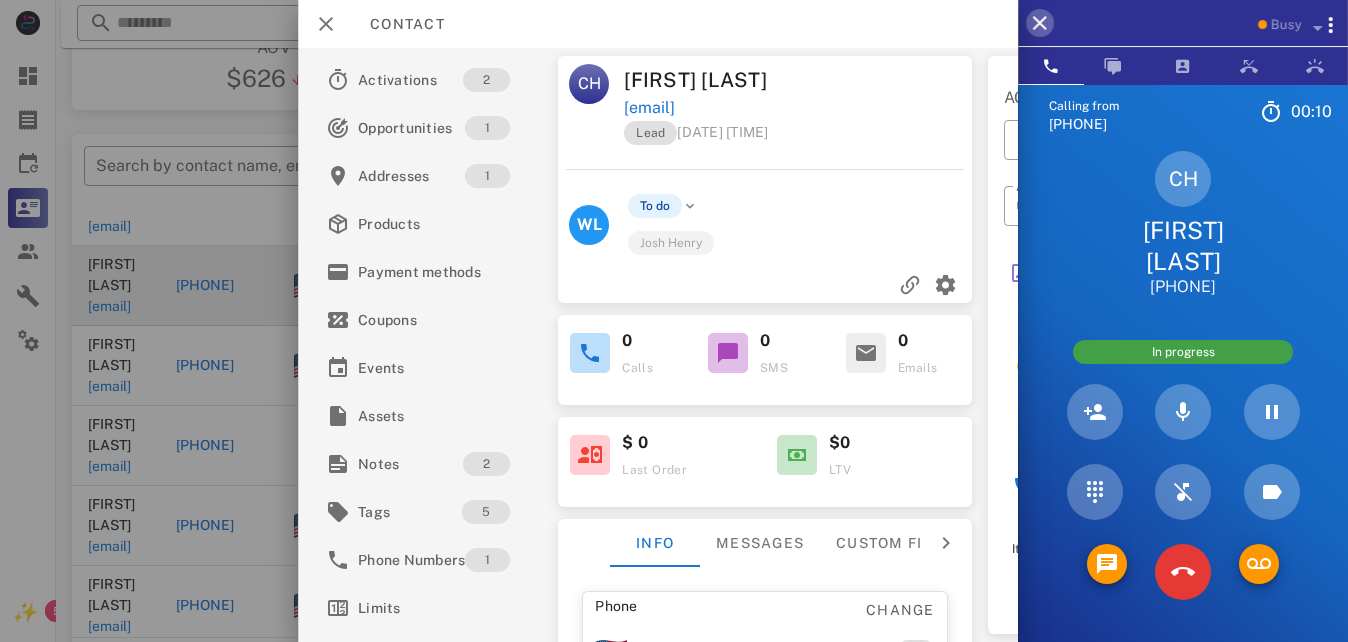 click at bounding box center (1040, 23) 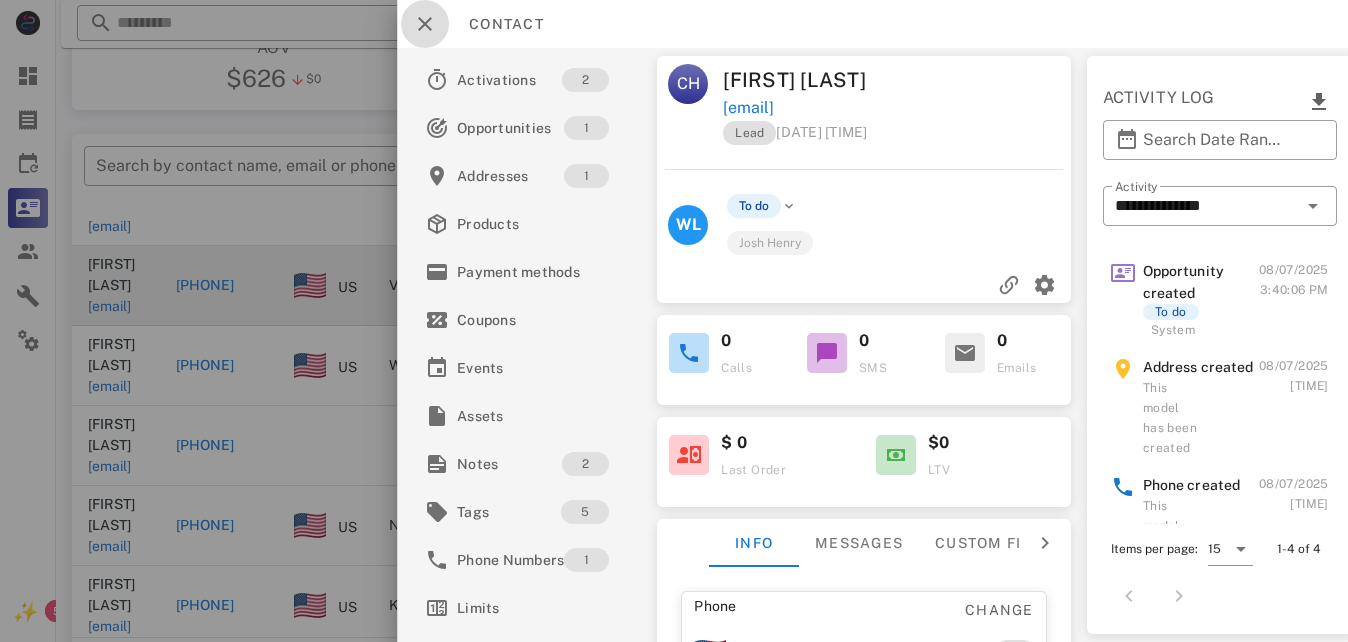 click at bounding box center (425, 24) 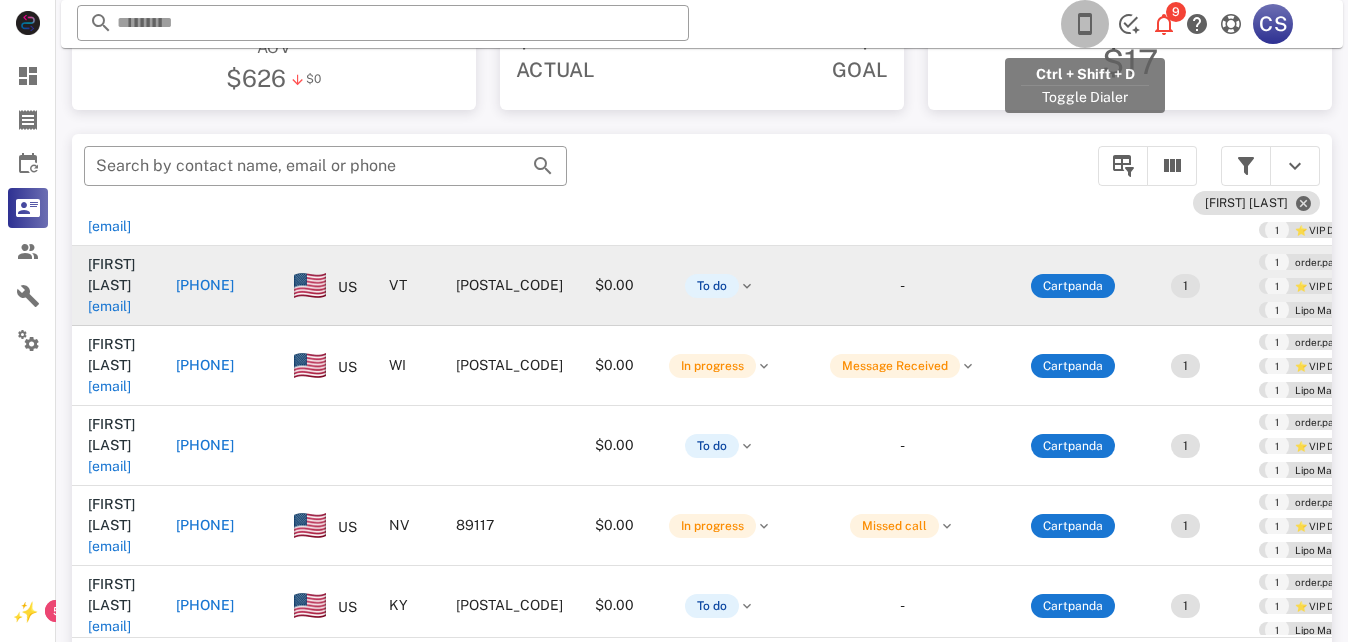 click at bounding box center [1085, 24] 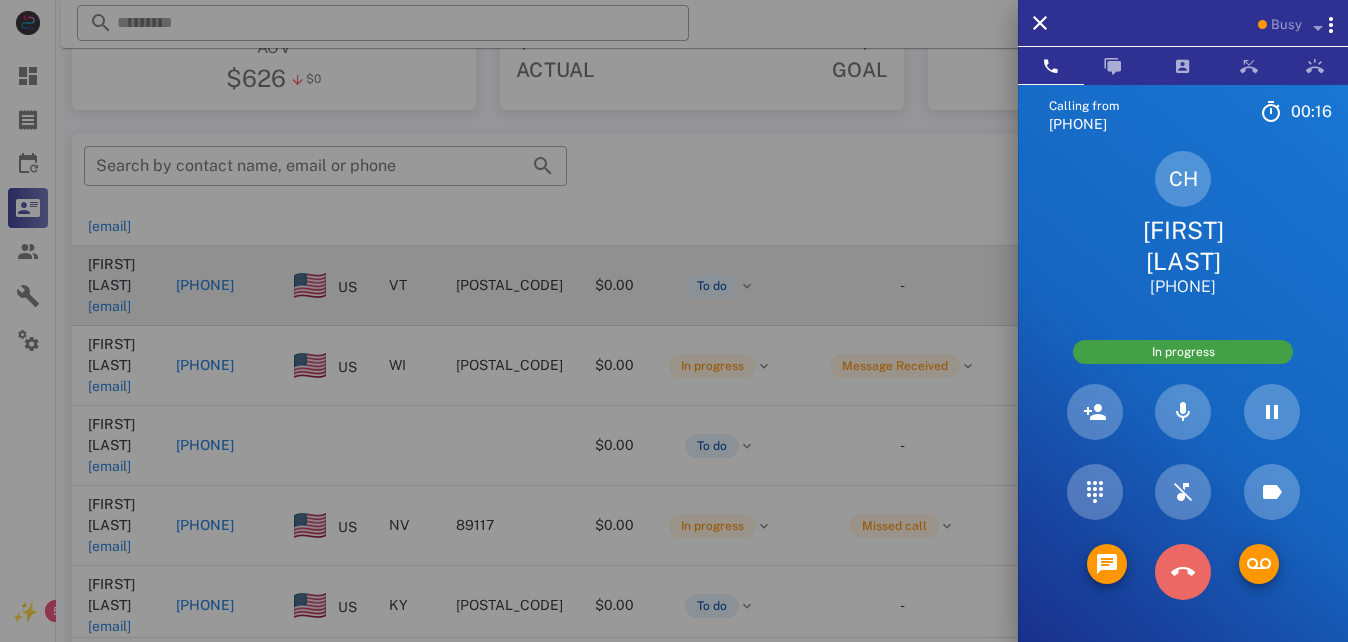 click at bounding box center (1183, 572) 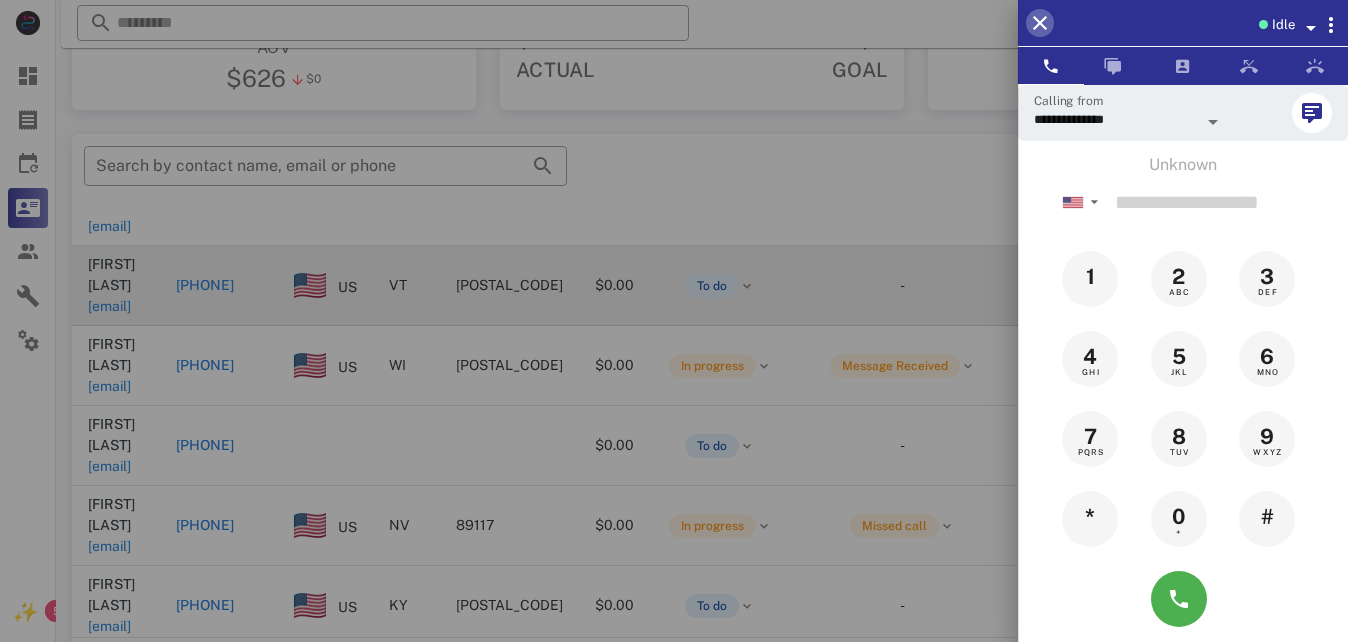 click at bounding box center (1040, 23) 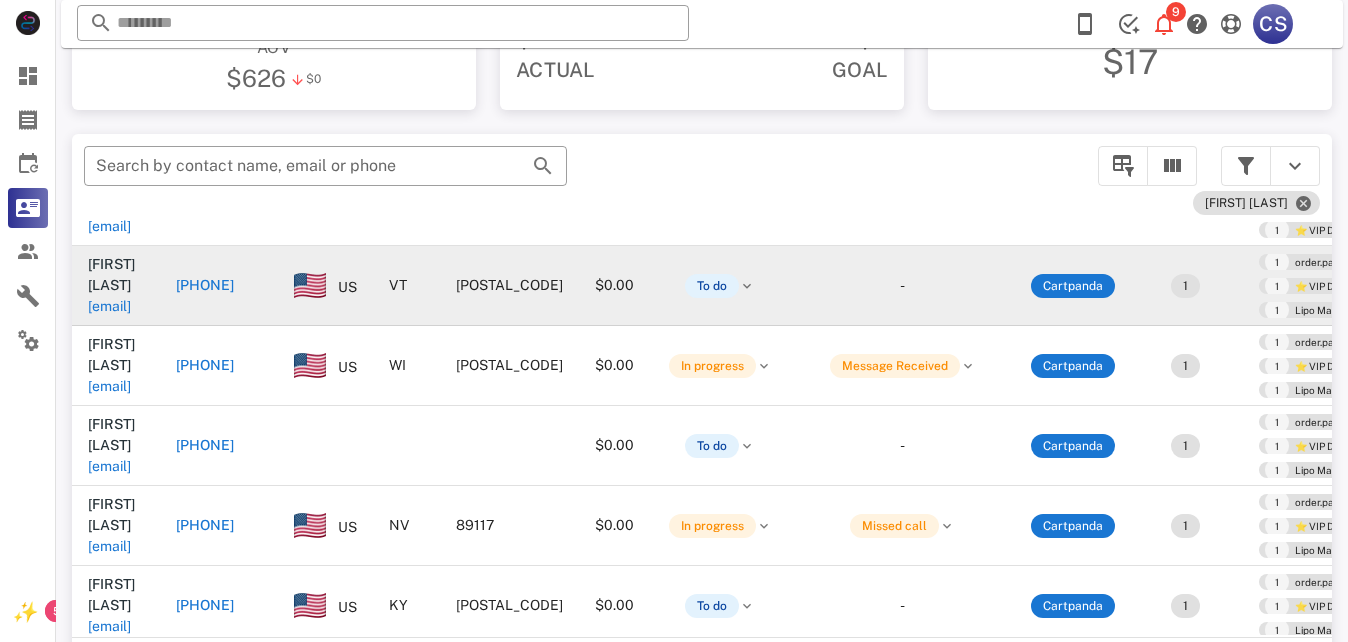 click on "[PHONE]" at bounding box center (205, 365) 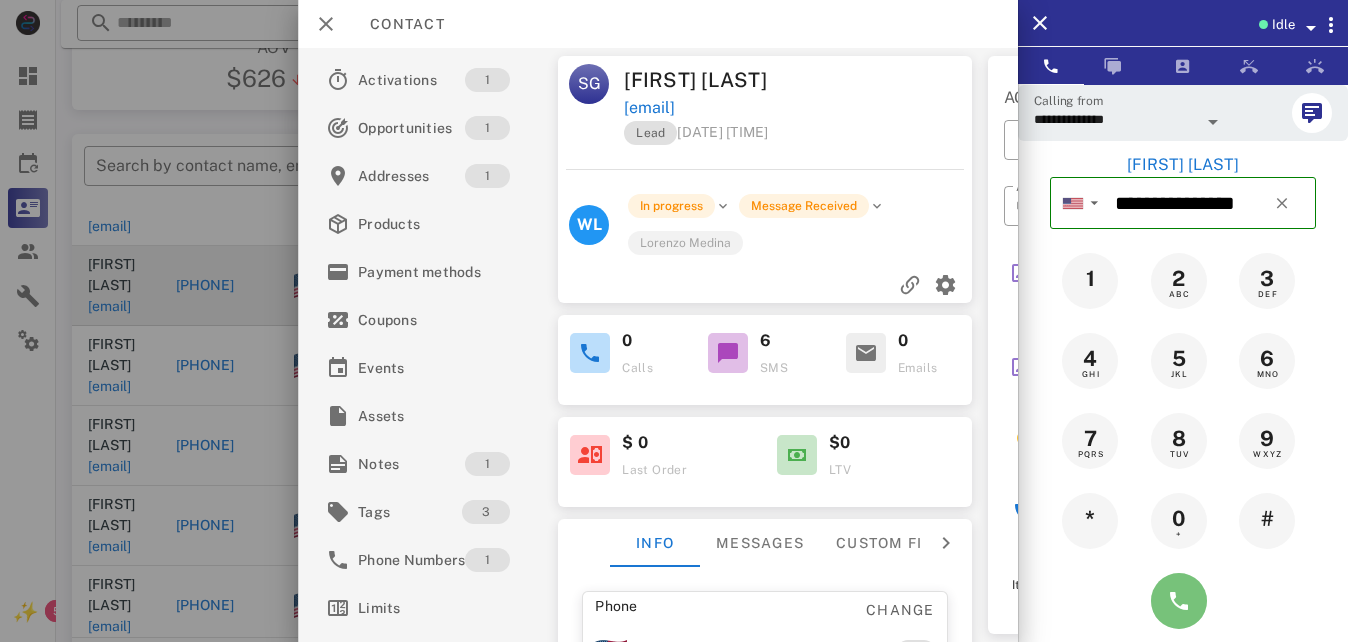 click at bounding box center (1179, 601) 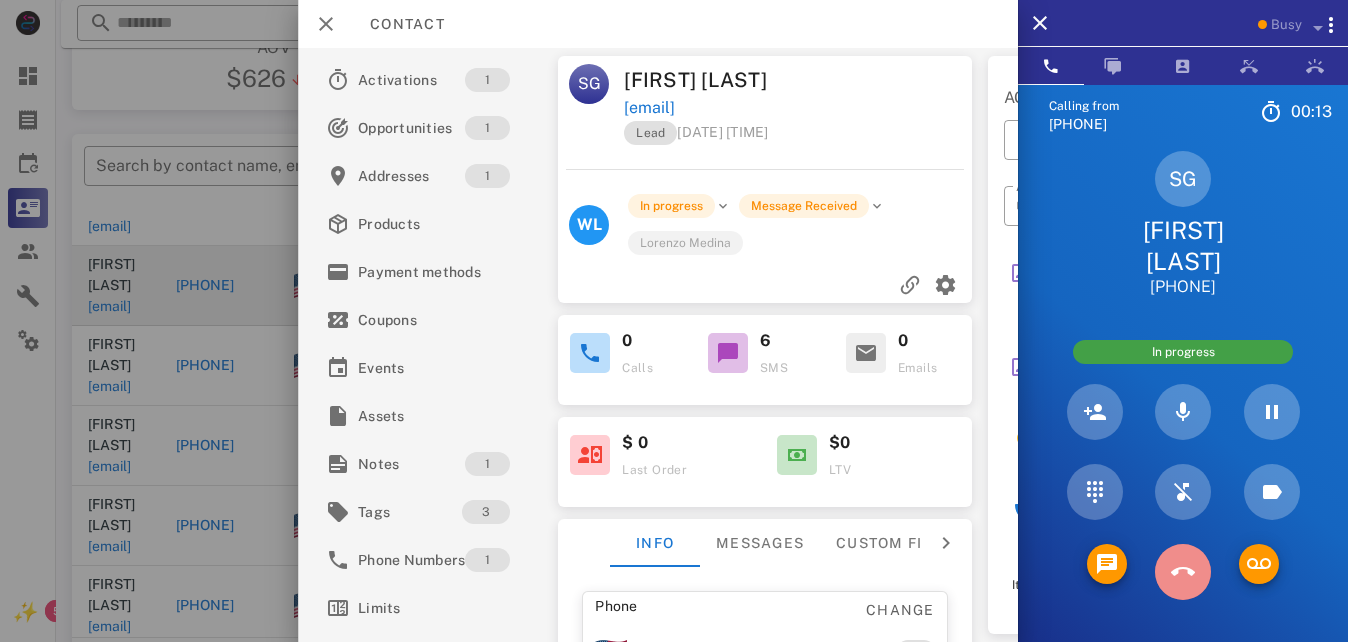 click at bounding box center (1183, 572) 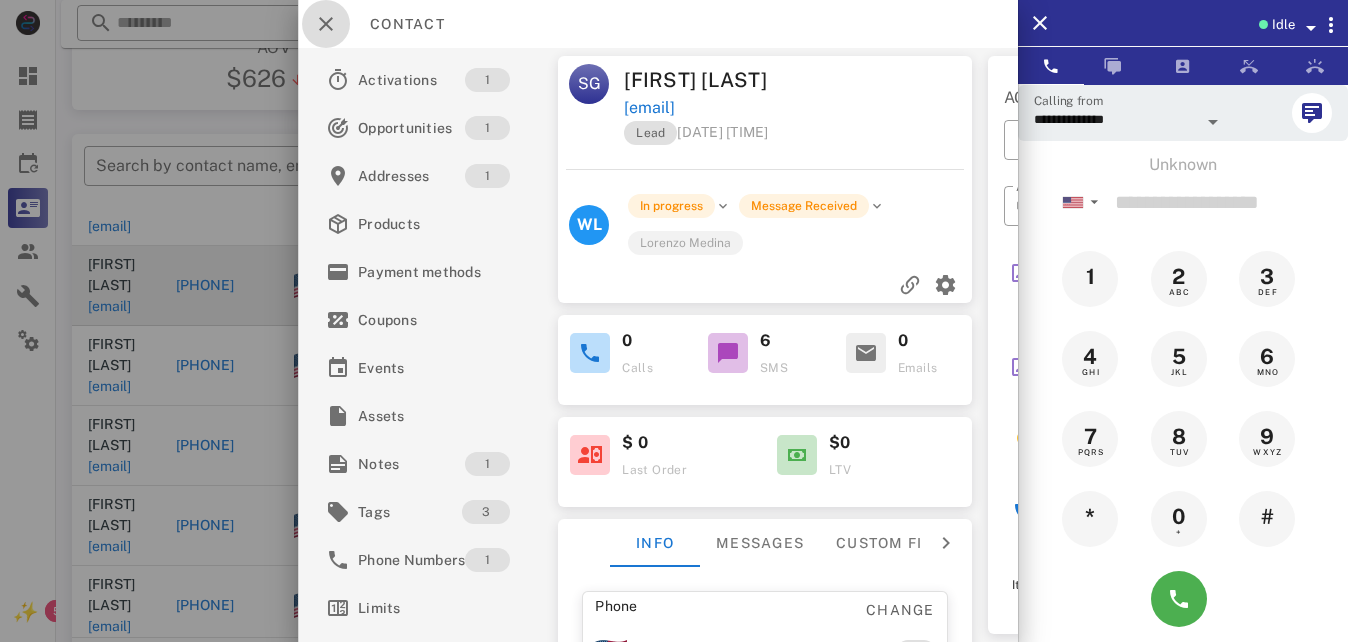 click at bounding box center (326, 24) 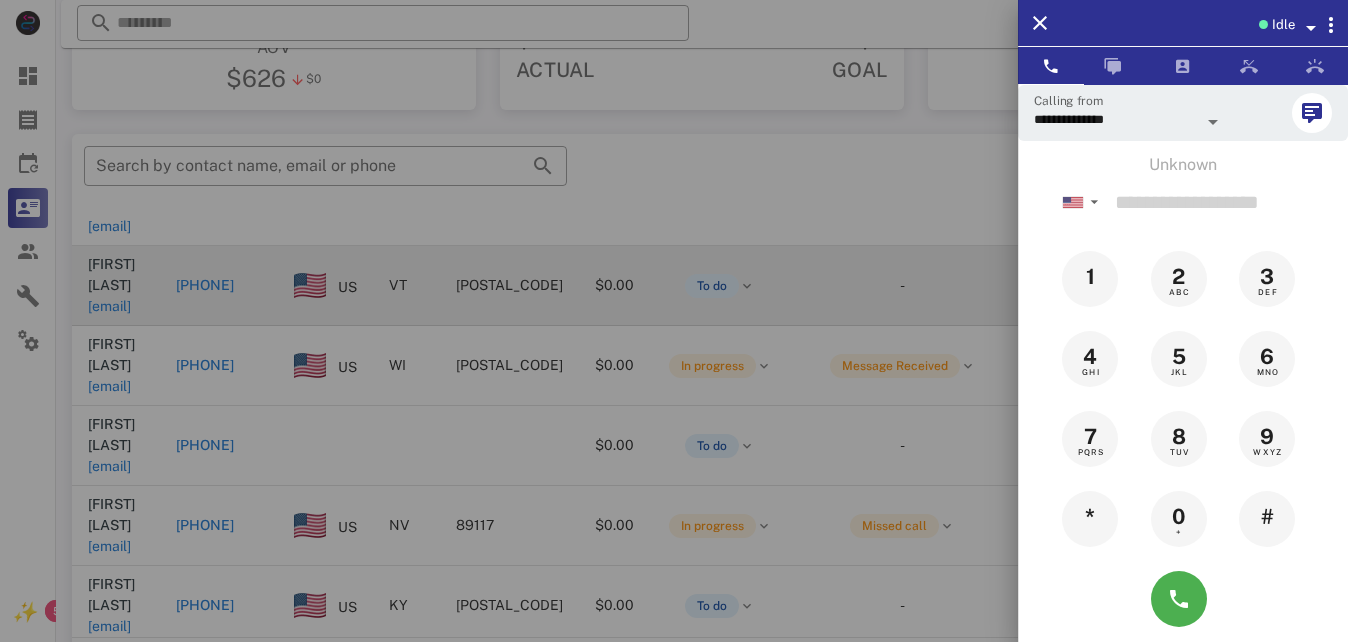 click at bounding box center (674, 321) 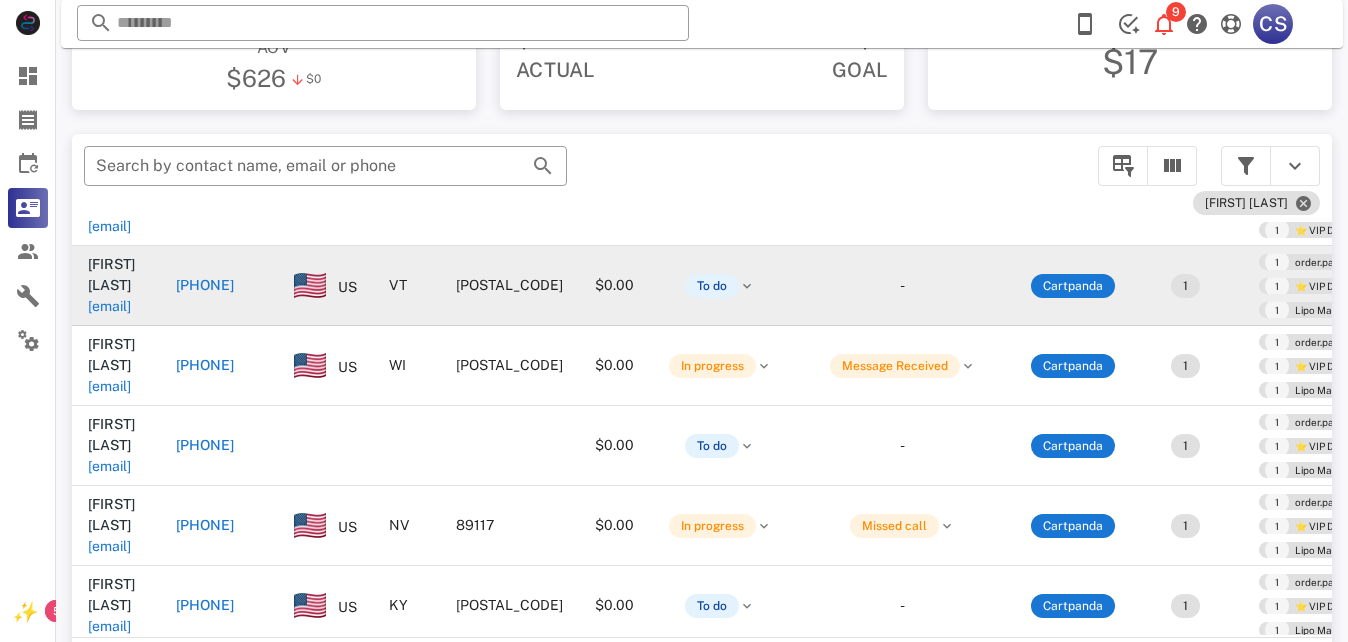 click on "[PHONE]" at bounding box center (205, 445) 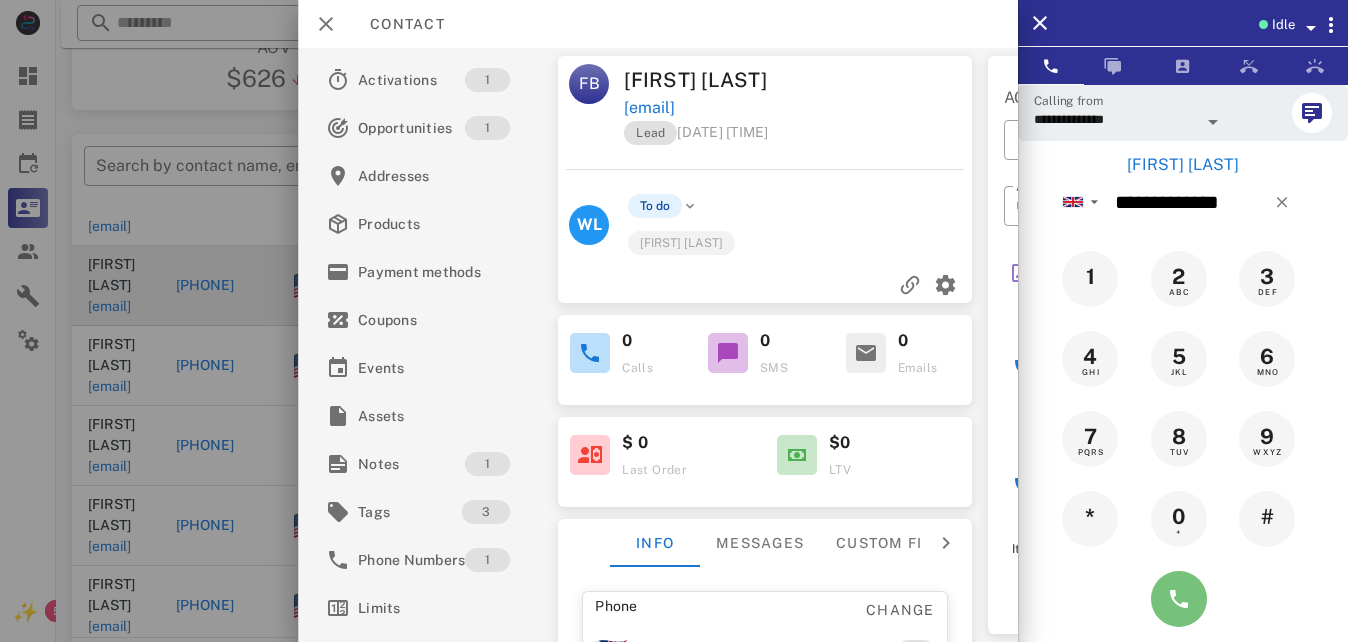 click at bounding box center (1179, 599) 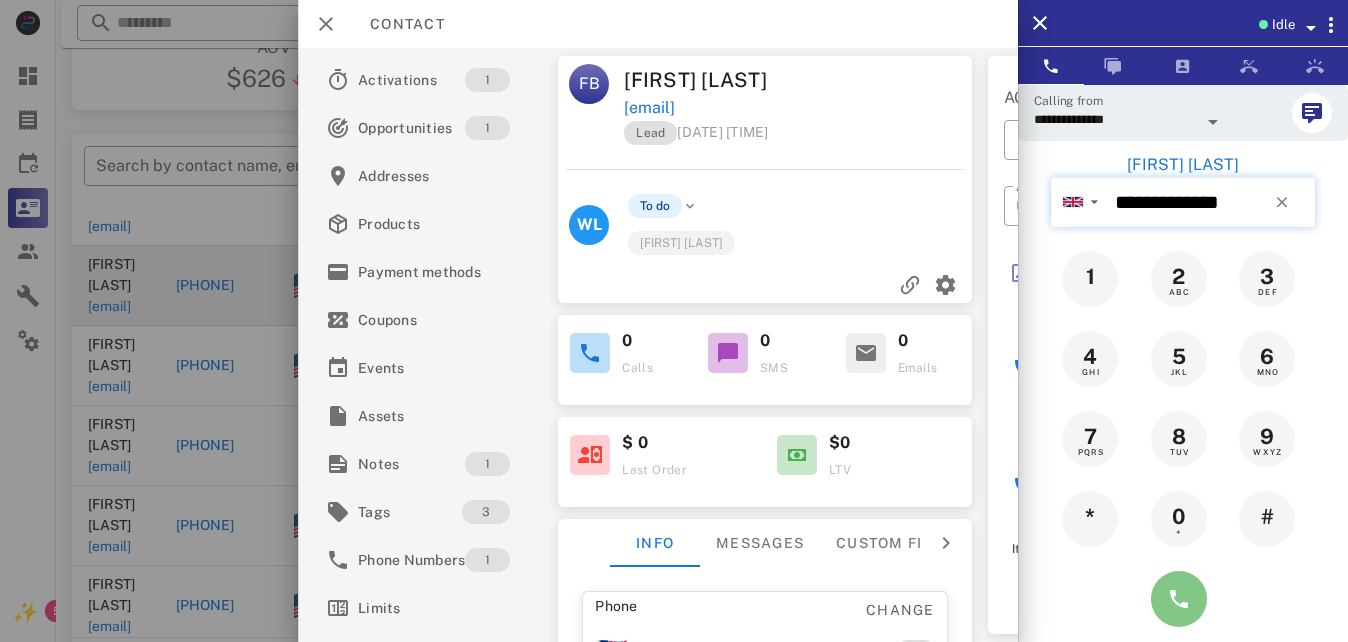 type on "**********" 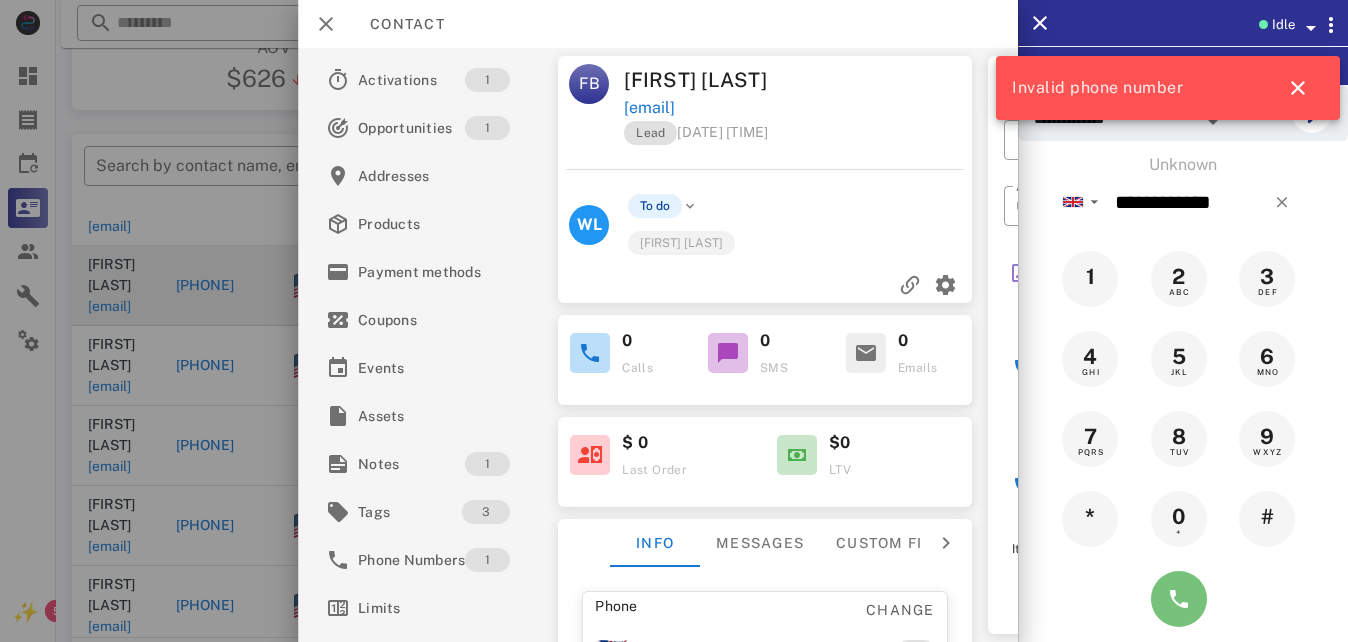 click at bounding box center [1179, 599] 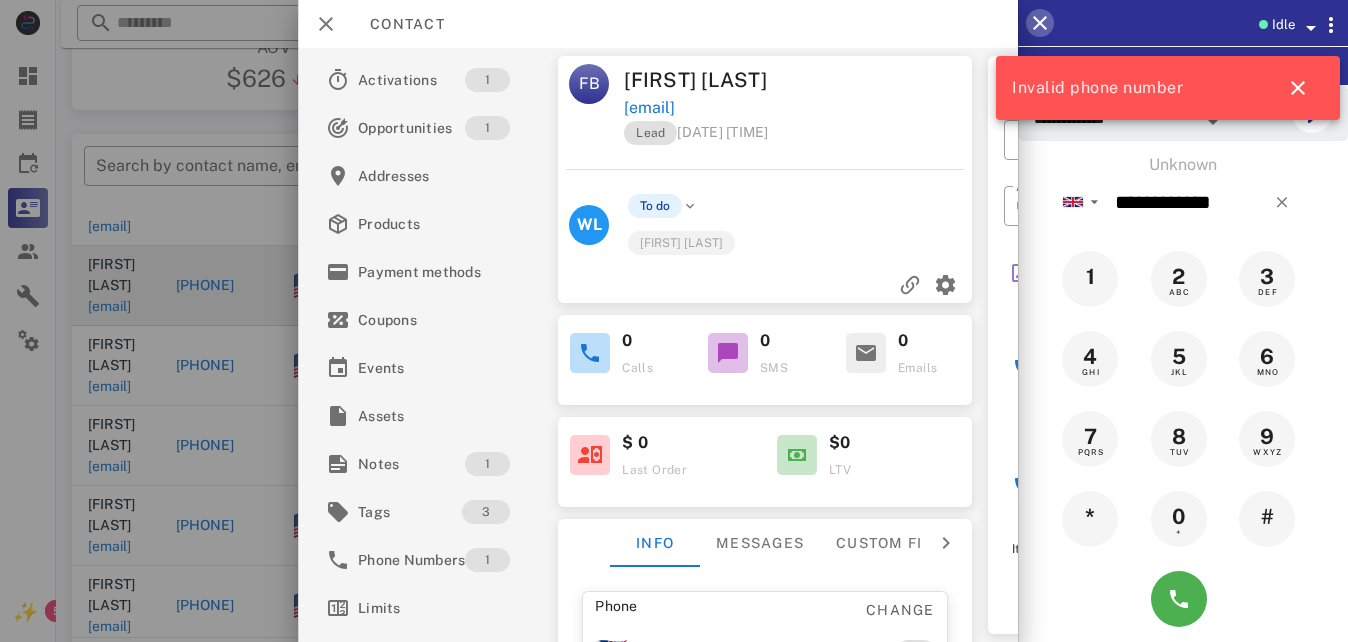 click at bounding box center (1040, 23) 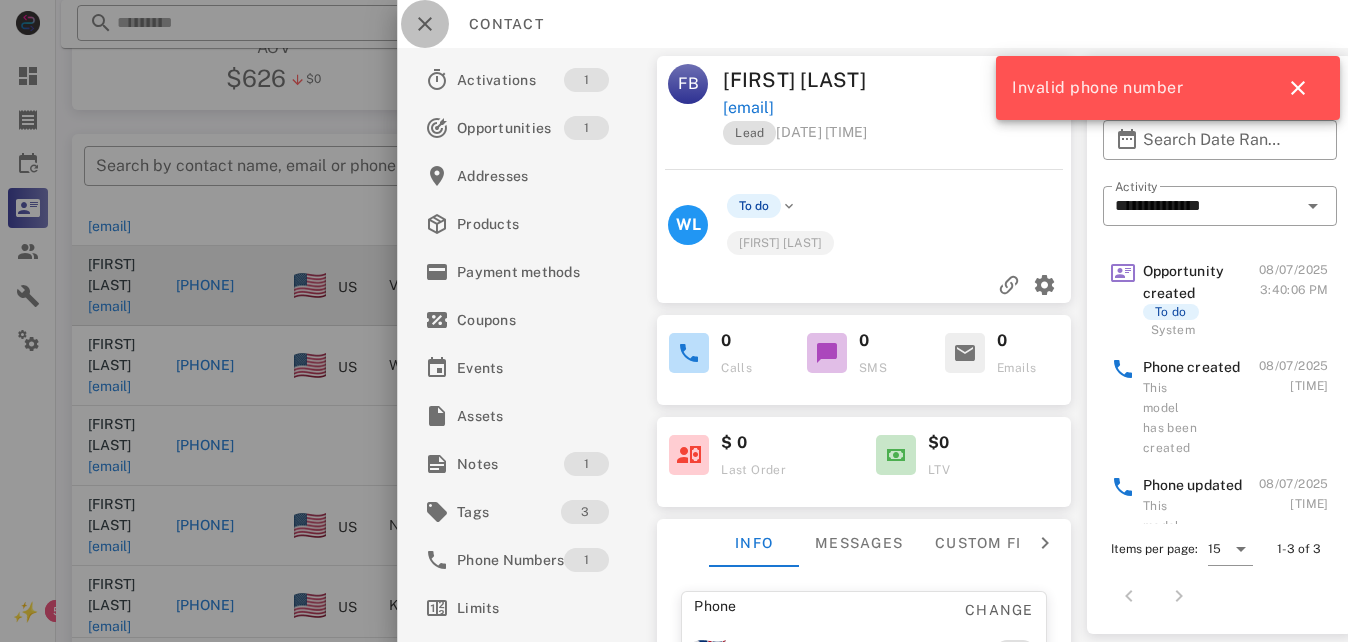click at bounding box center [425, 24] 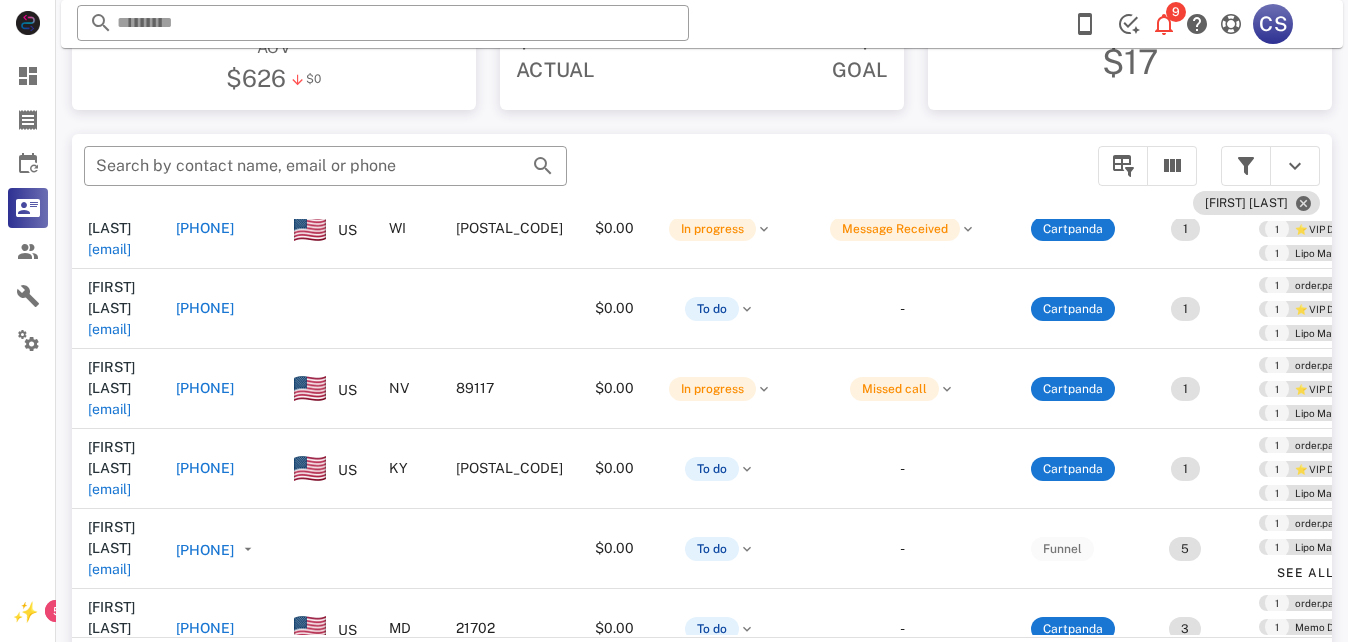 scroll, scrollTop: 540, scrollLeft: 0, axis: vertical 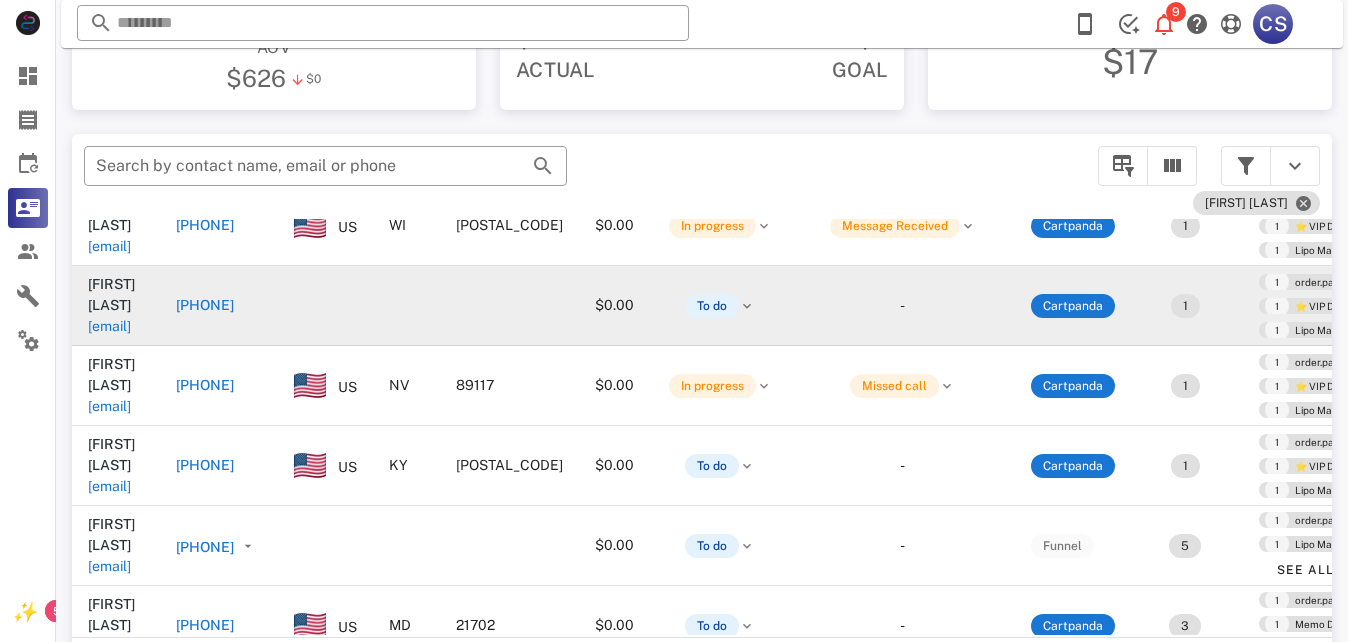 click on "[PHONE]" at bounding box center [205, 305] 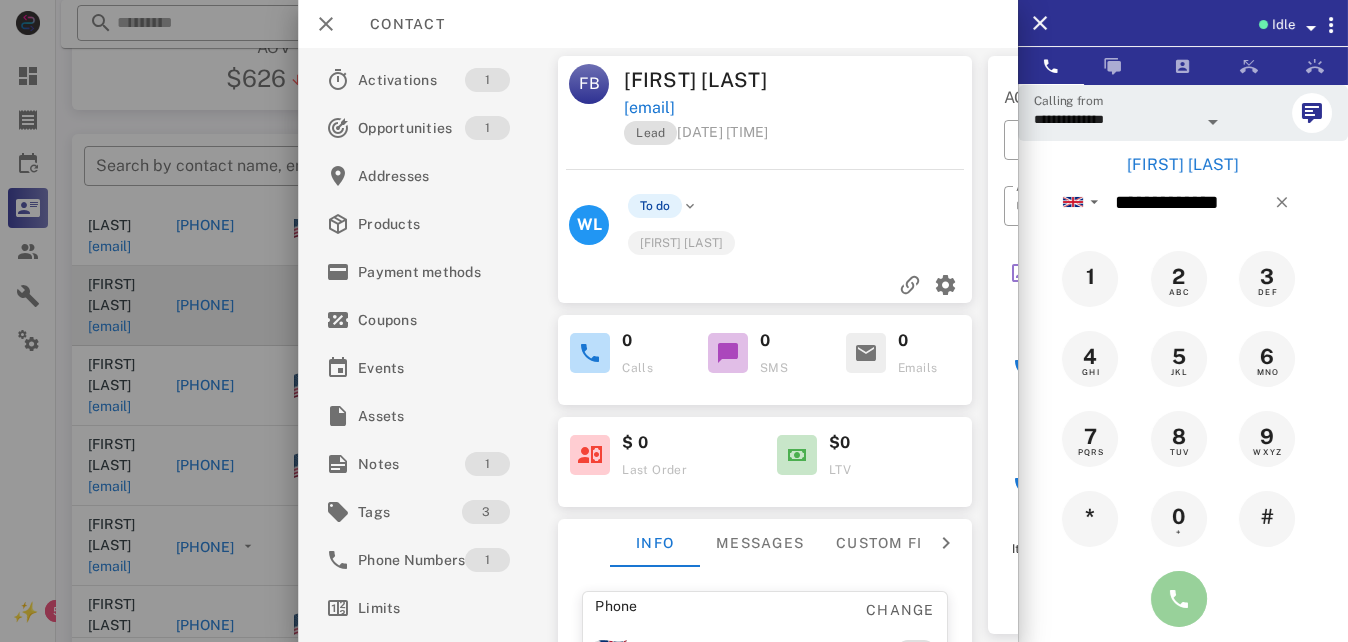 click at bounding box center [1179, 599] 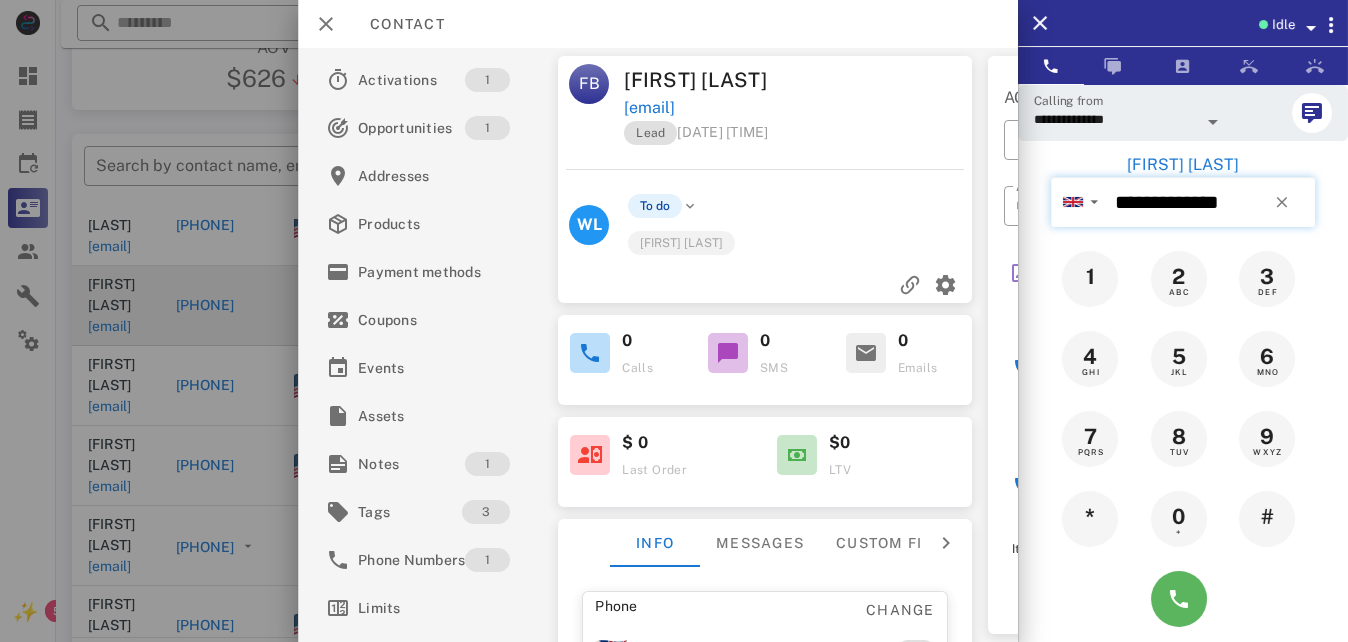 type on "**********" 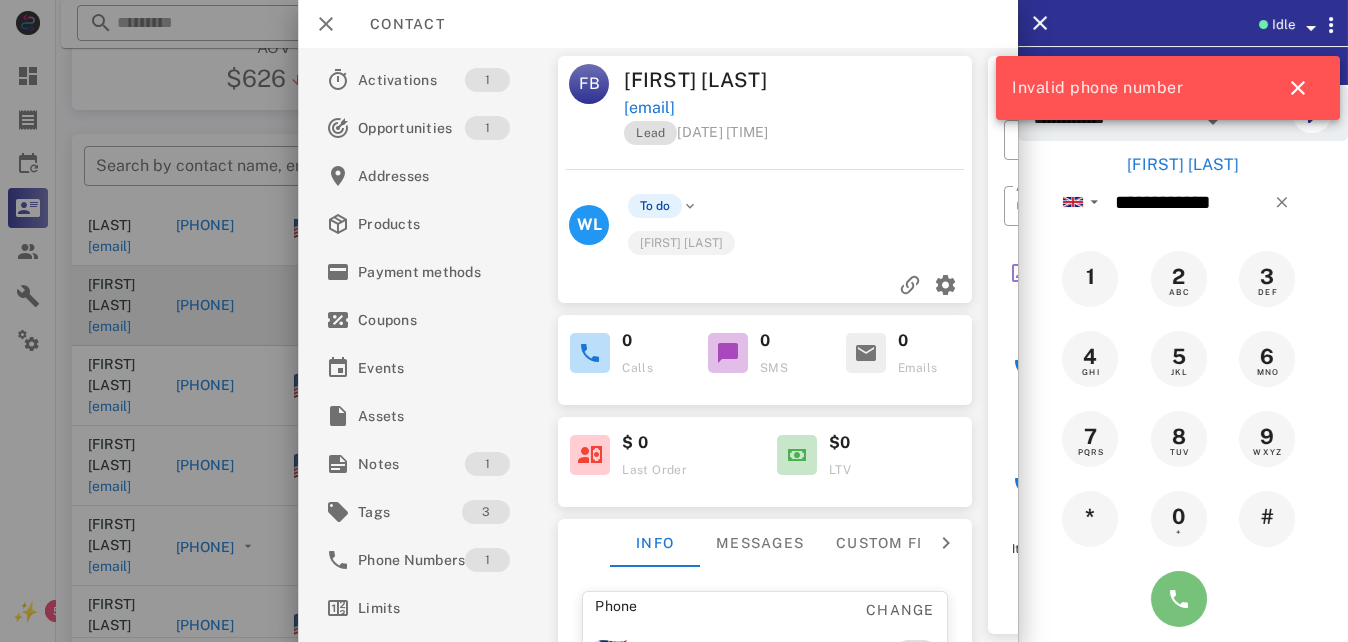 click at bounding box center (1179, 599) 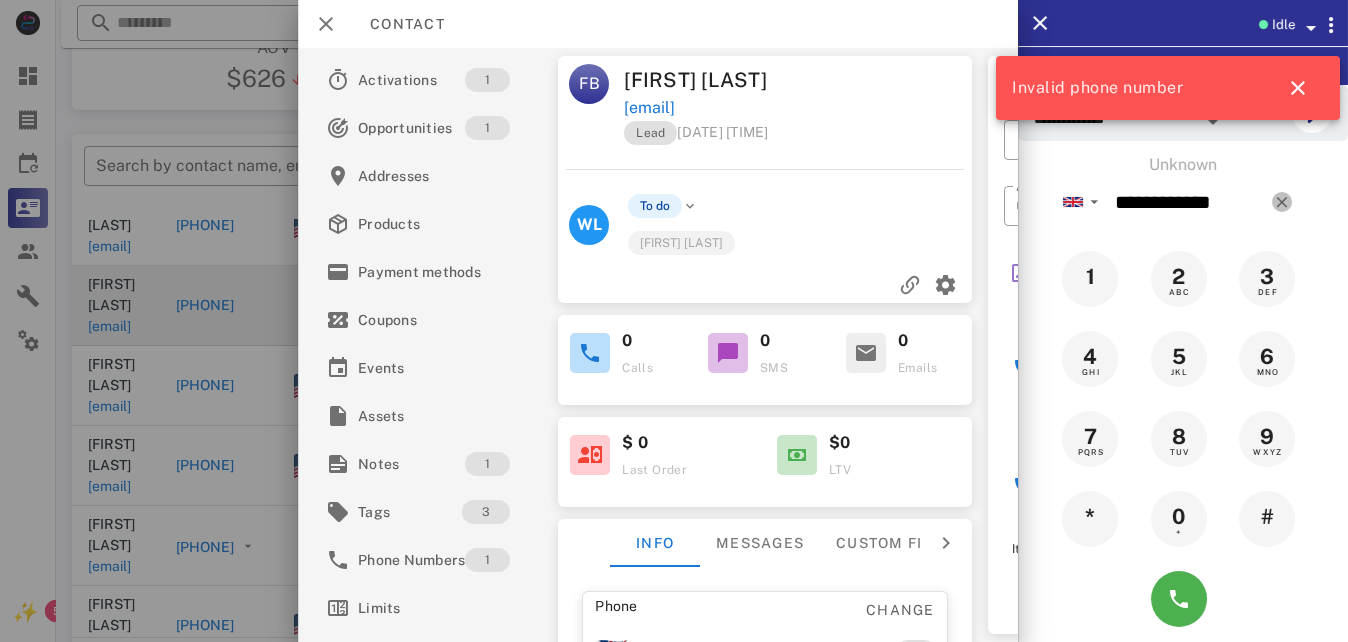 click at bounding box center [1282, 202] 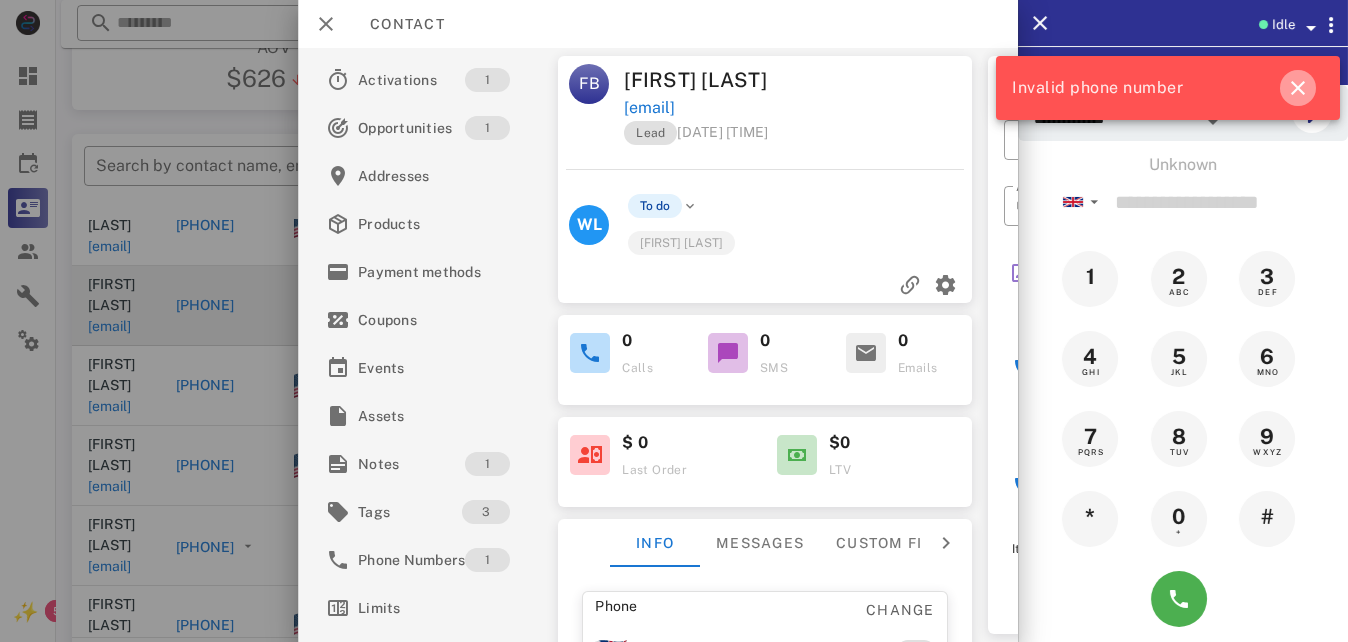 click at bounding box center (1298, 88) 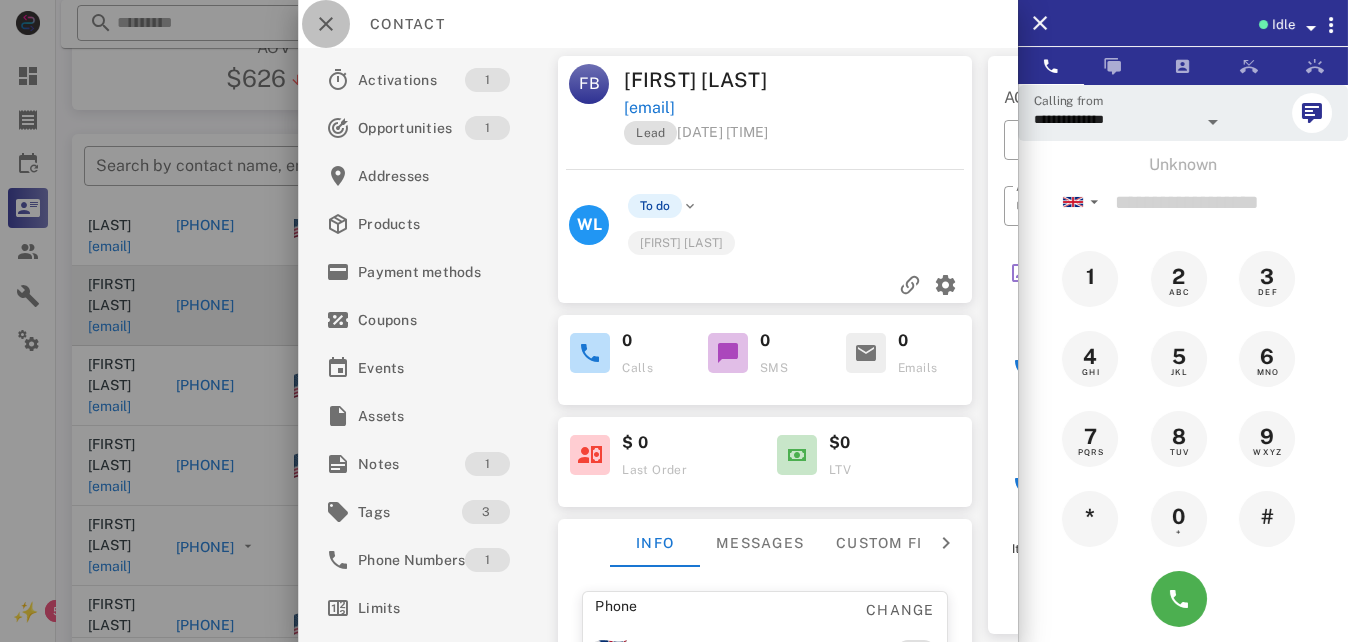 click at bounding box center [326, 24] 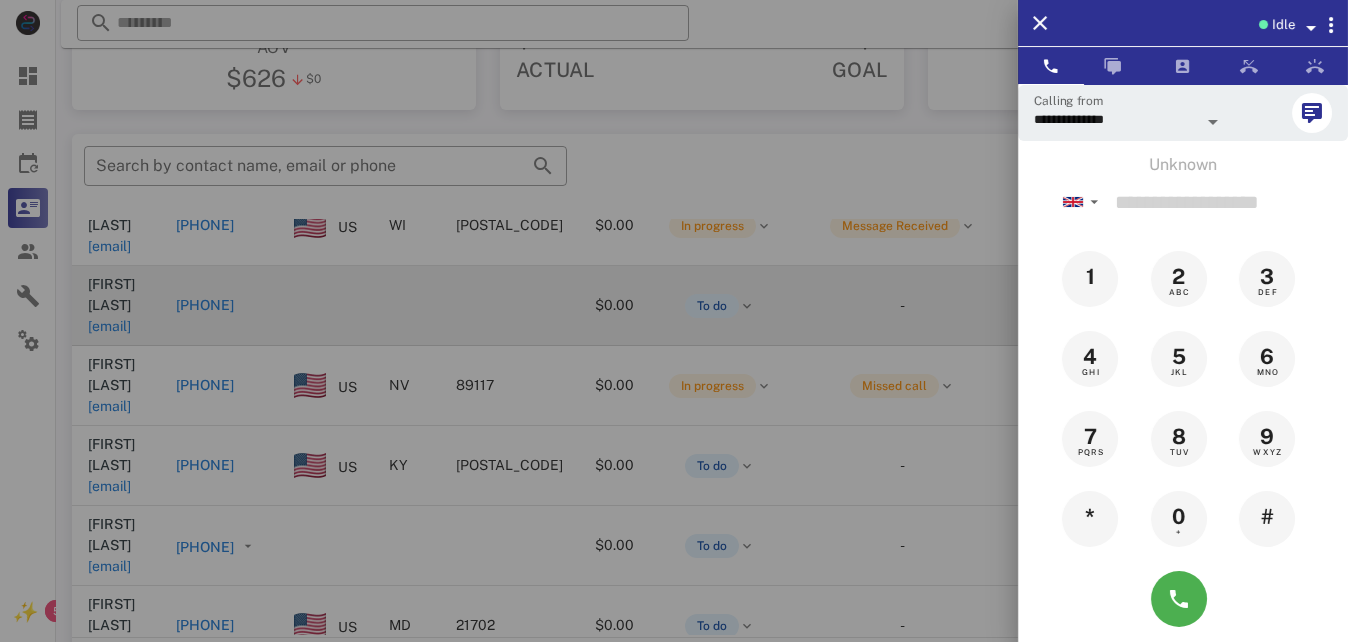 click at bounding box center [674, 321] 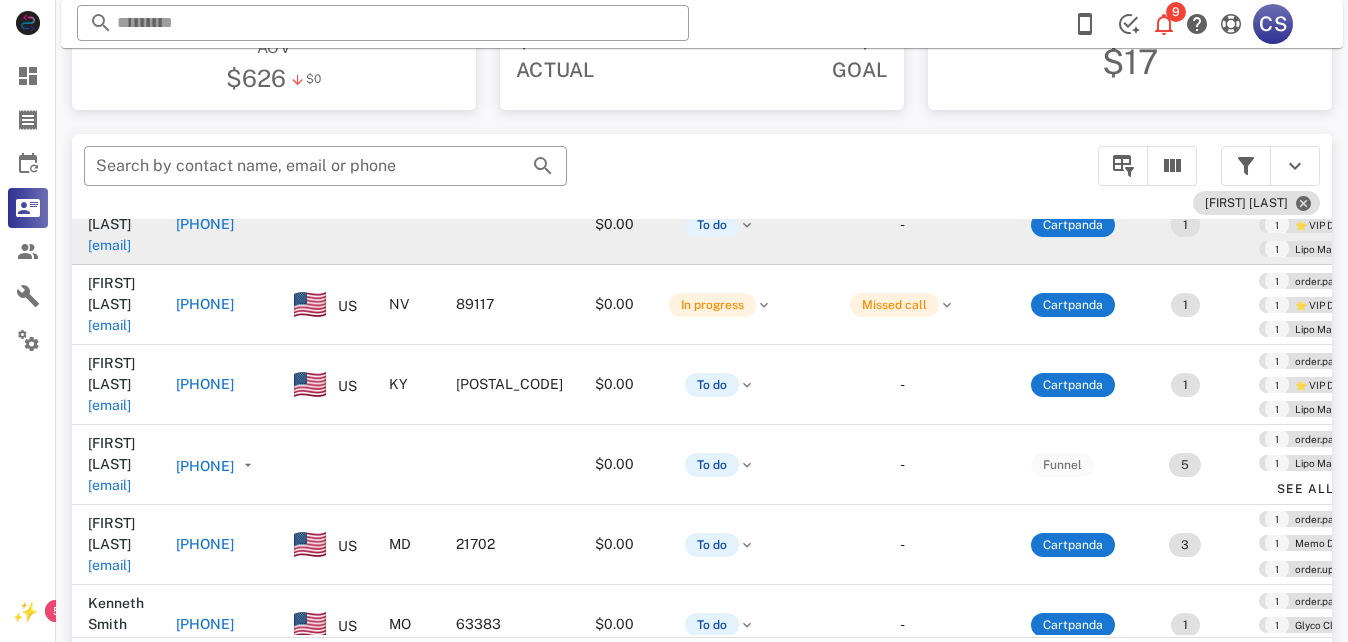 scroll, scrollTop: 623, scrollLeft: 0, axis: vertical 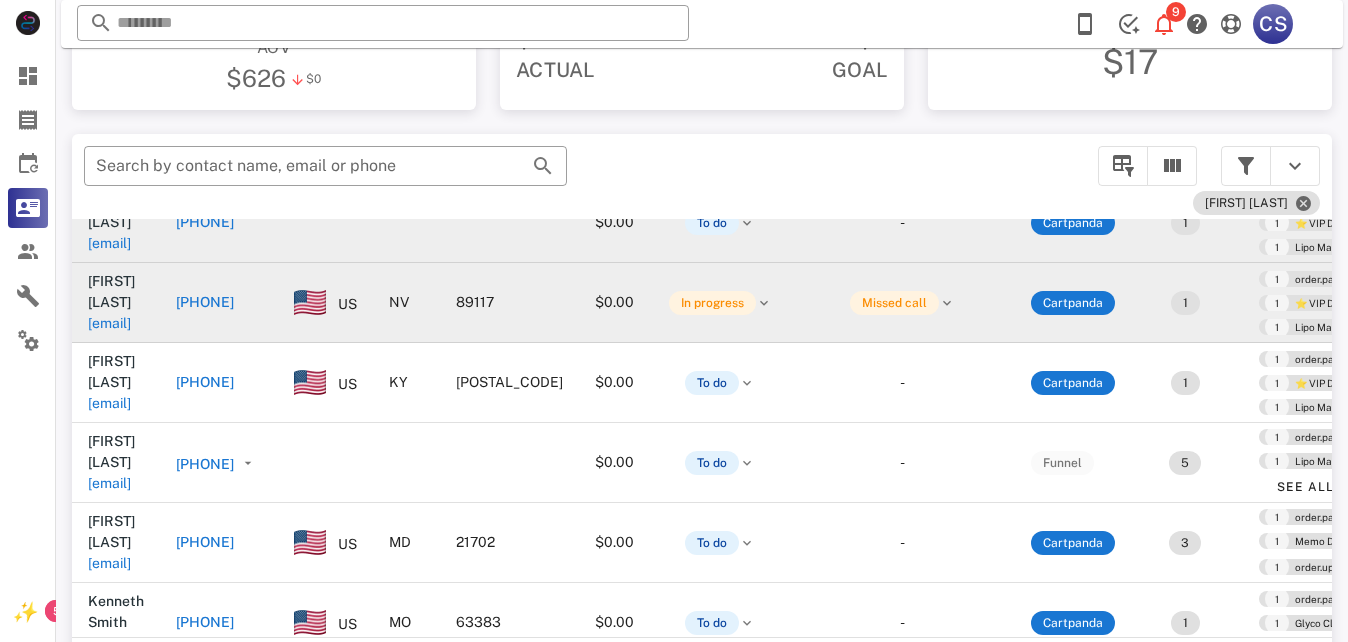 click on "[PHONE]" at bounding box center [205, 302] 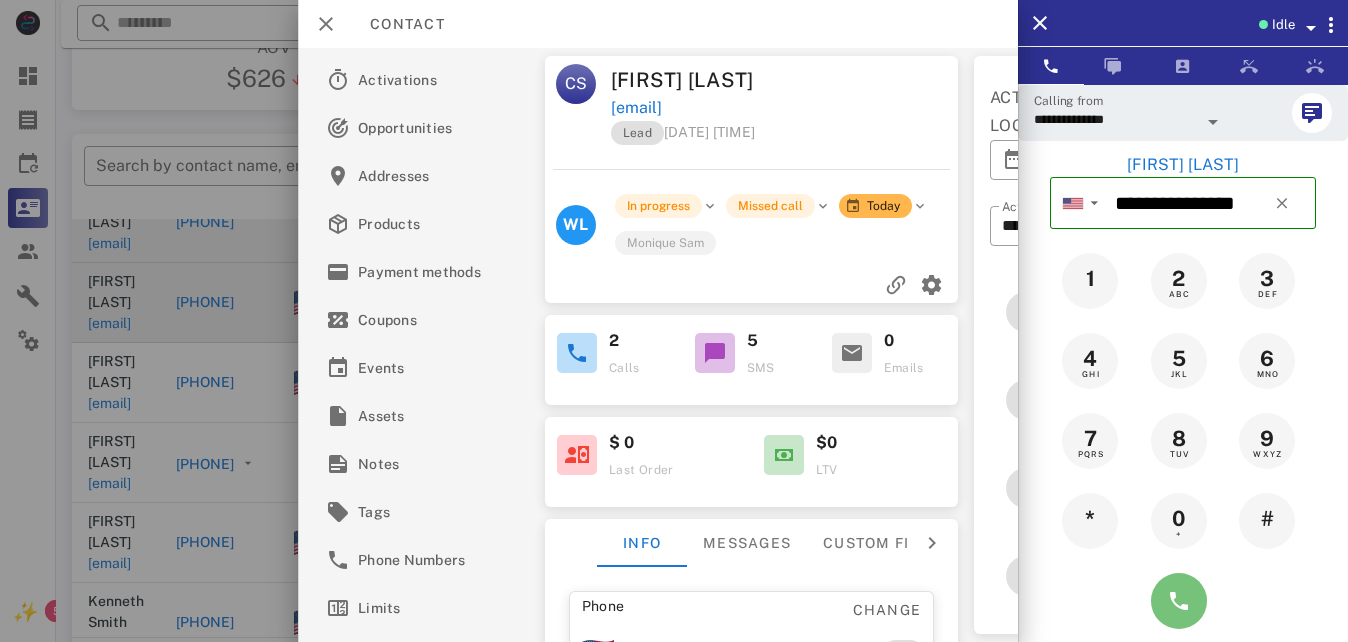 click at bounding box center [1179, 601] 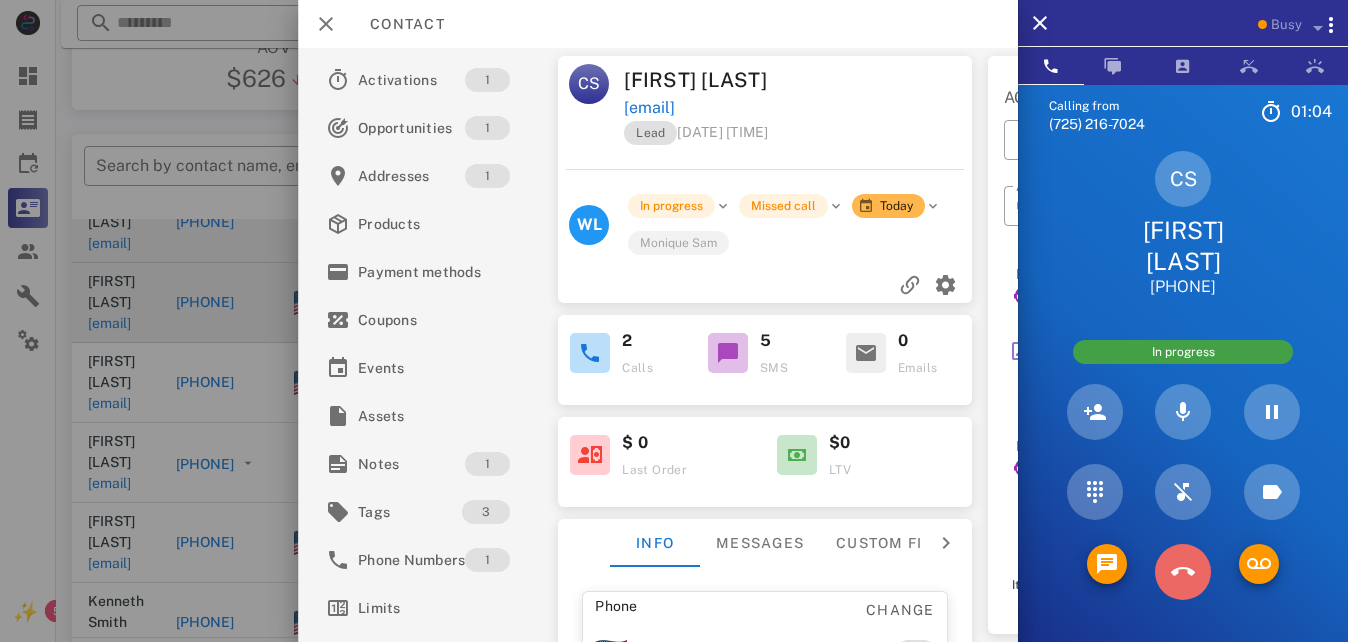 click at bounding box center (1183, 572) 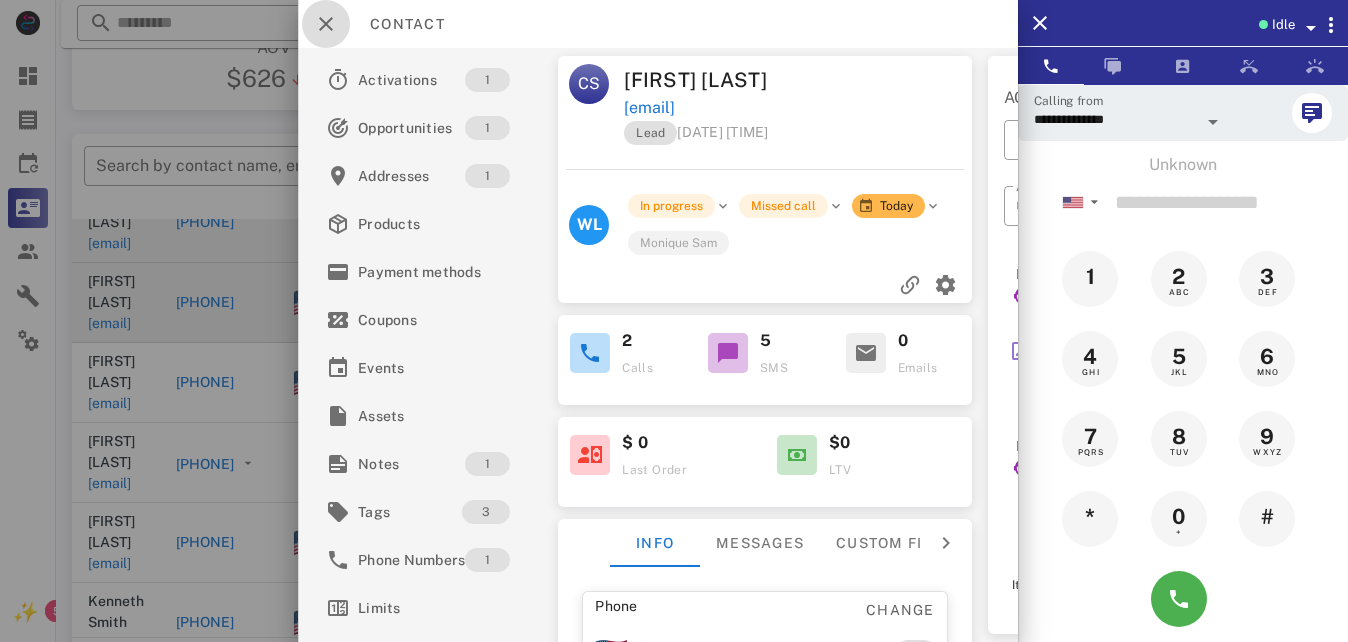 click at bounding box center [326, 24] 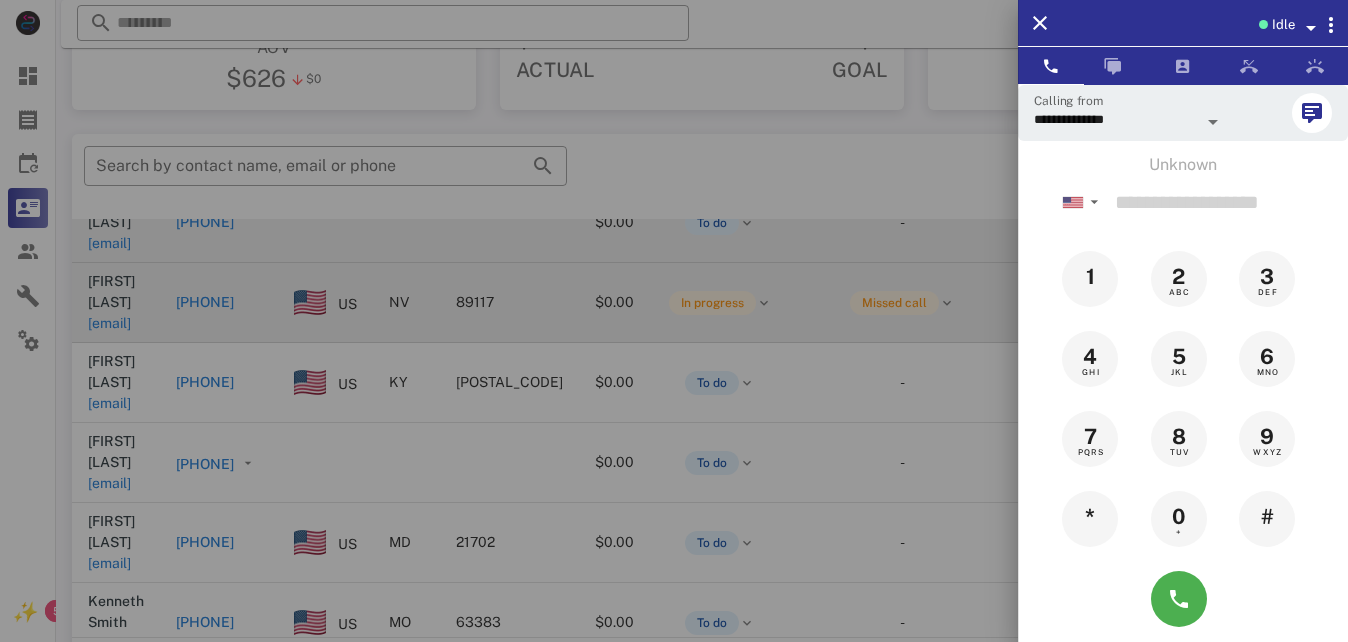 click at bounding box center [674, 321] 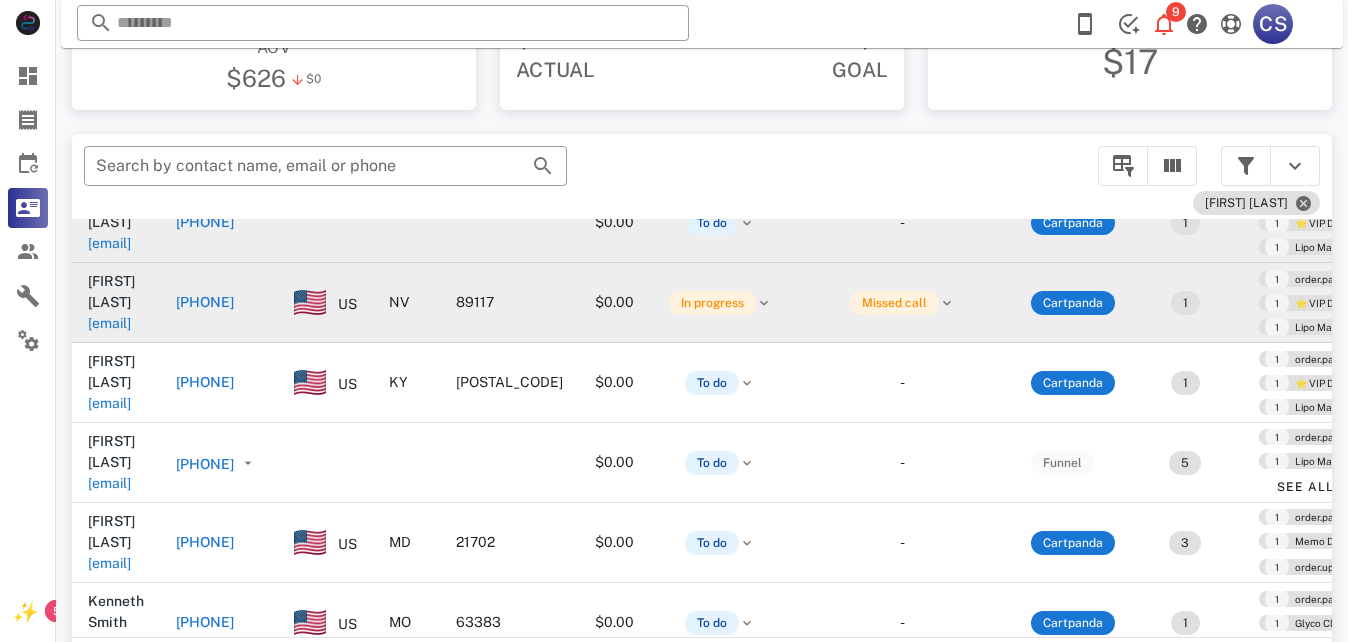 click on "[PHONE]" at bounding box center (205, 382) 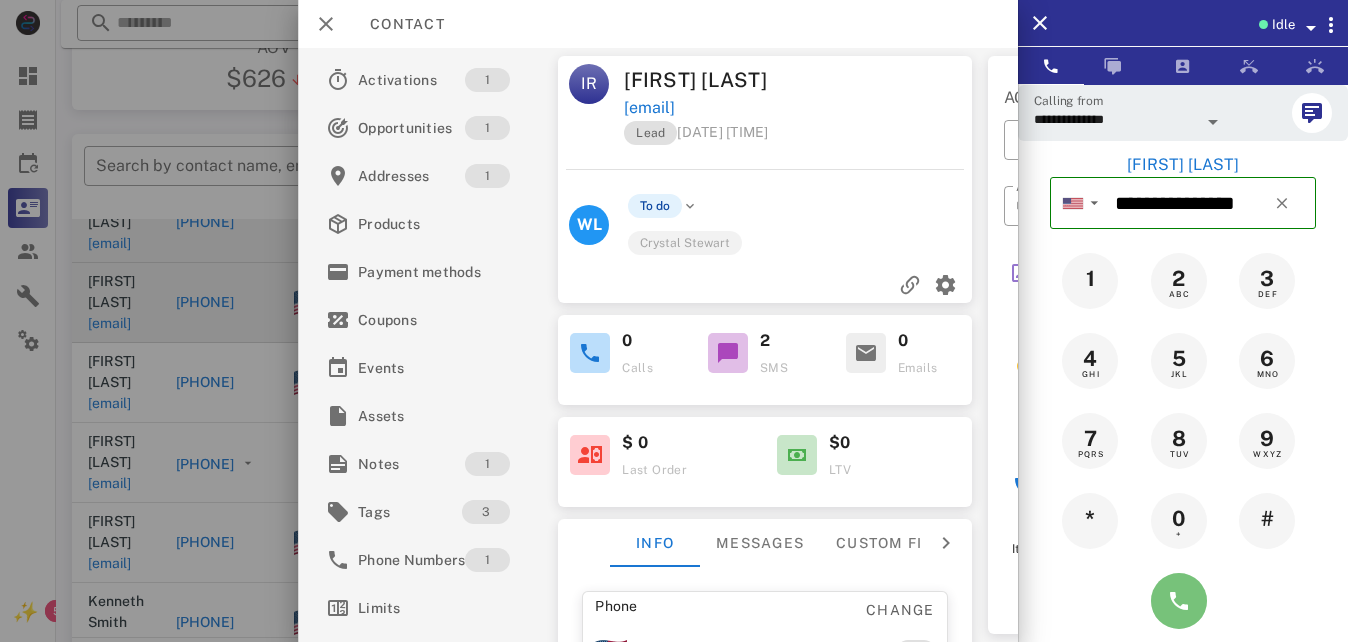 click at bounding box center (1179, 601) 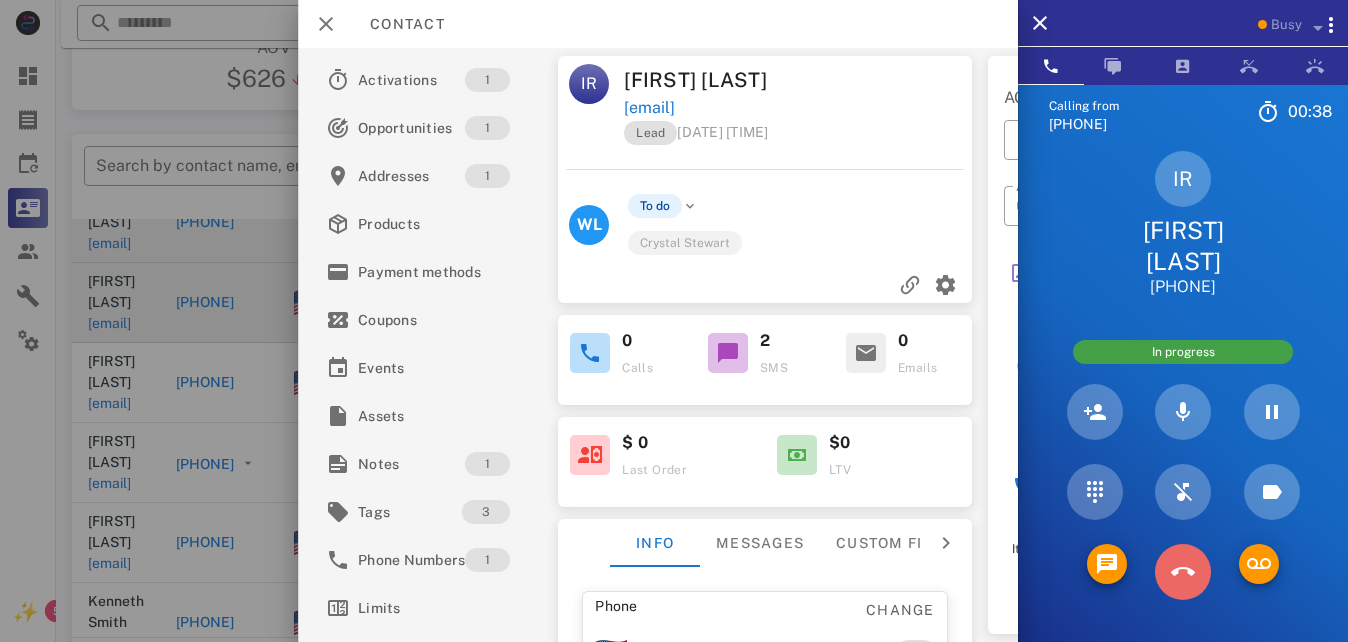 click at bounding box center [1183, 572] 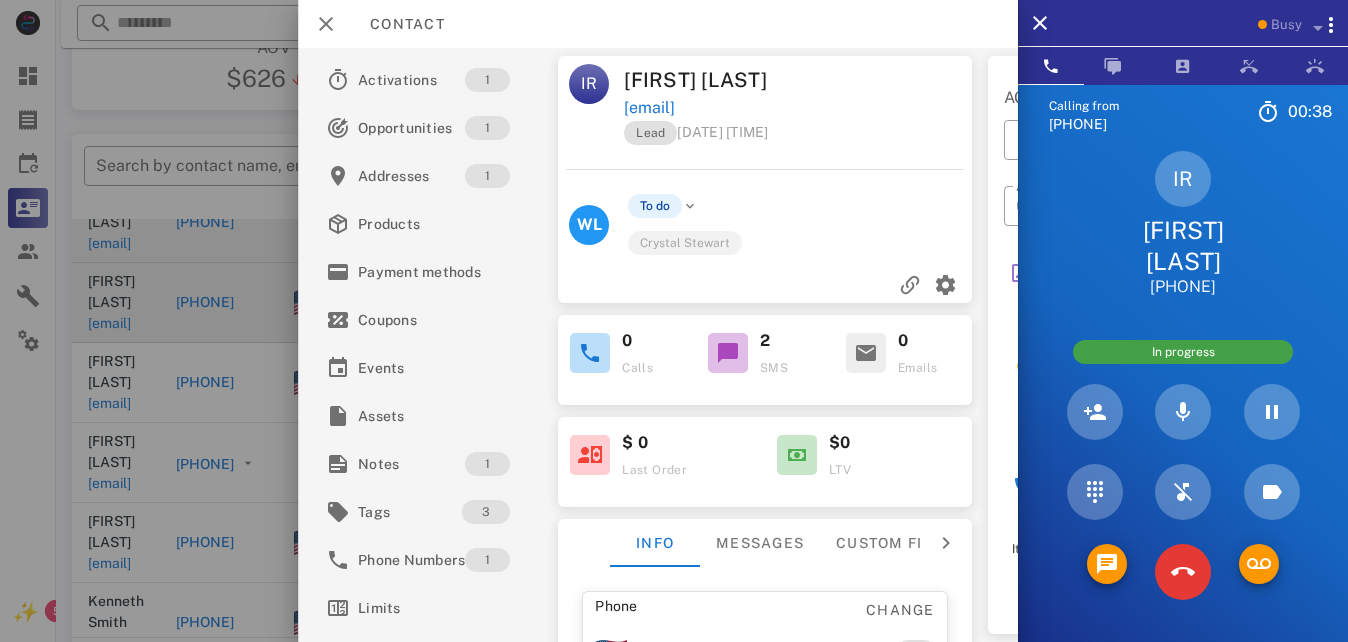click on "5 JKL" at bounding box center (0, 0) 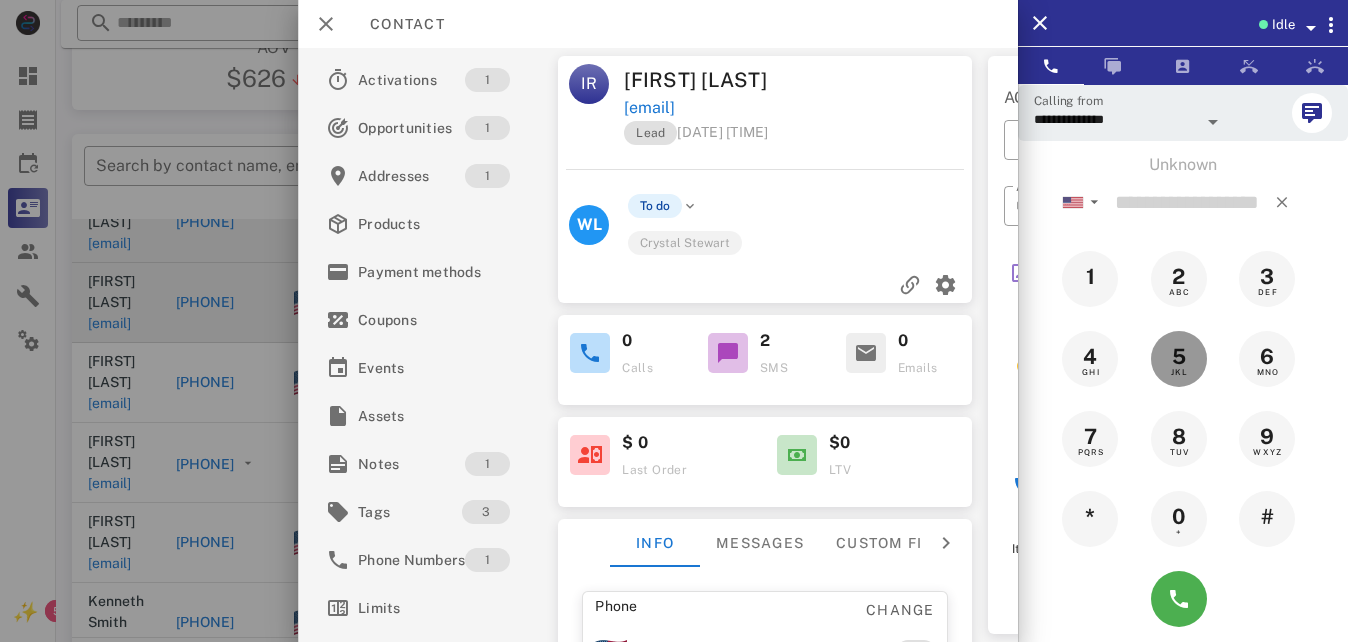 type on "*" 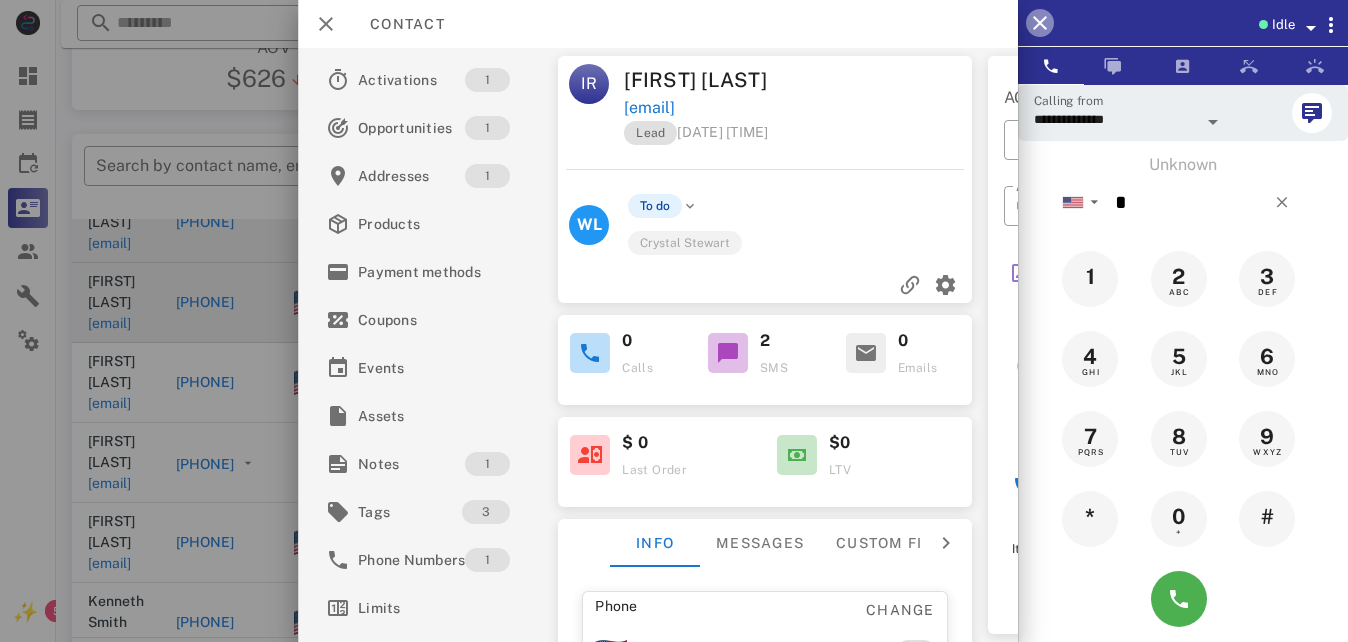 click at bounding box center [1040, 23] 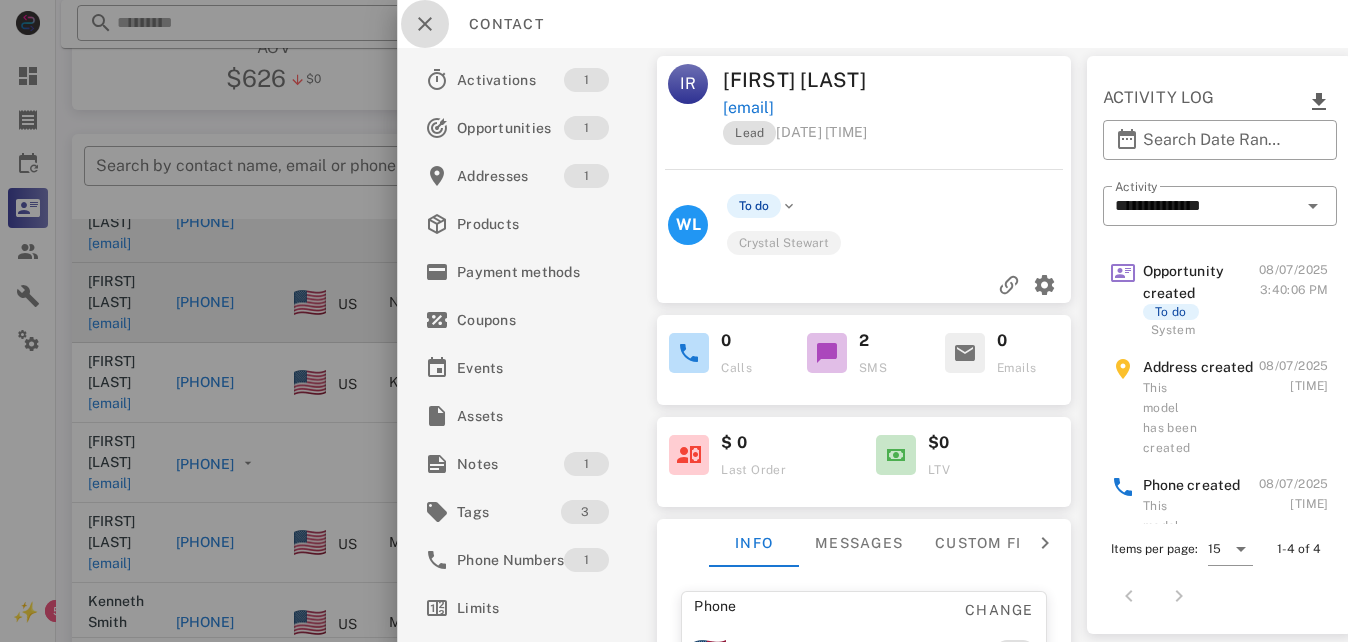 click at bounding box center [425, 24] 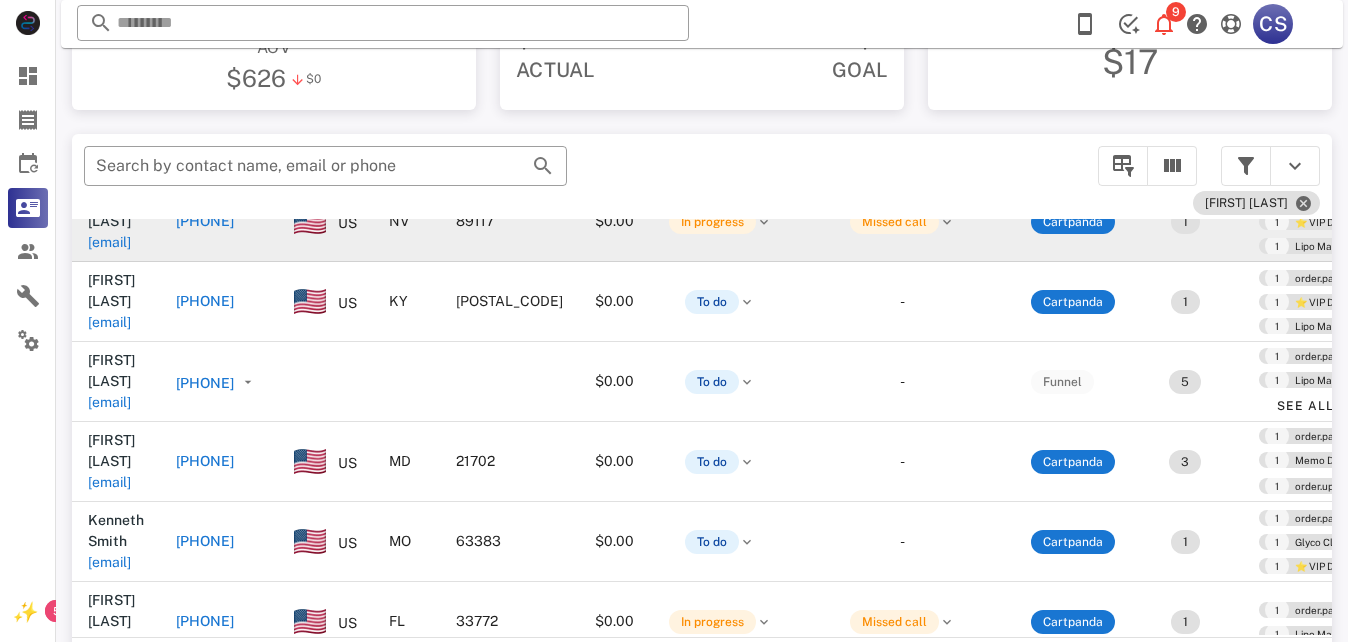 scroll, scrollTop: 716, scrollLeft: 0, axis: vertical 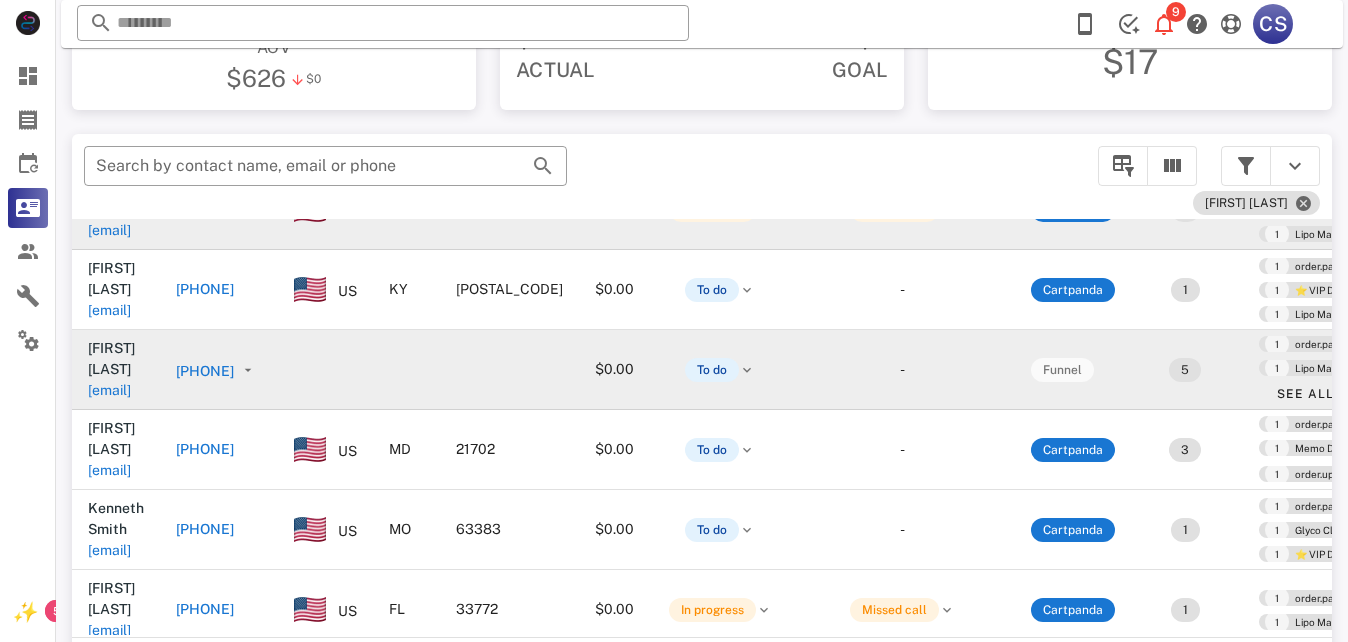 click on "[PHONE]" at bounding box center [205, 371] 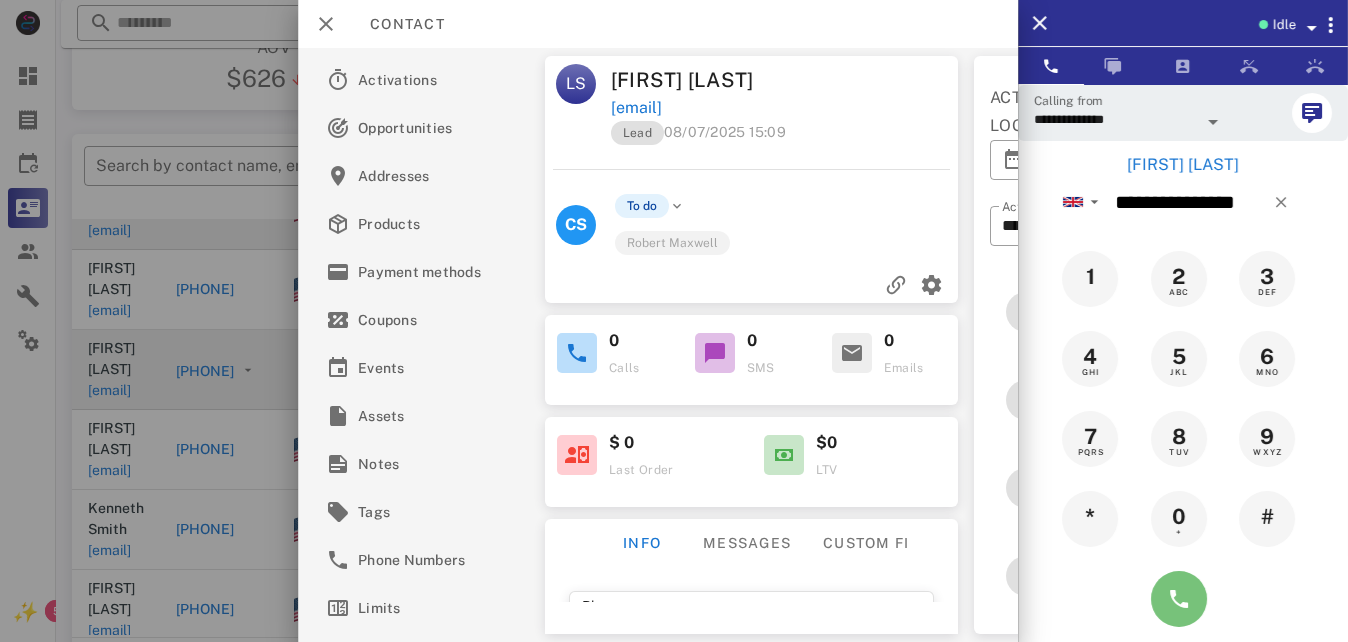 click at bounding box center (1179, 599) 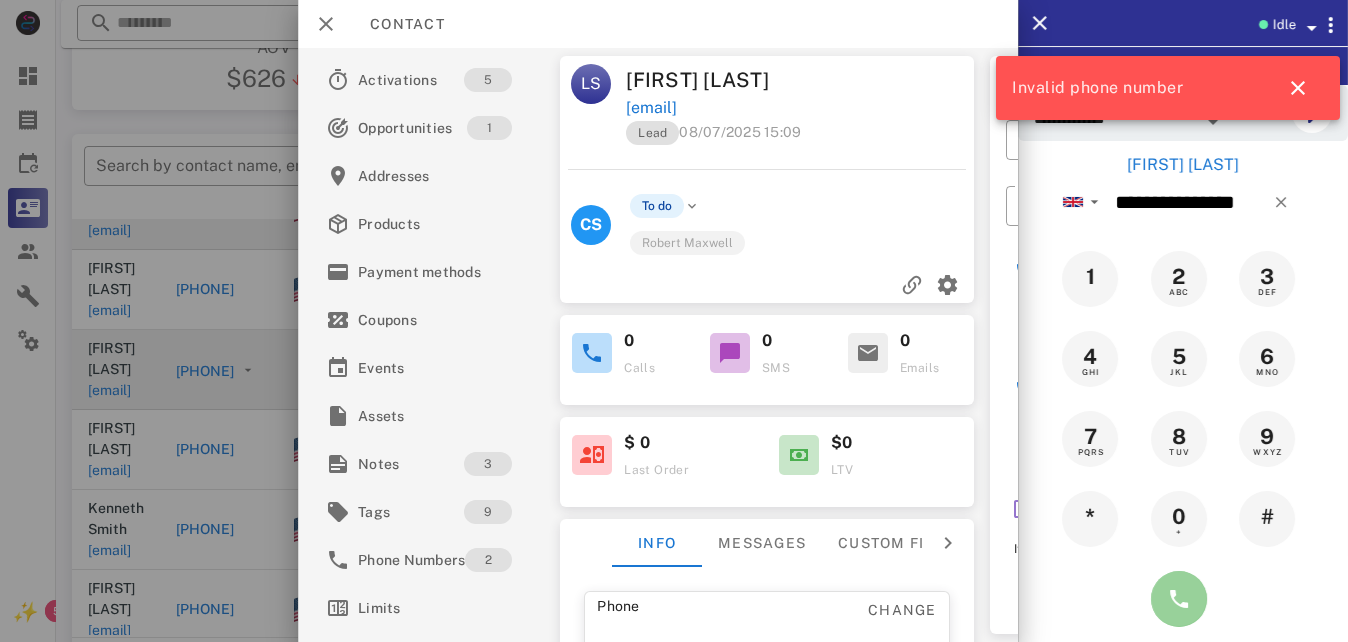 click at bounding box center [1179, 599] 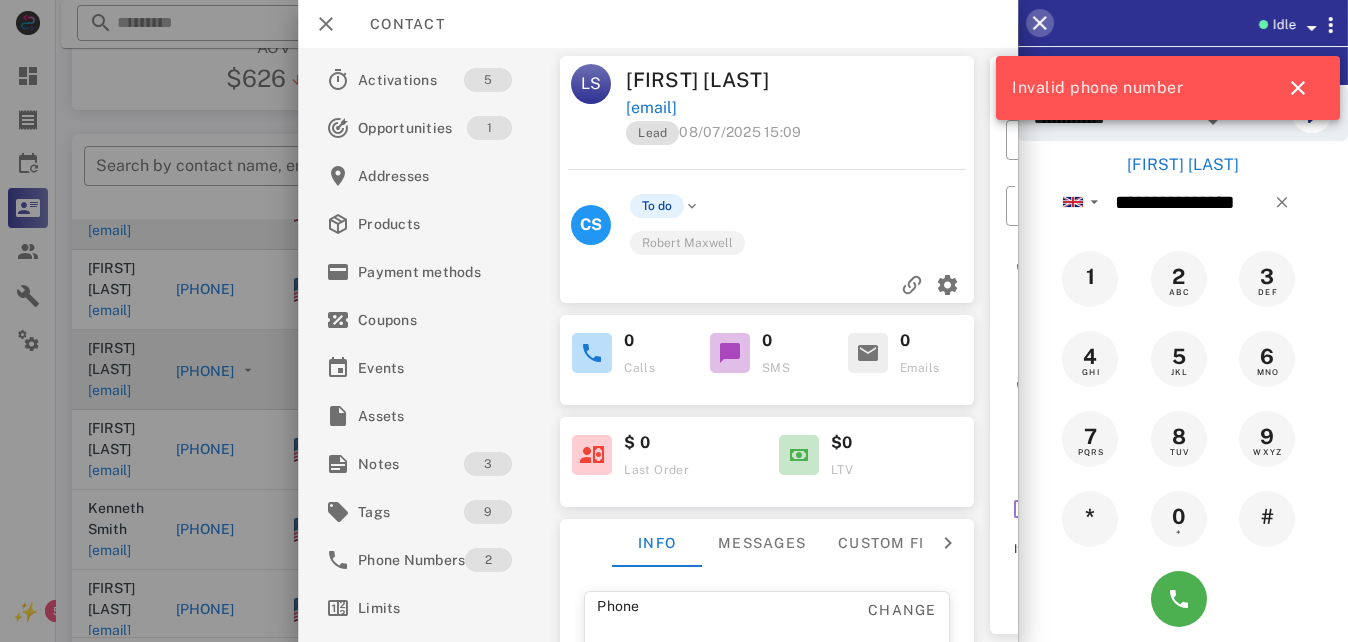 click at bounding box center (1040, 23) 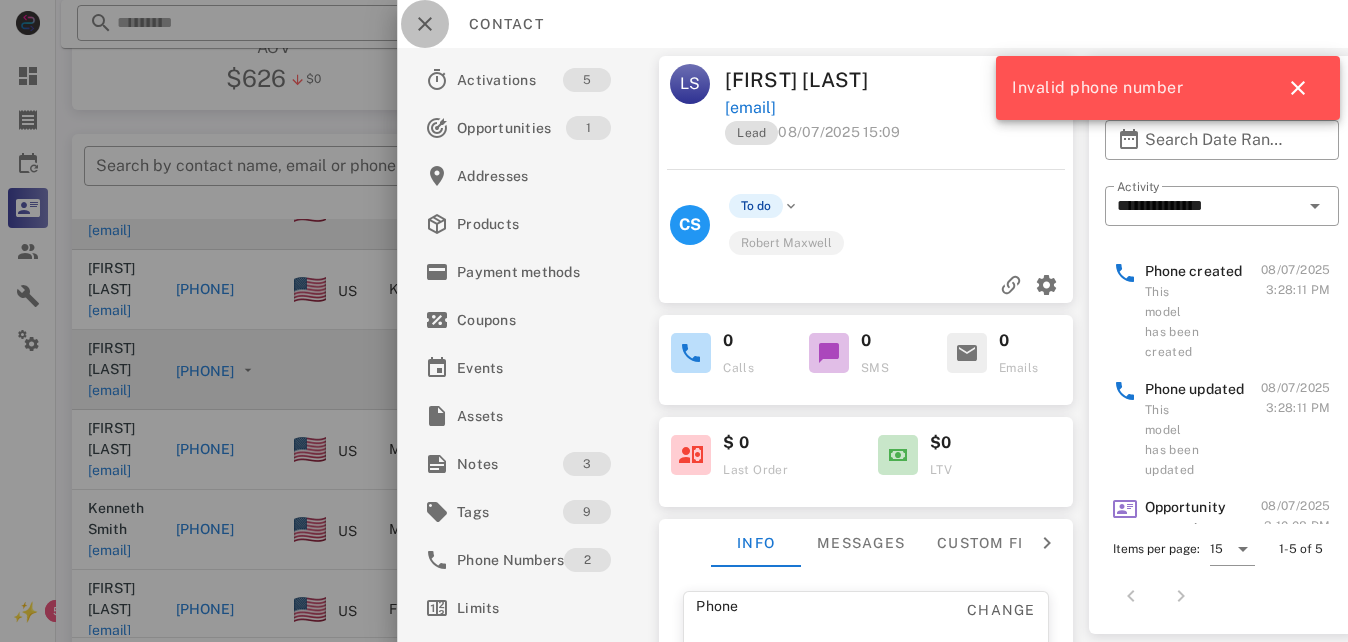 click at bounding box center [425, 24] 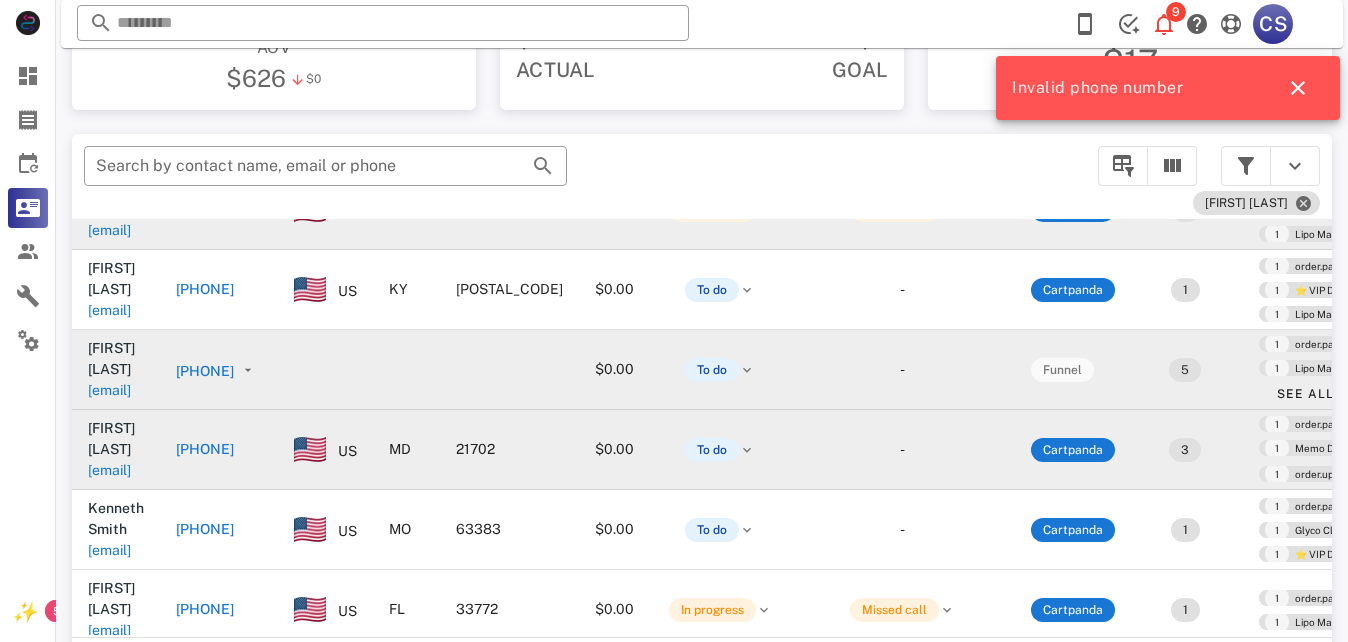 click on "[PHONE]" at bounding box center [205, 449] 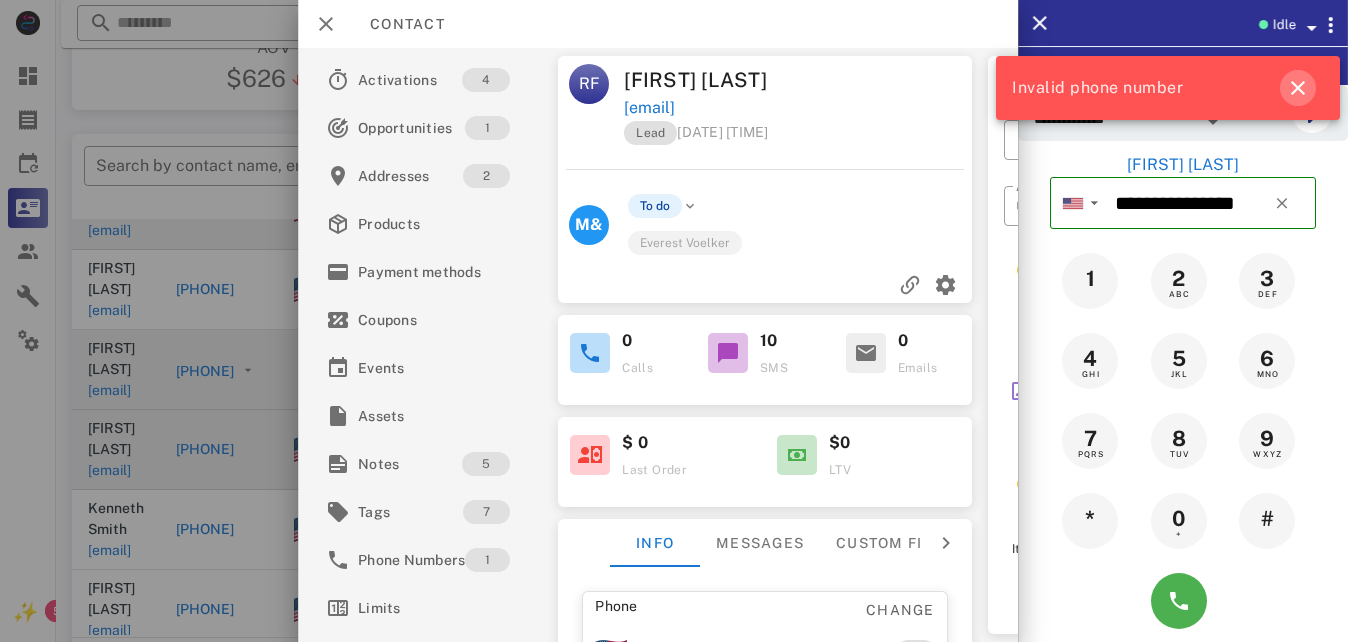 click at bounding box center (1298, 88) 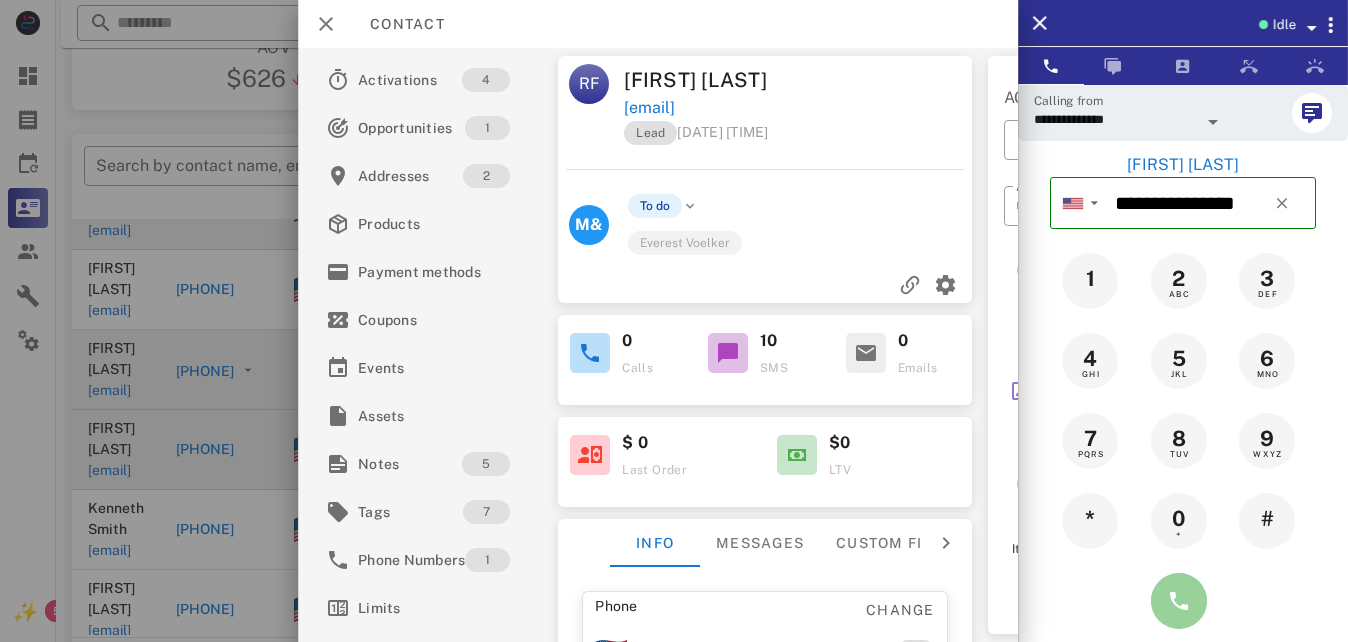 click at bounding box center (1179, 601) 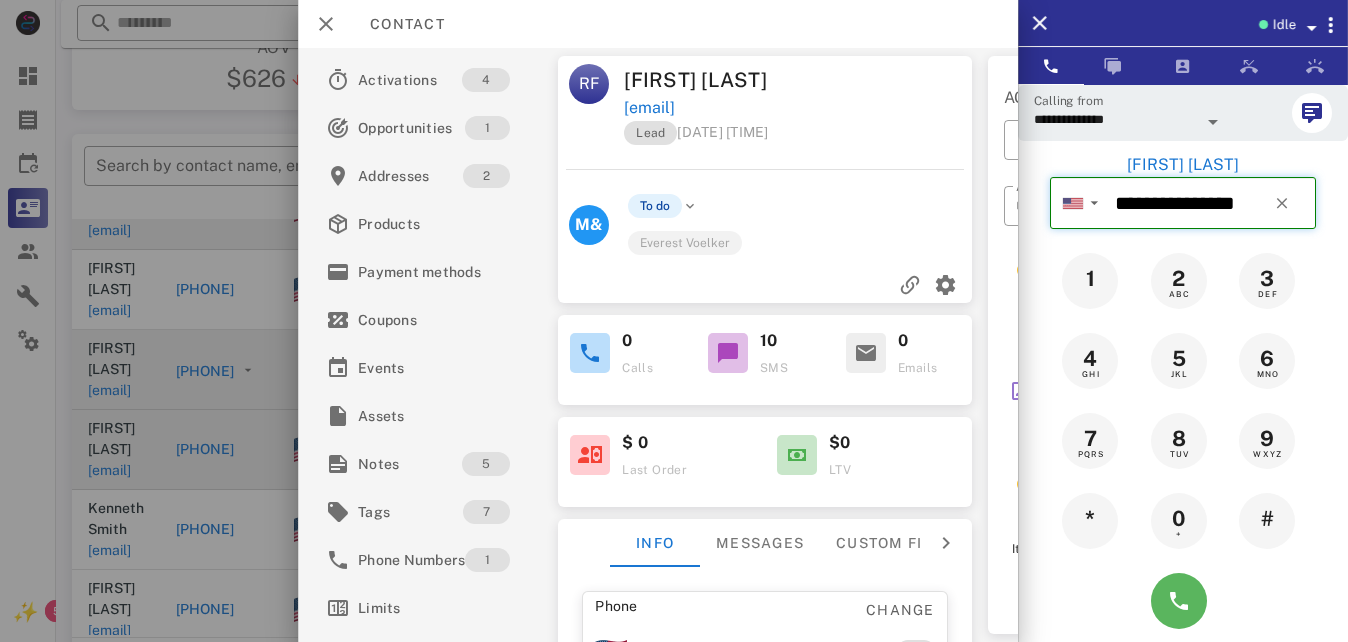 type 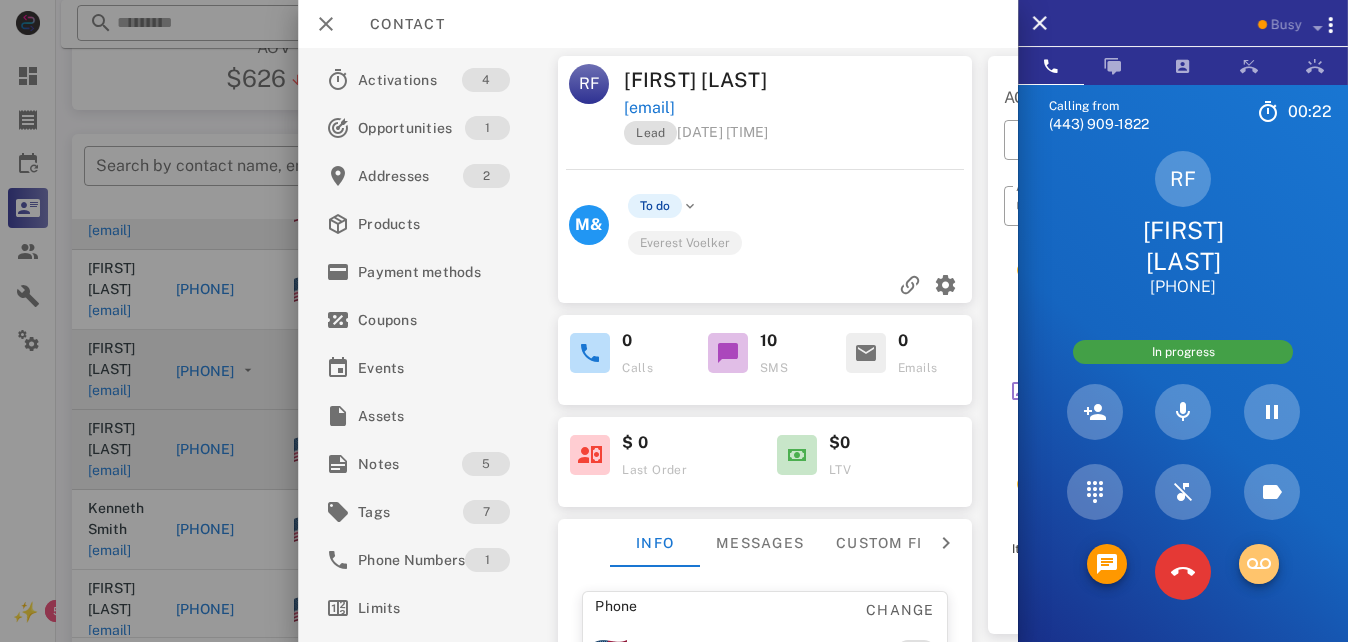 click at bounding box center [1259, 564] 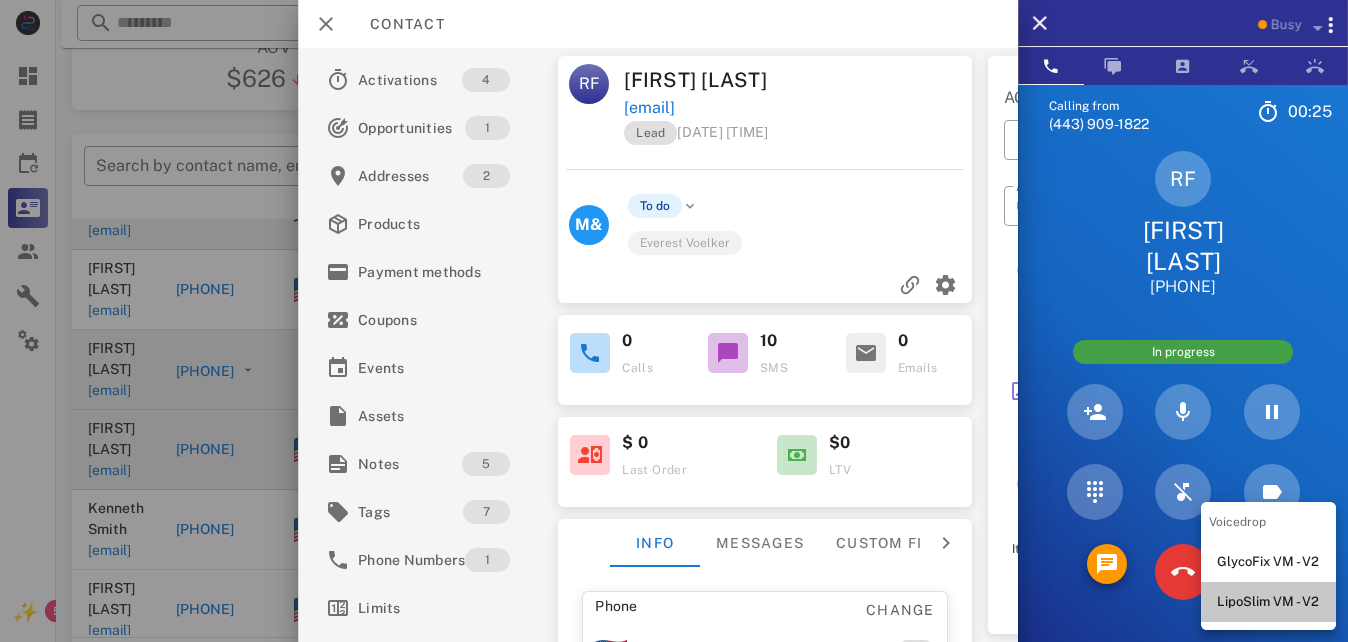 click on "LipoSlim VM - V2" at bounding box center (1268, 602) 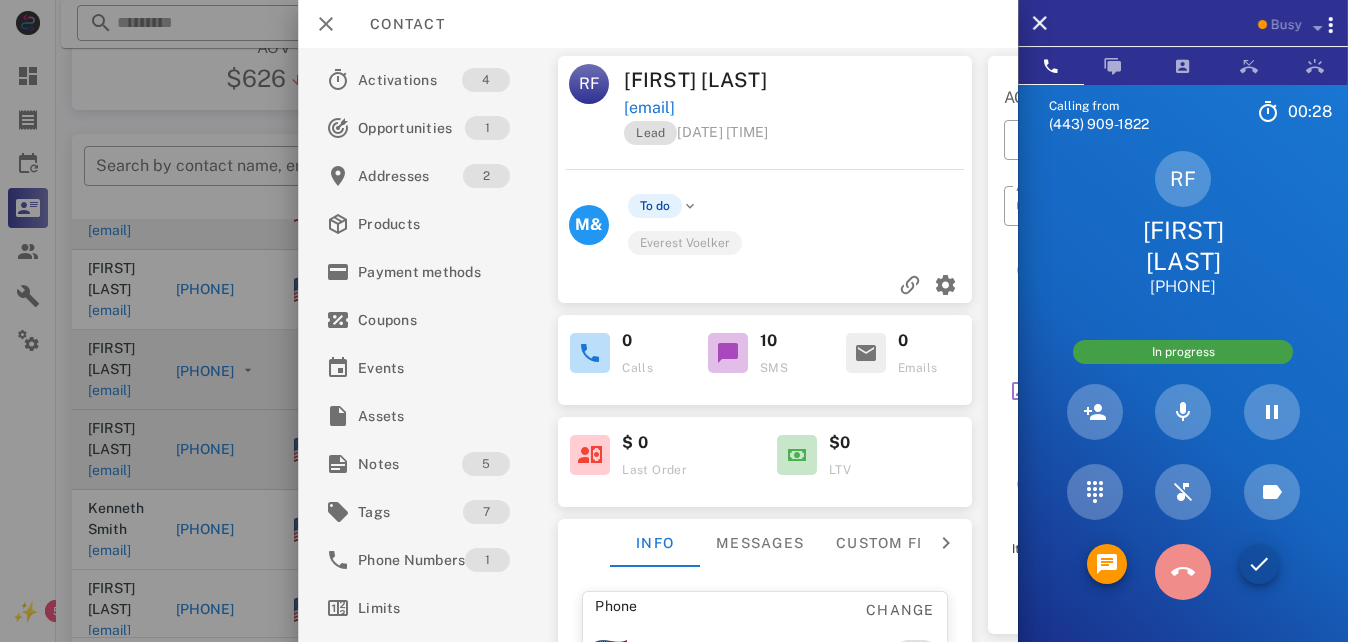click at bounding box center (1183, 572) 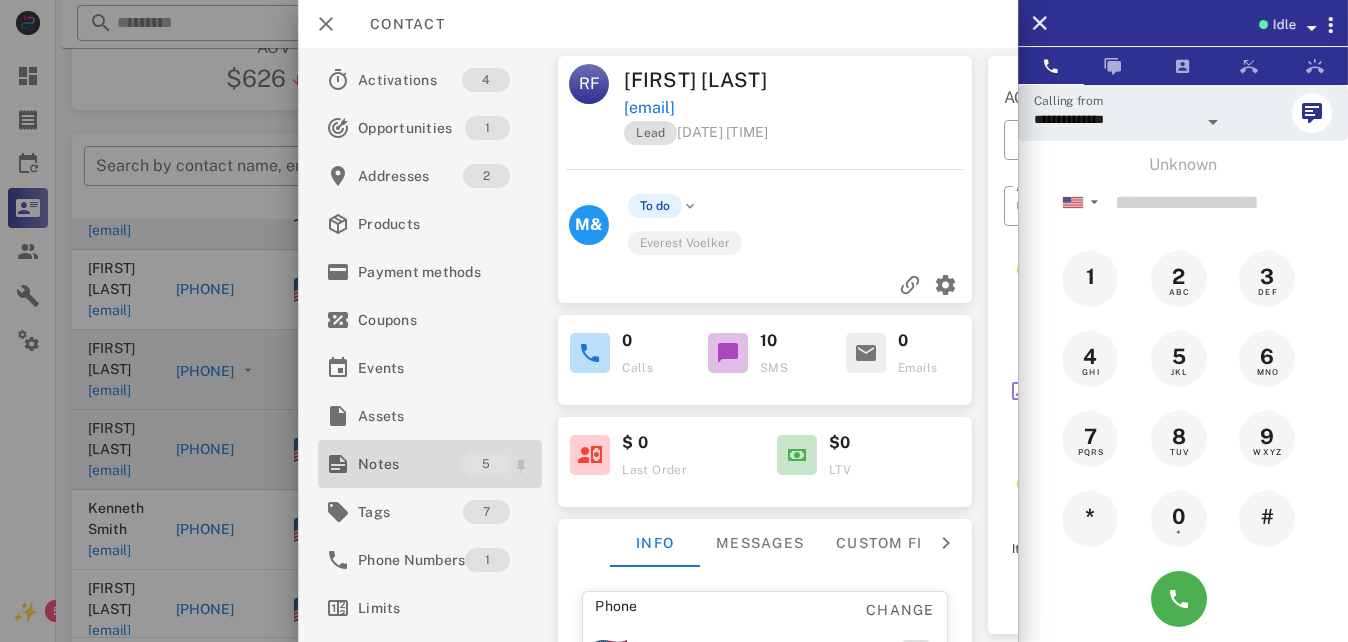 click on "Notes" at bounding box center (410, 464) 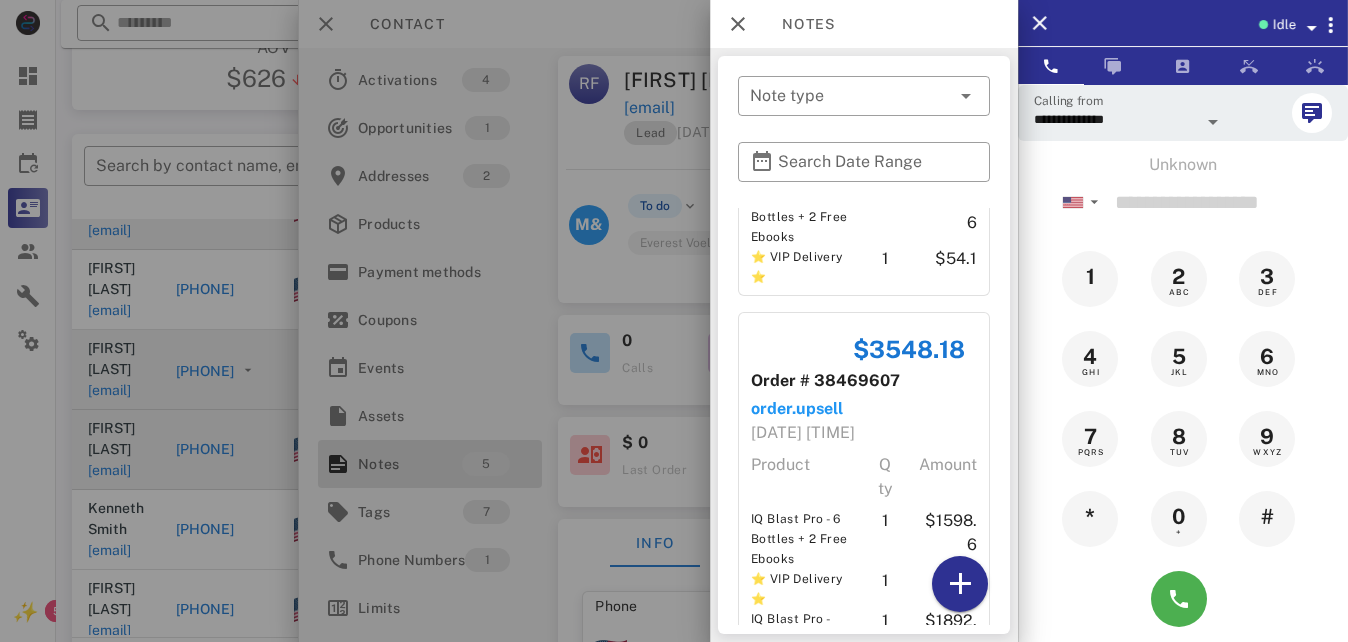 scroll, scrollTop: 1229, scrollLeft: 0, axis: vertical 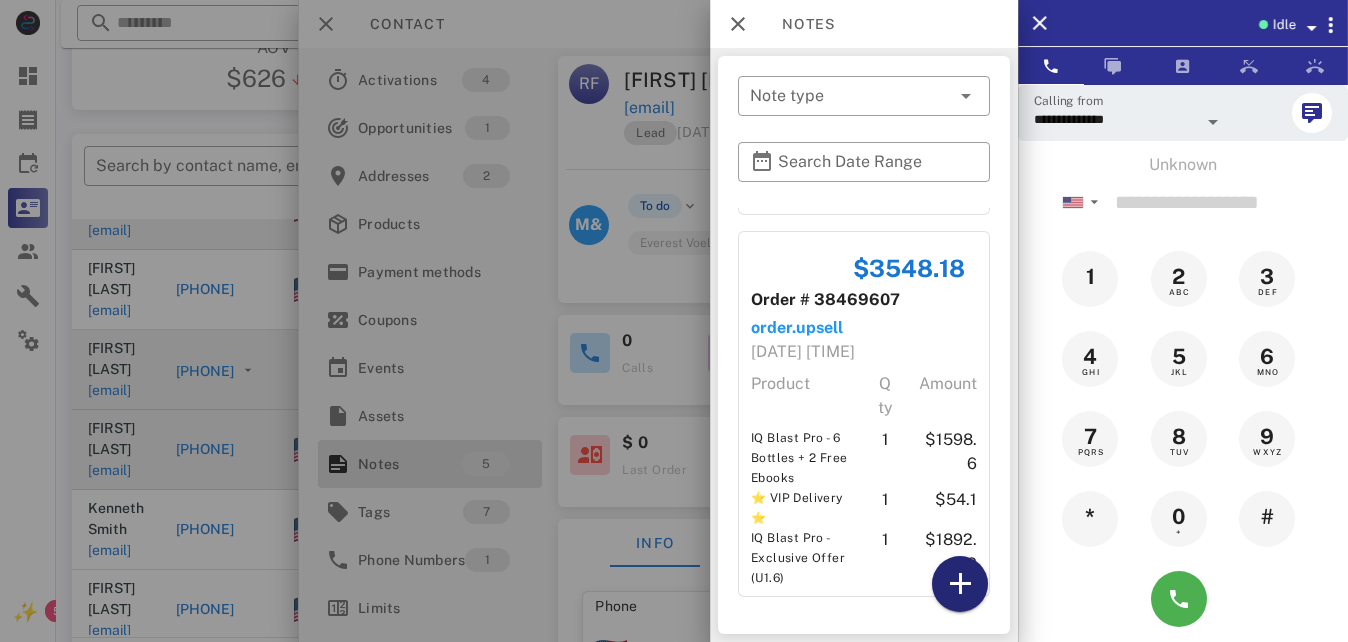 click at bounding box center (960, 584) 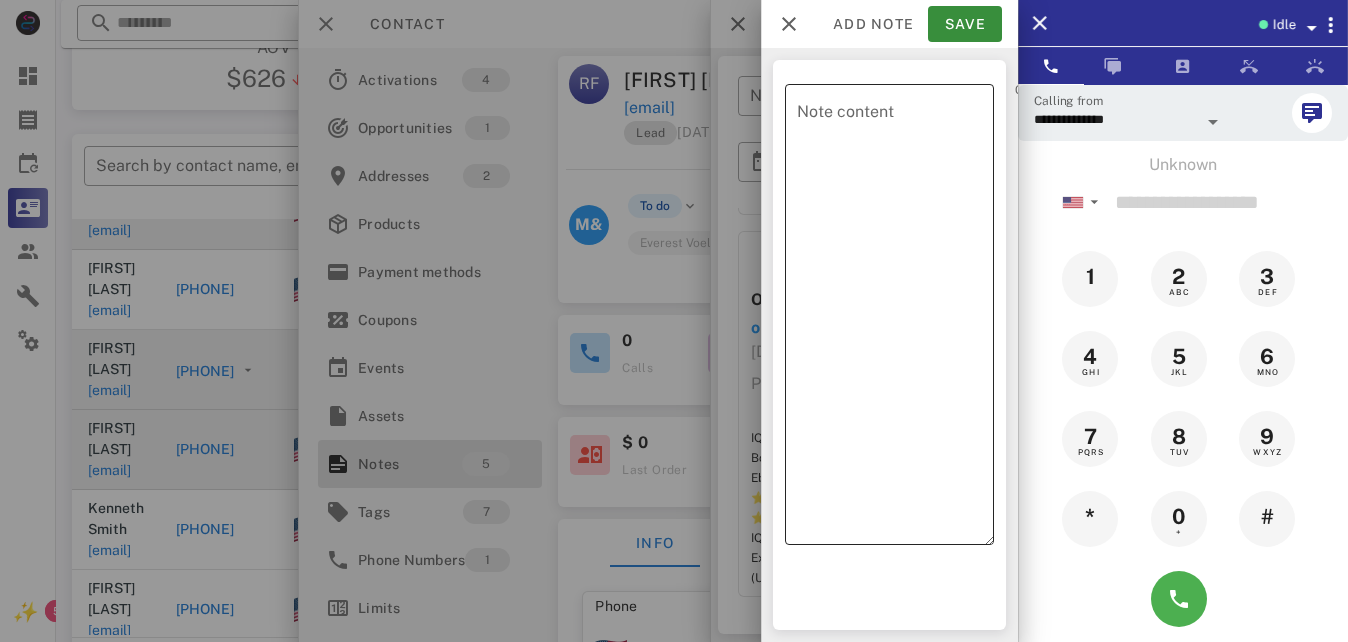 click on "Note content" at bounding box center [895, 319] 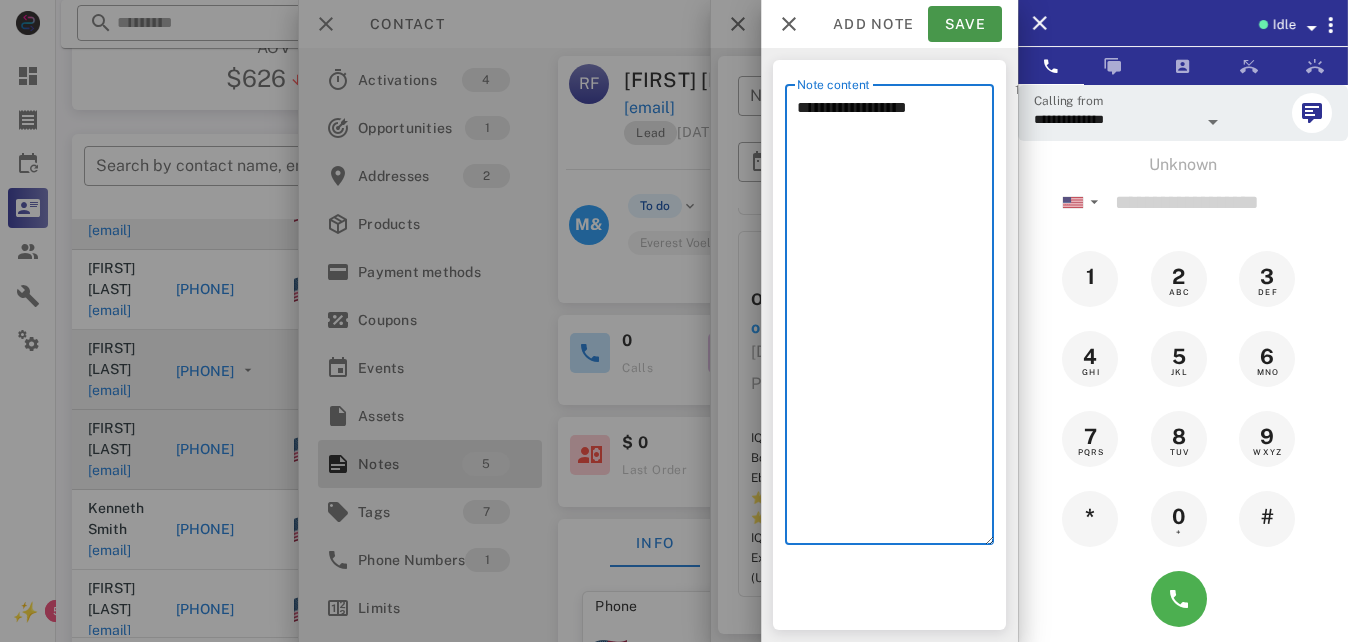 type on "**********" 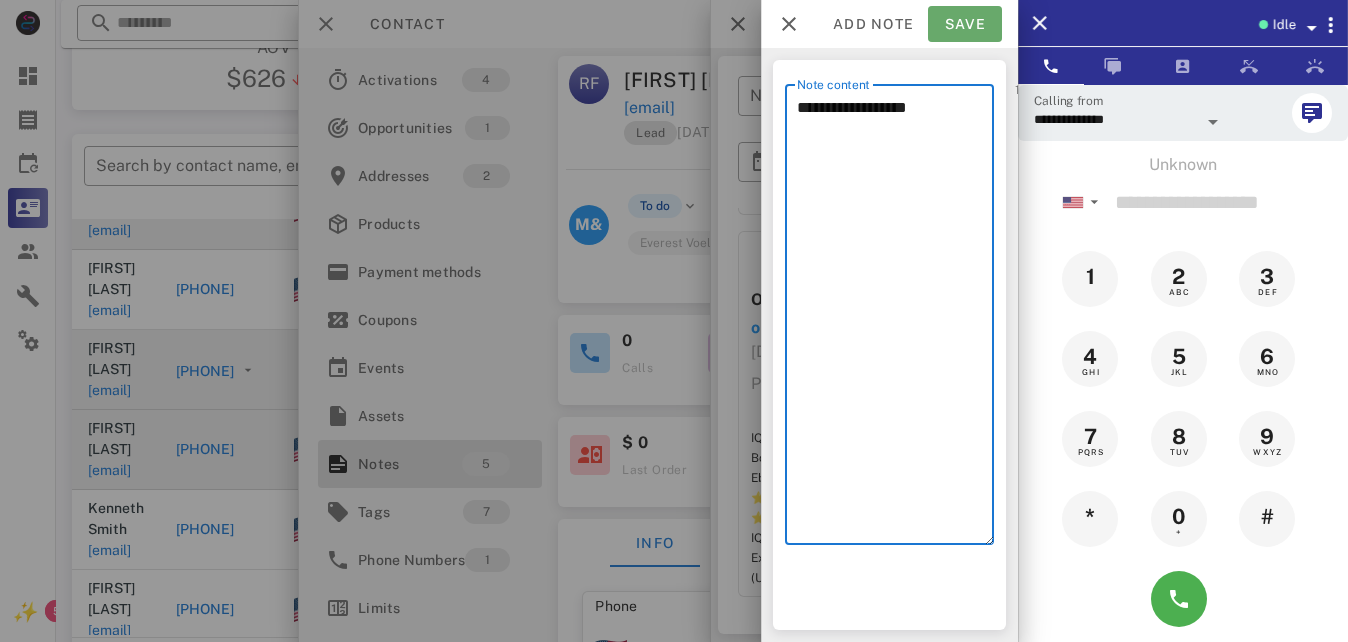 click on "Save" at bounding box center [965, 24] 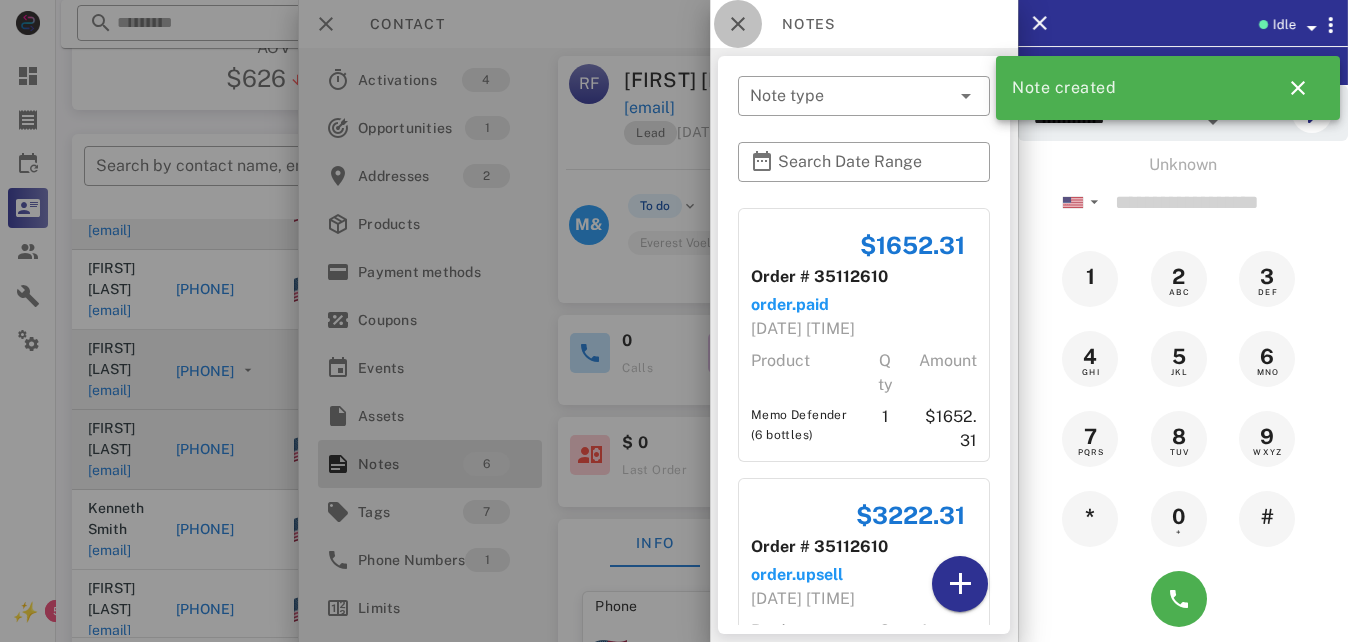 click at bounding box center [738, 24] 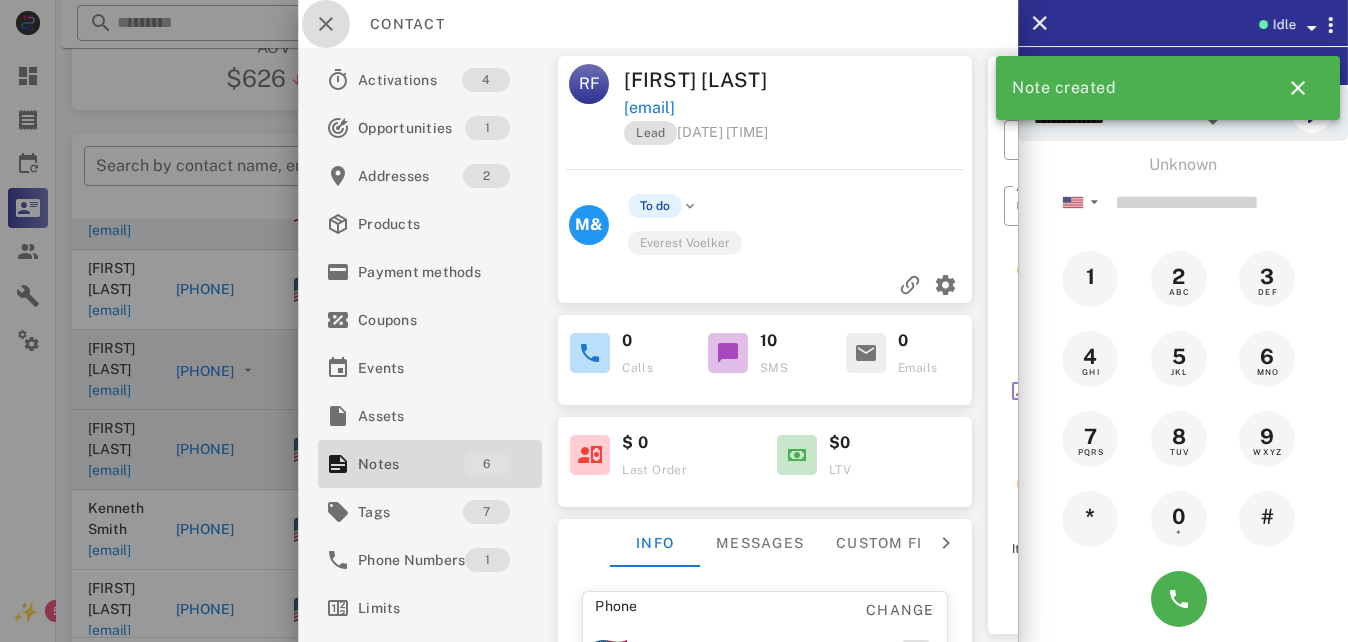 click at bounding box center [326, 24] 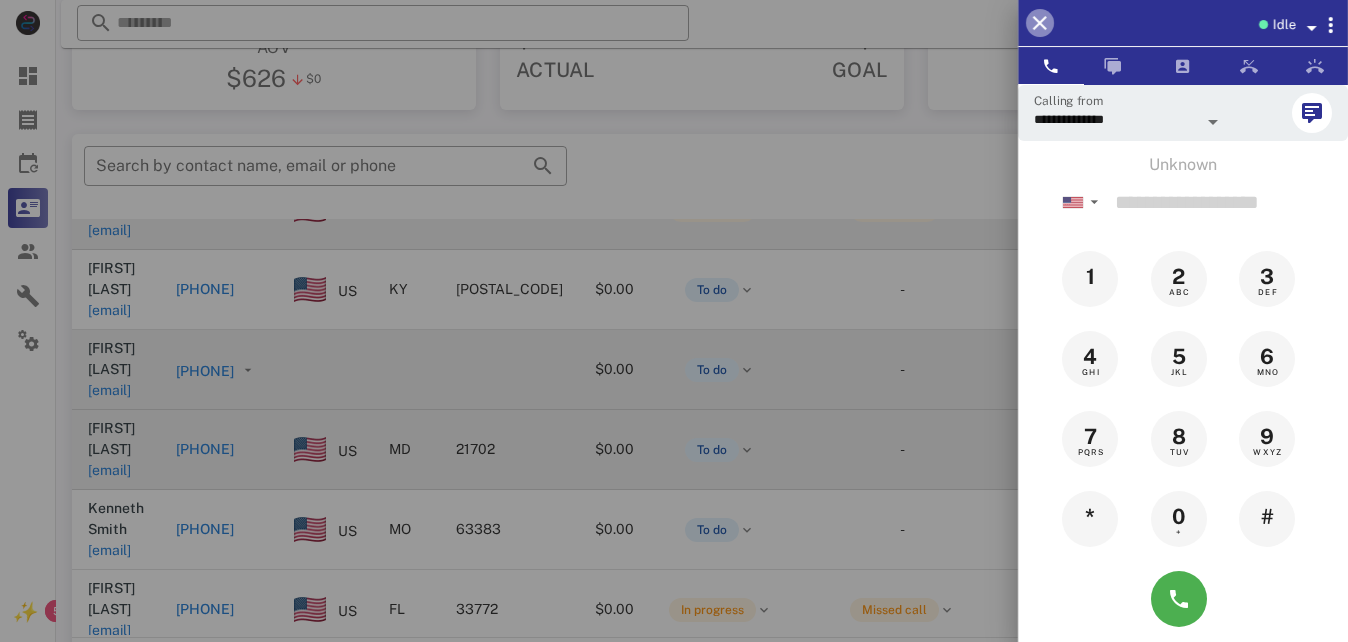 click at bounding box center (1040, 23) 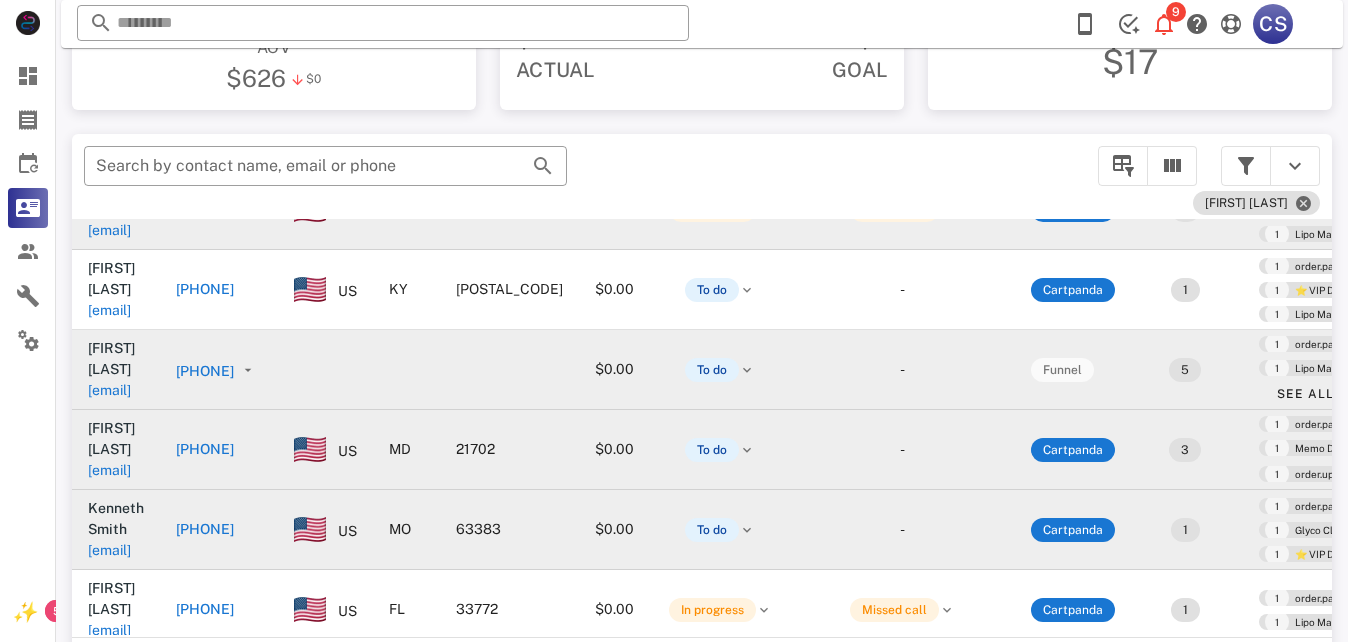 click on "[PHONE]" at bounding box center (205, 529) 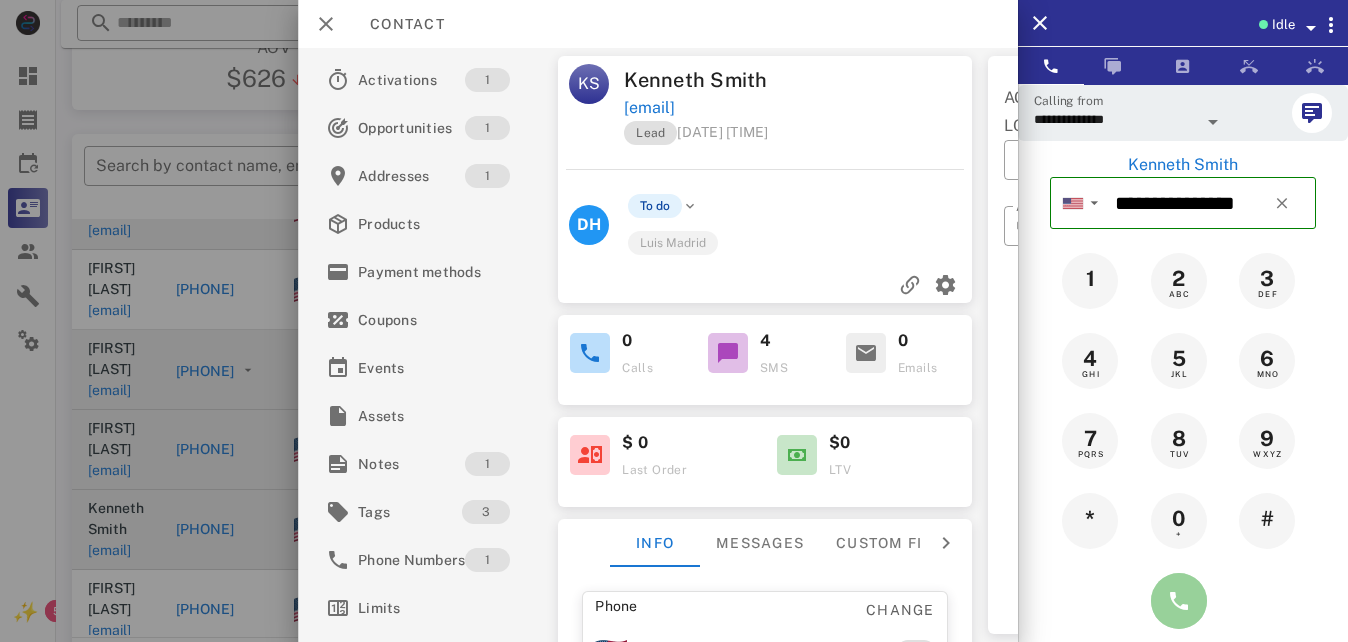 click at bounding box center (1179, 601) 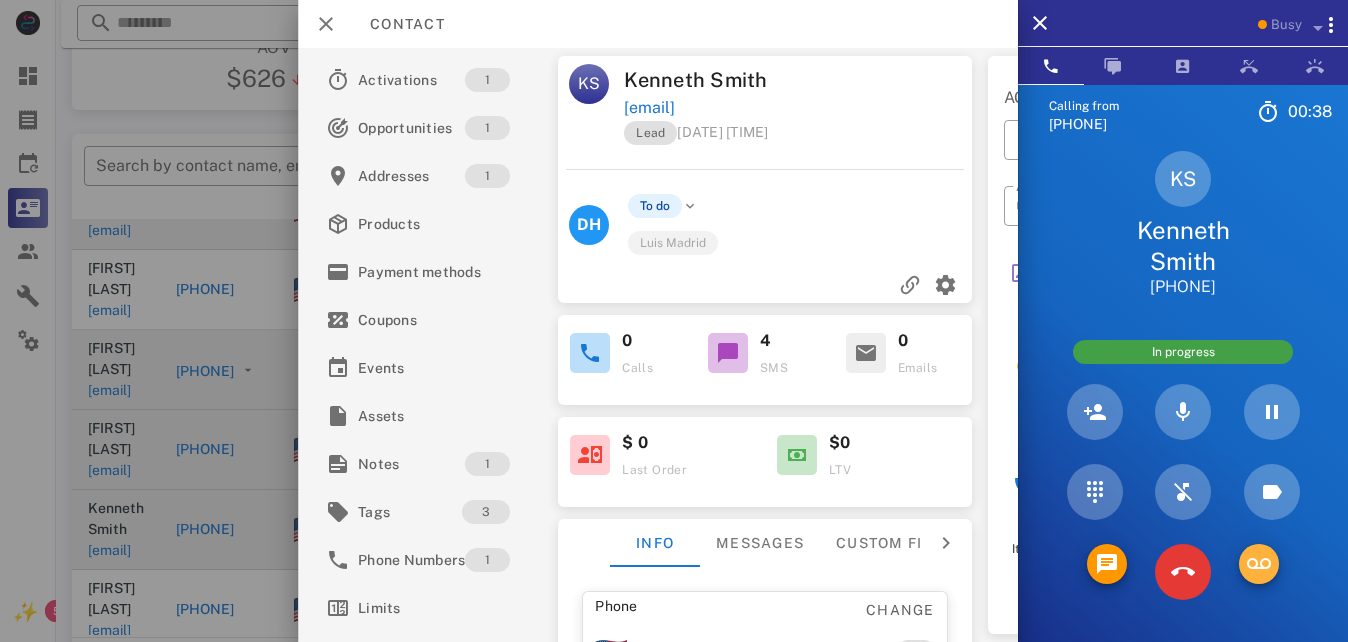 click at bounding box center (1259, 564) 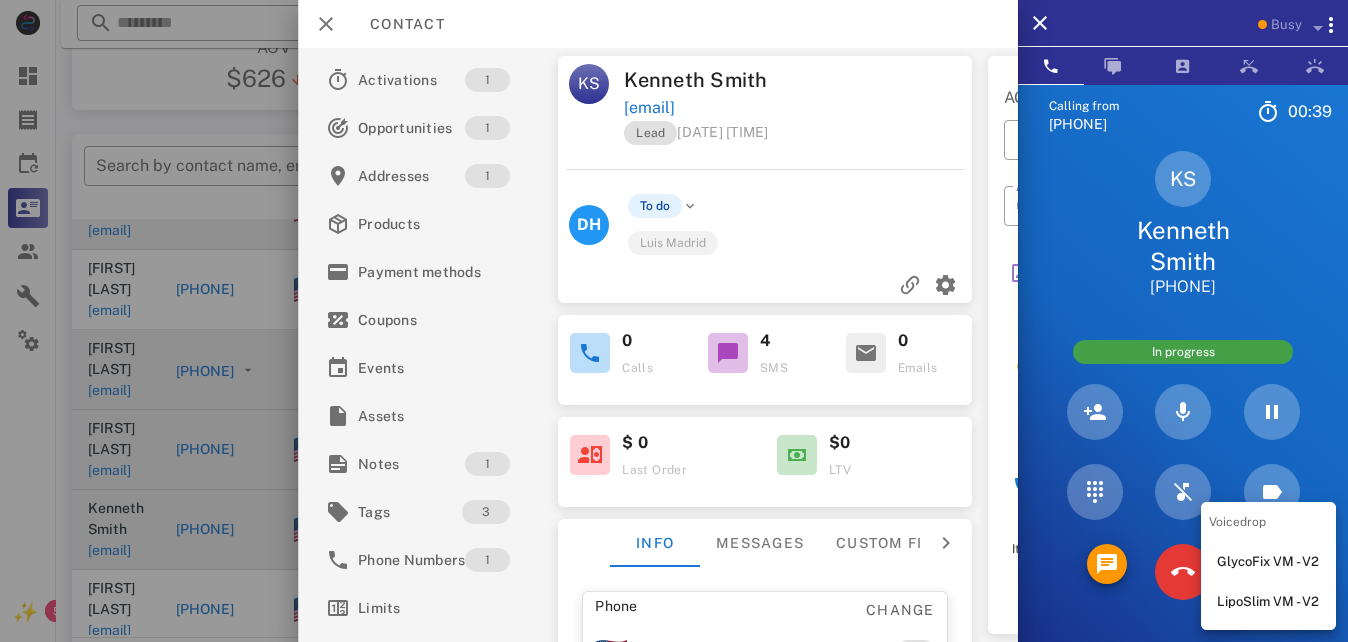 click on "LipoSlim VM - V2" at bounding box center (1268, 602) 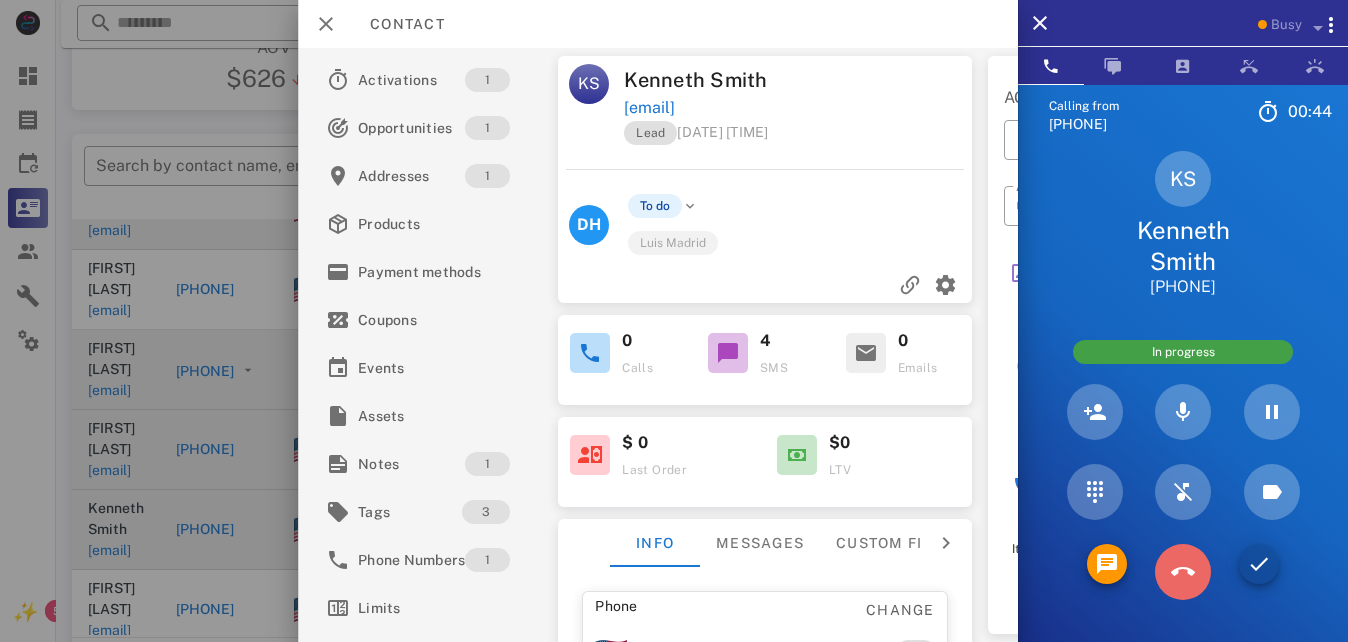 click at bounding box center (1183, 572) 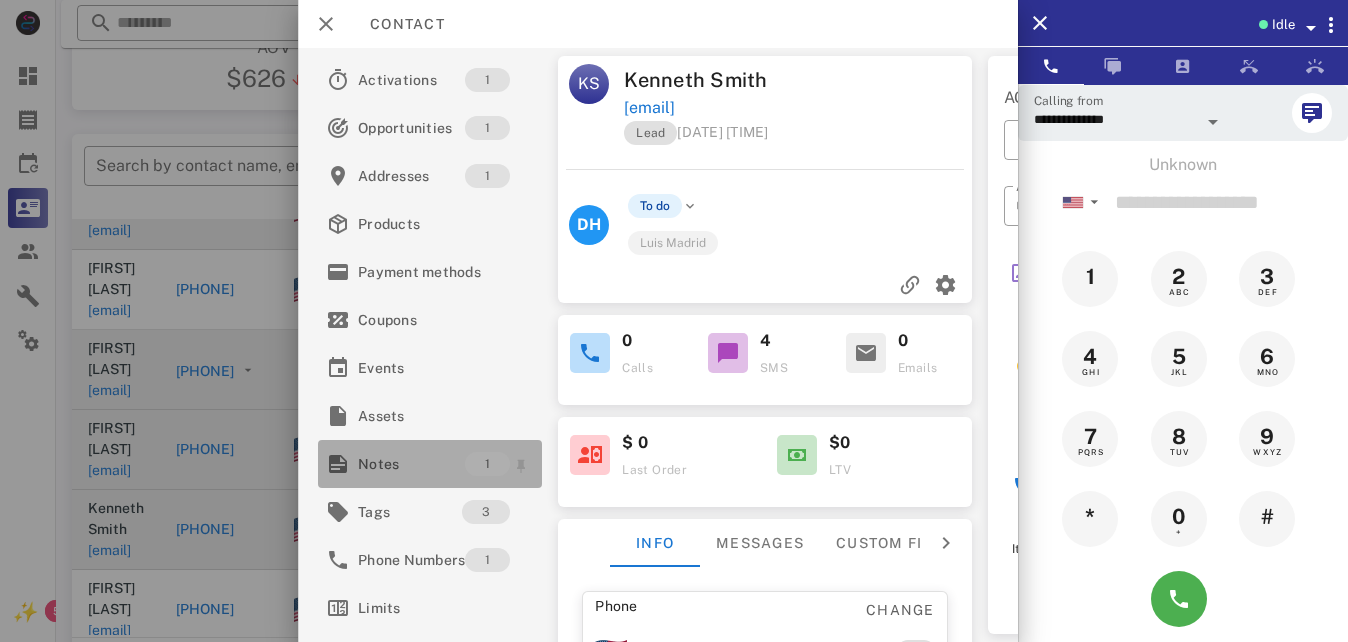 click on "Notes" at bounding box center (411, 464) 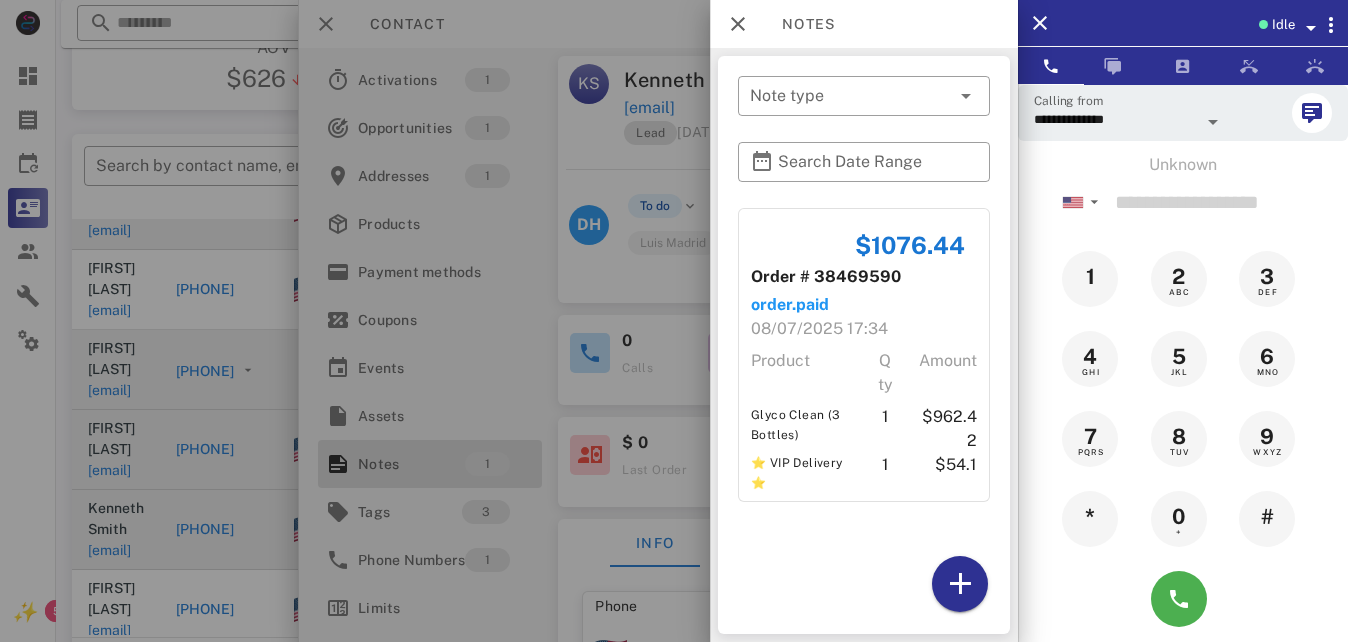 drag, startPoint x: 1010, startPoint y: 337, endPoint x: 1005, endPoint y: 378, distance: 41.303753 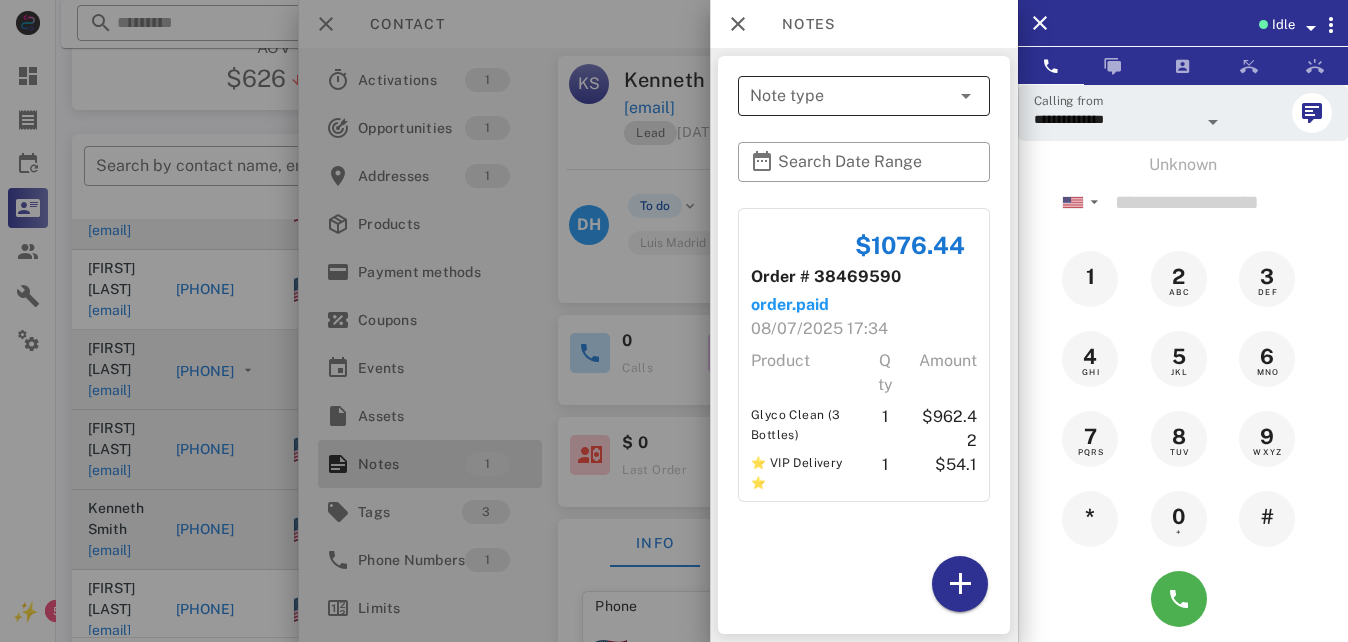 drag, startPoint x: 1005, startPoint y: 378, endPoint x: 949, endPoint y: 91, distance: 292.41238 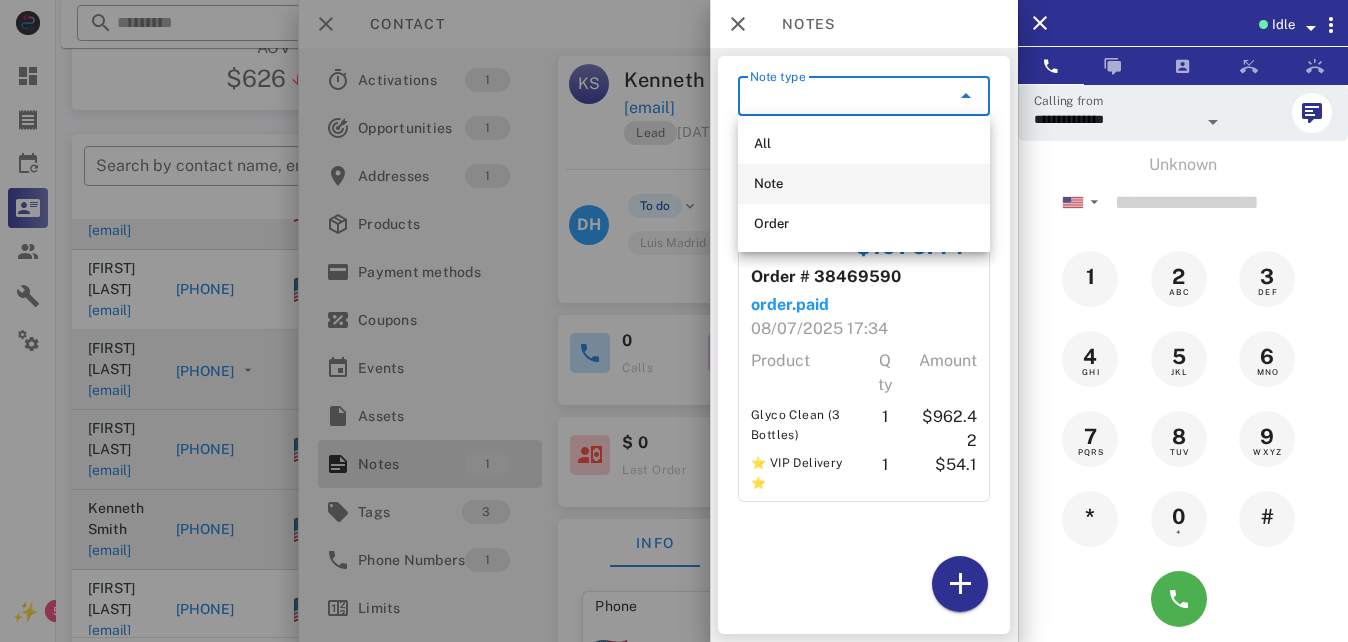 click on "Note" at bounding box center [864, 184] 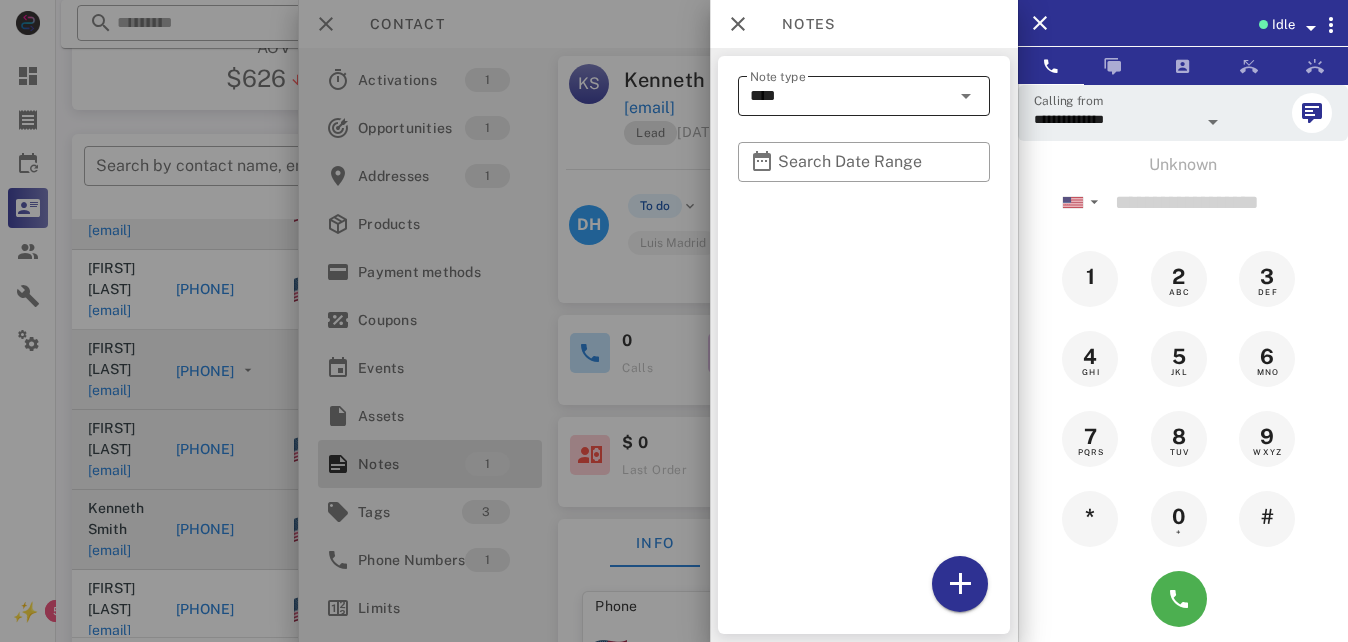 click at bounding box center (966, 96) 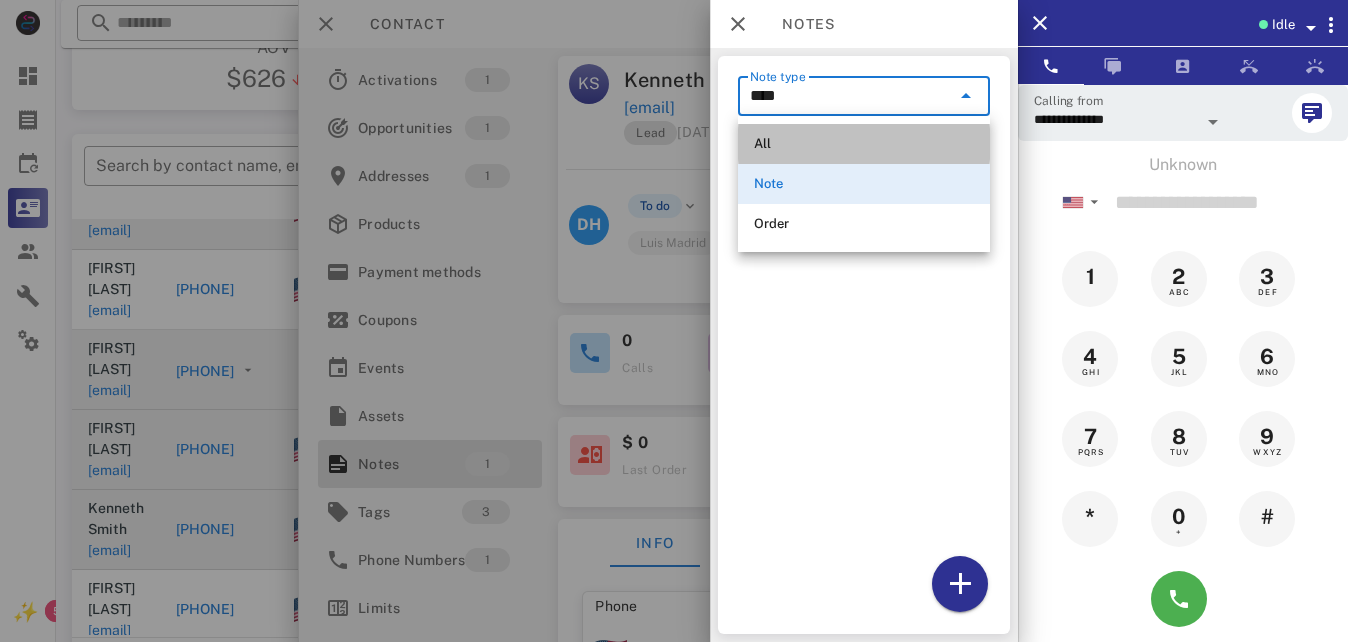 click on "All" at bounding box center (864, 144) 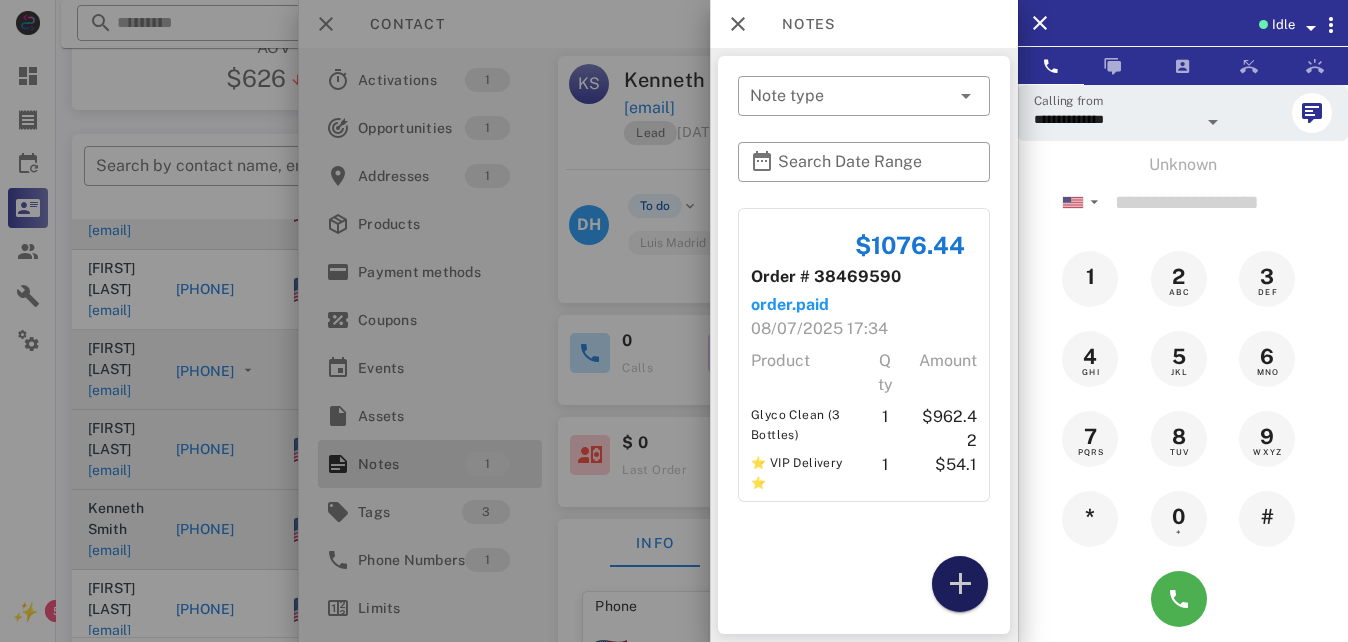 click at bounding box center [960, 584] 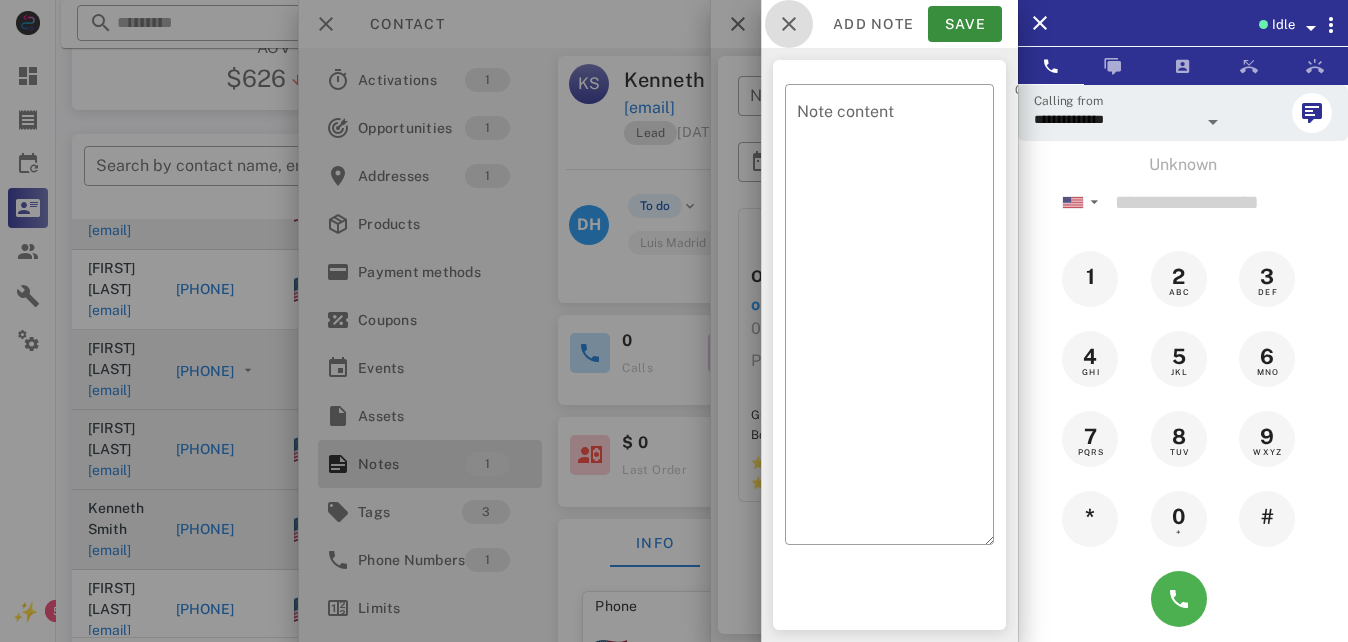 click at bounding box center (789, 24) 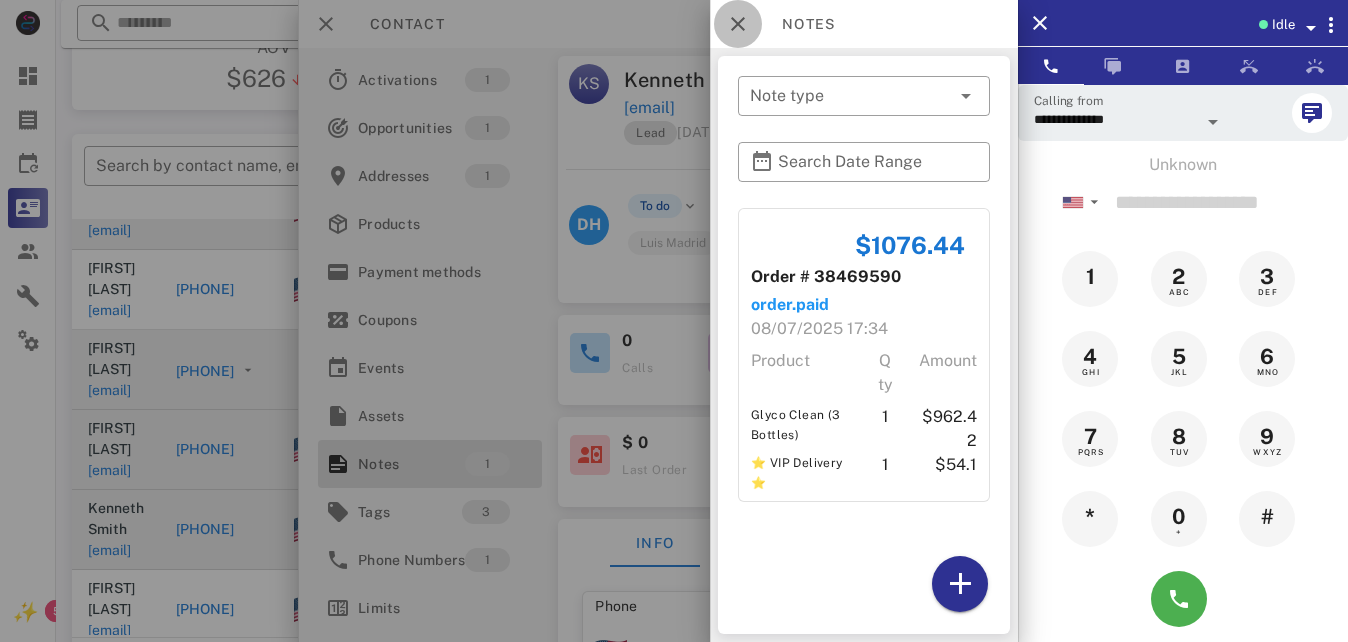 click at bounding box center (738, 24) 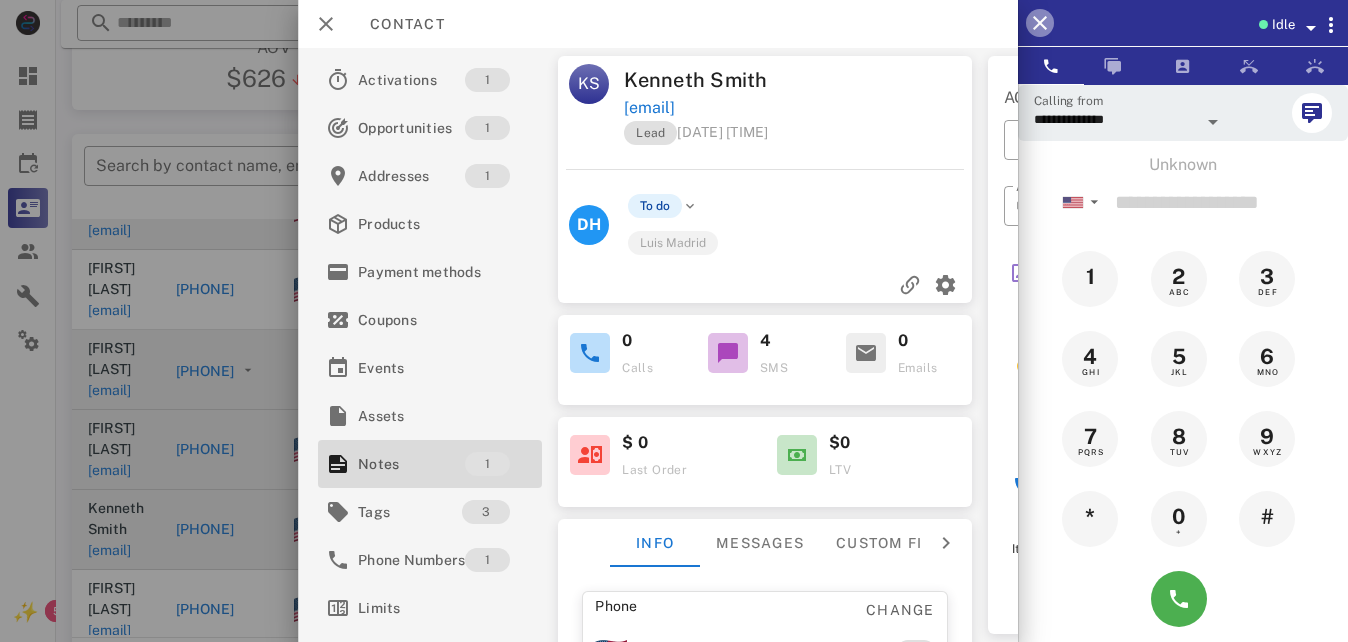 click at bounding box center [1040, 23] 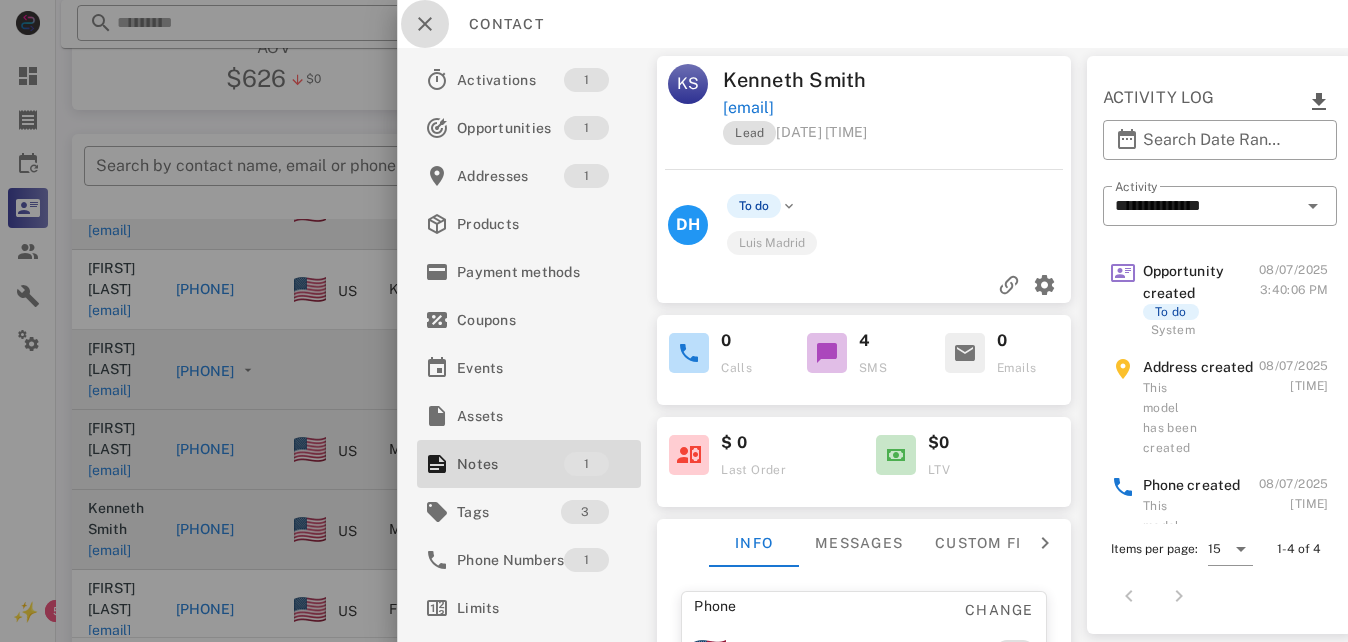 click at bounding box center (425, 24) 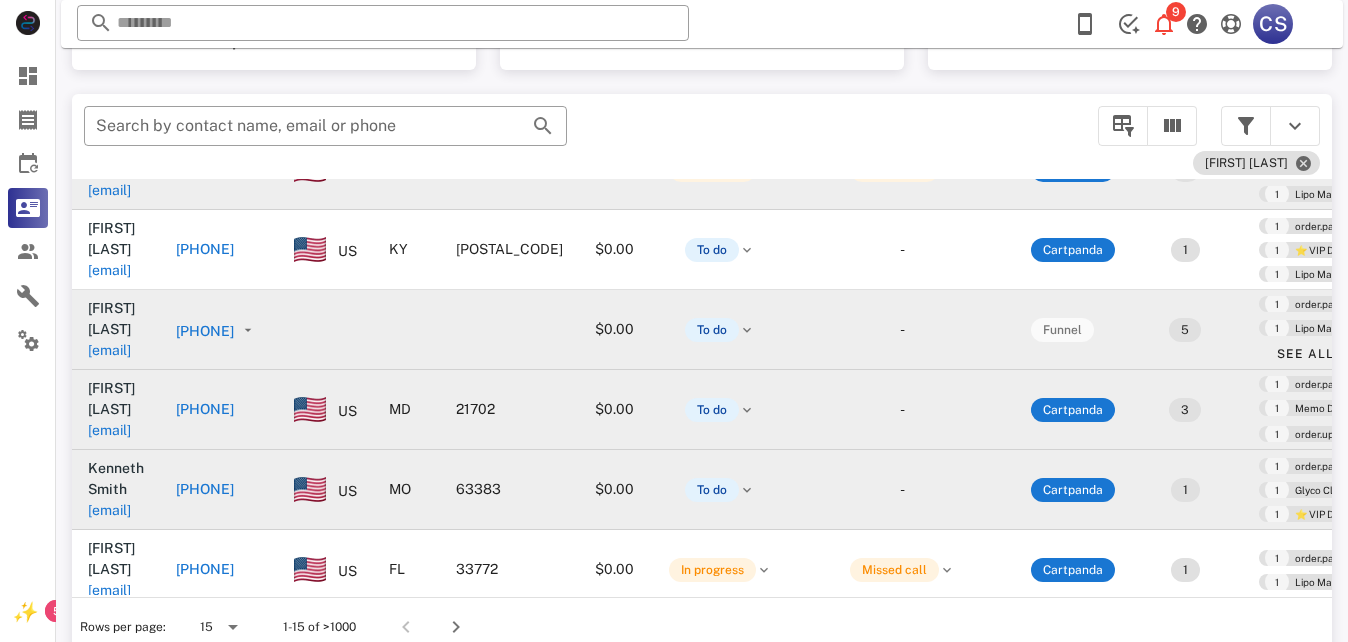 scroll, scrollTop: 380, scrollLeft: 0, axis: vertical 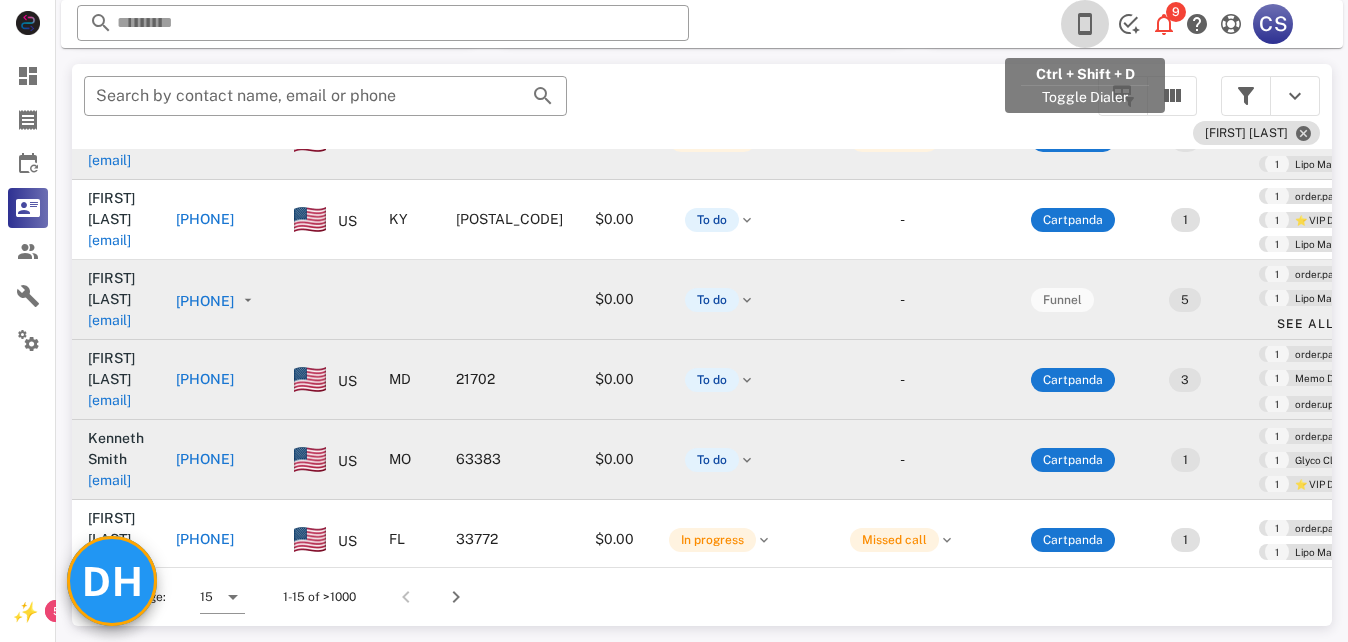 click at bounding box center (1085, 24) 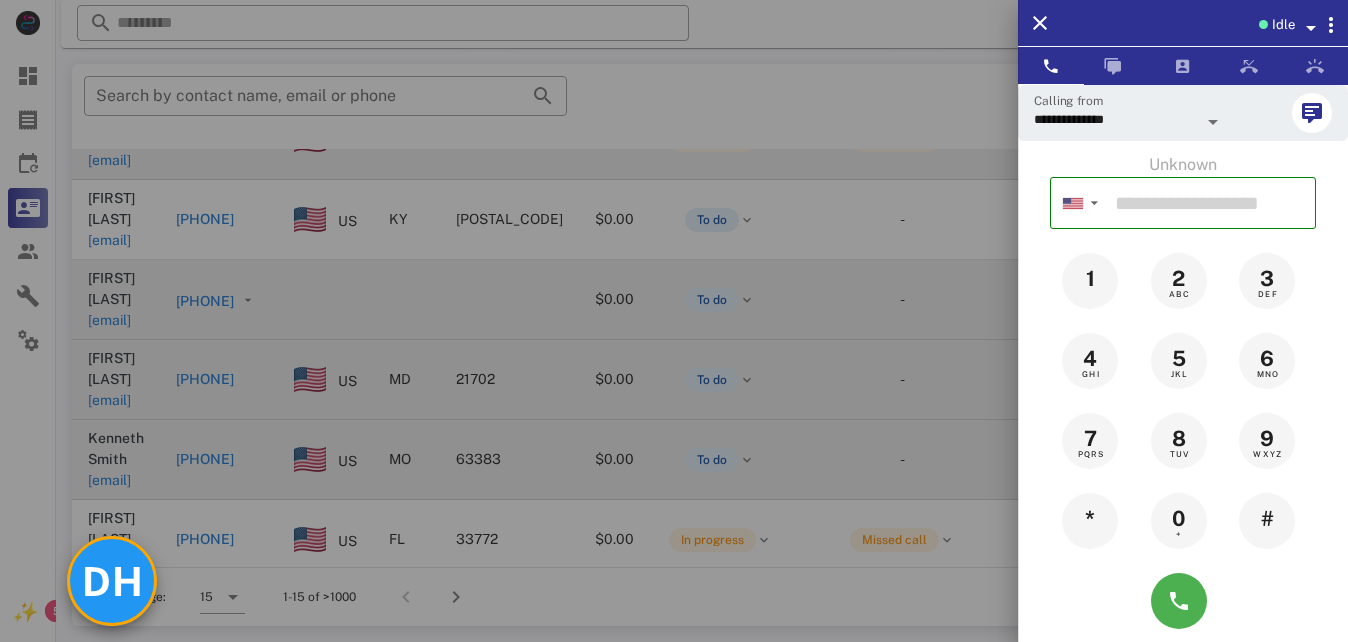 click on "DH" at bounding box center [112, 581] 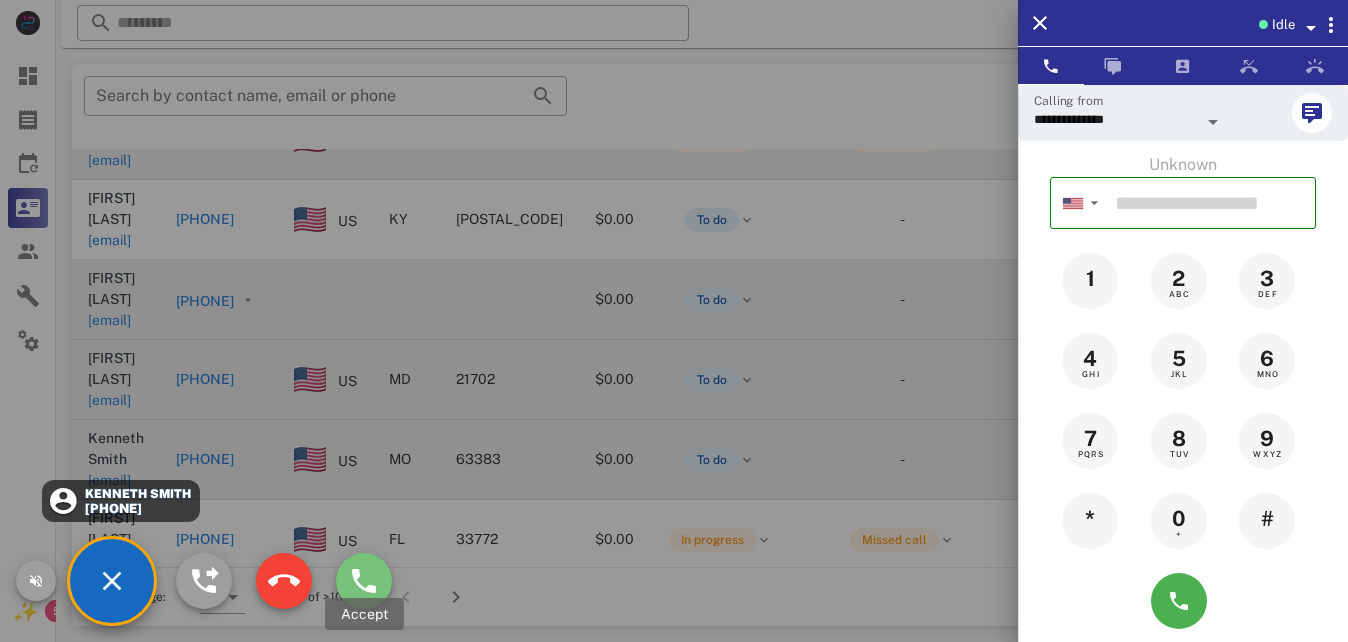 click at bounding box center [364, 581] 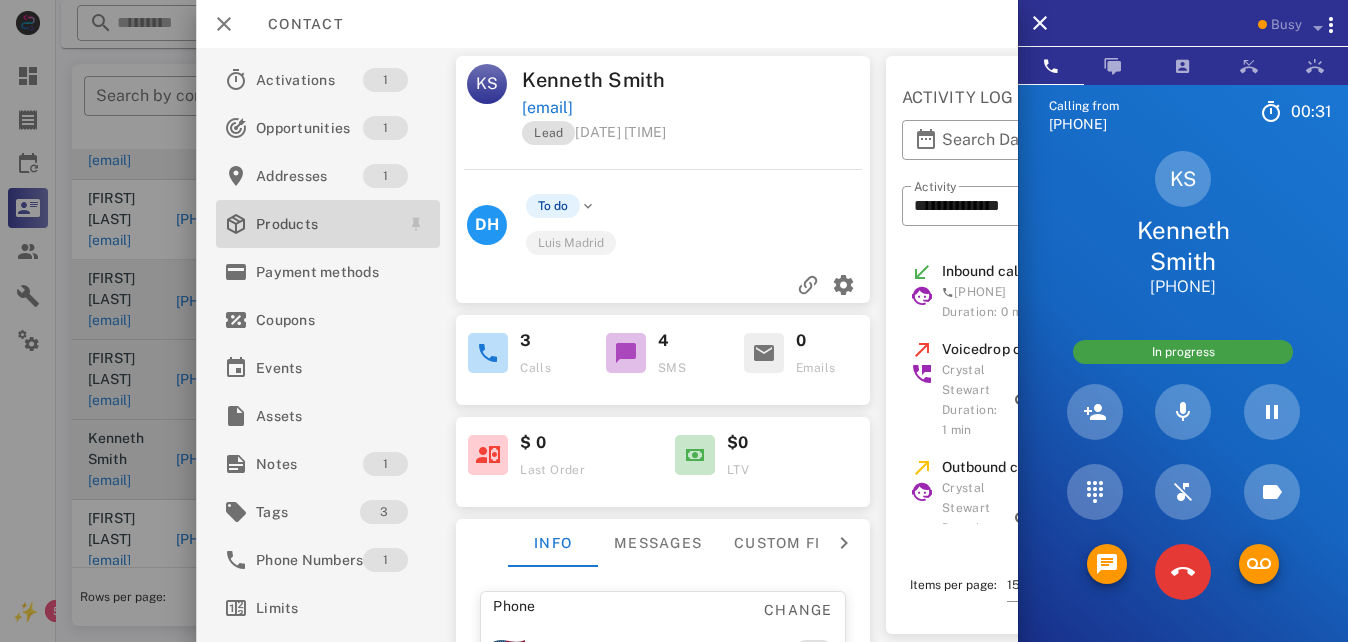 click on "Products" at bounding box center [324, 224] 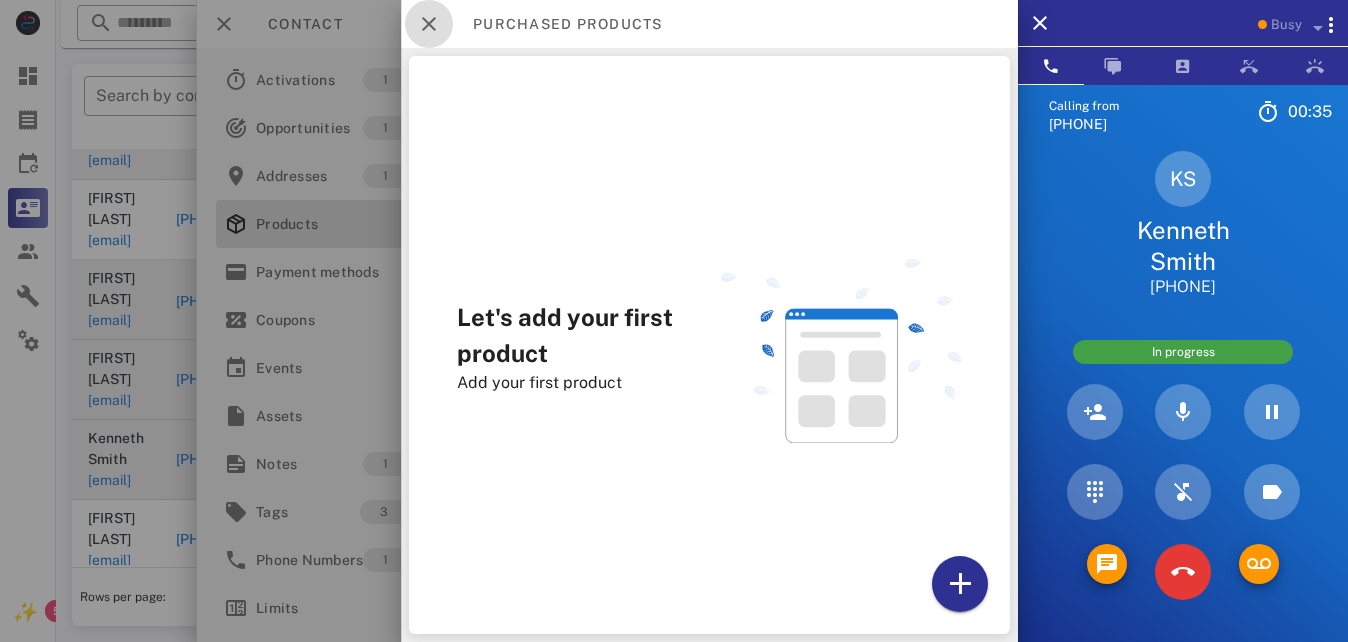 click at bounding box center (429, 24) 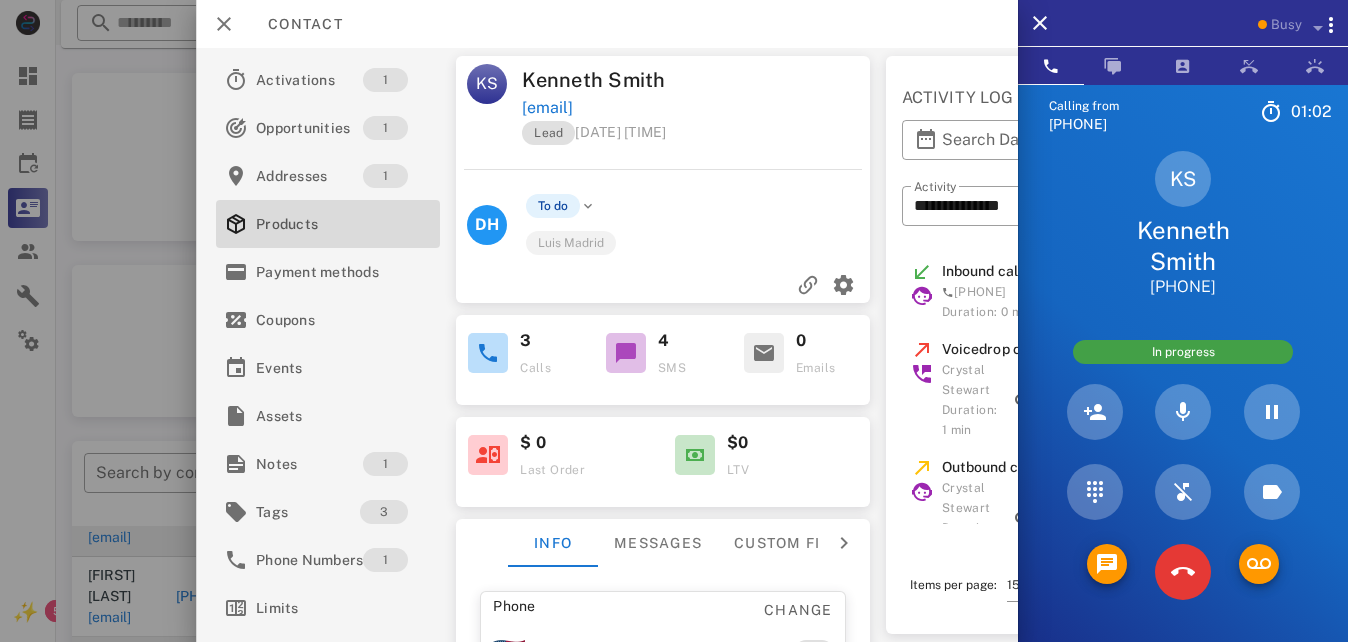 scroll, scrollTop: 0, scrollLeft: 0, axis: both 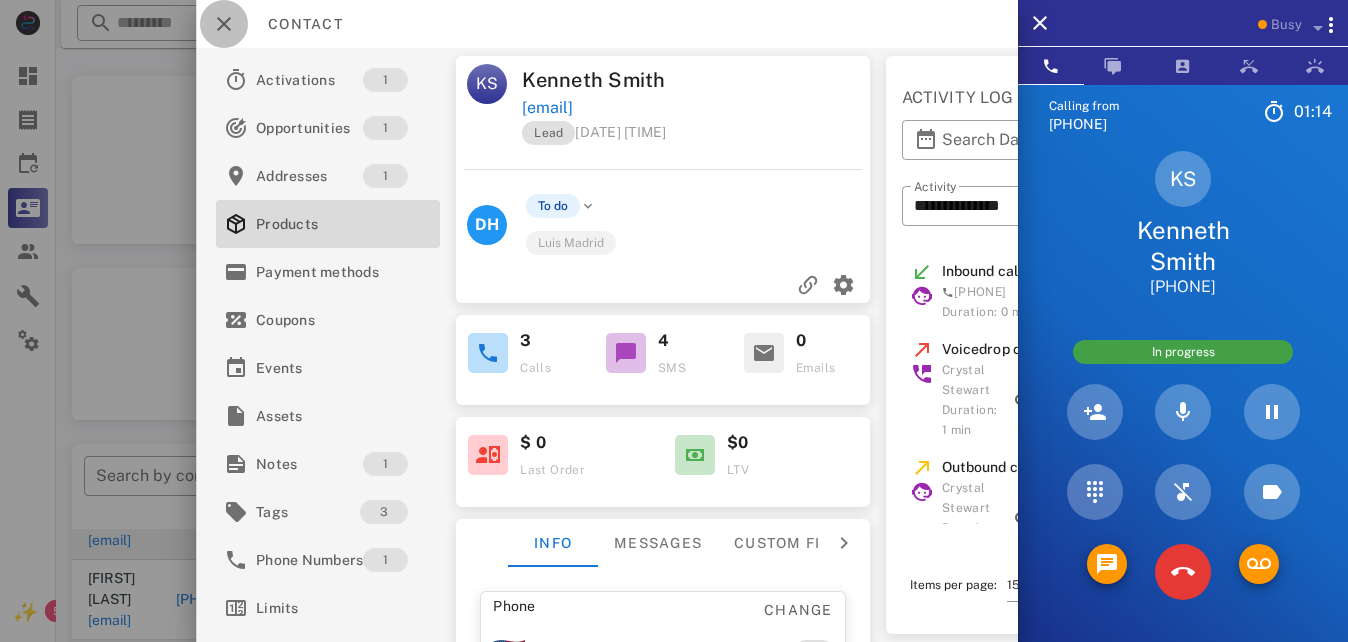 click at bounding box center [224, 24] 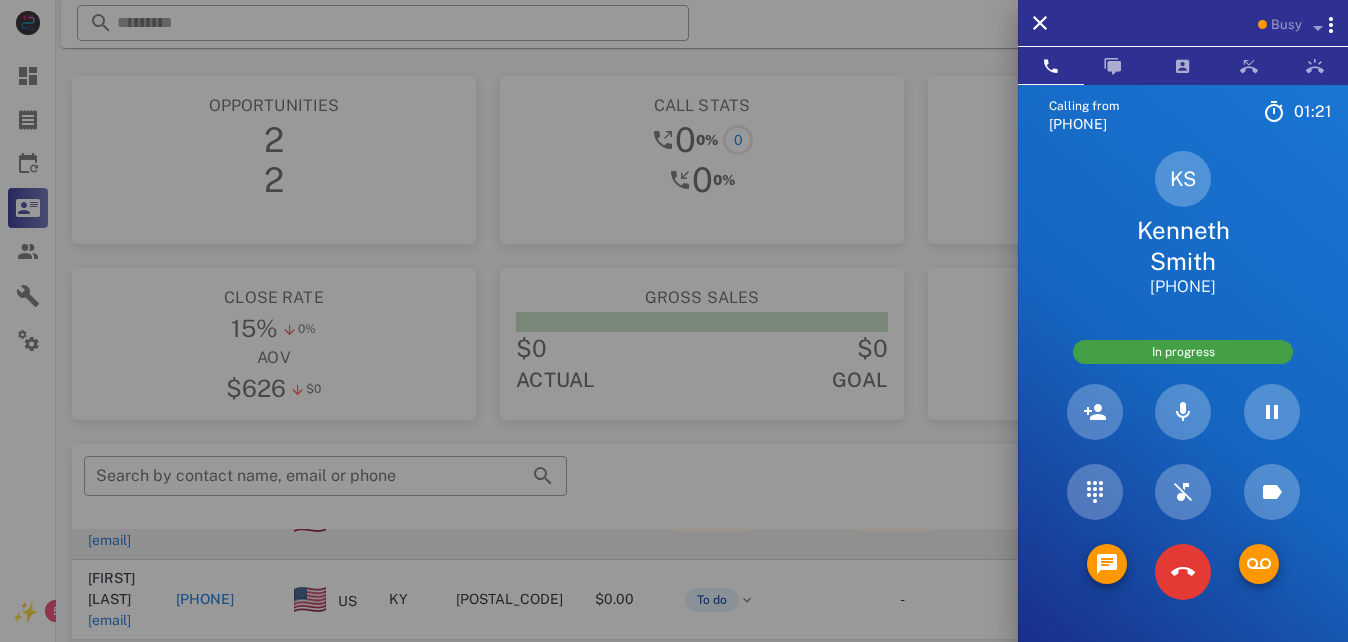 click at bounding box center [674, 321] 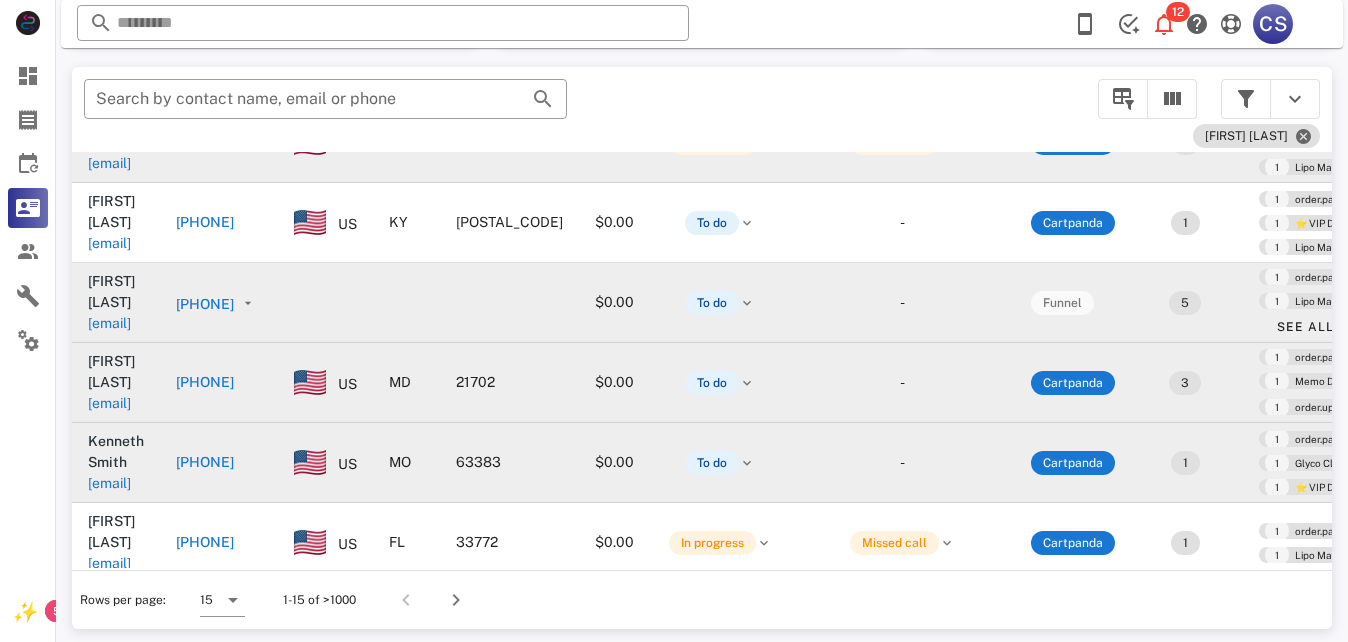 scroll, scrollTop: 378, scrollLeft: 0, axis: vertical 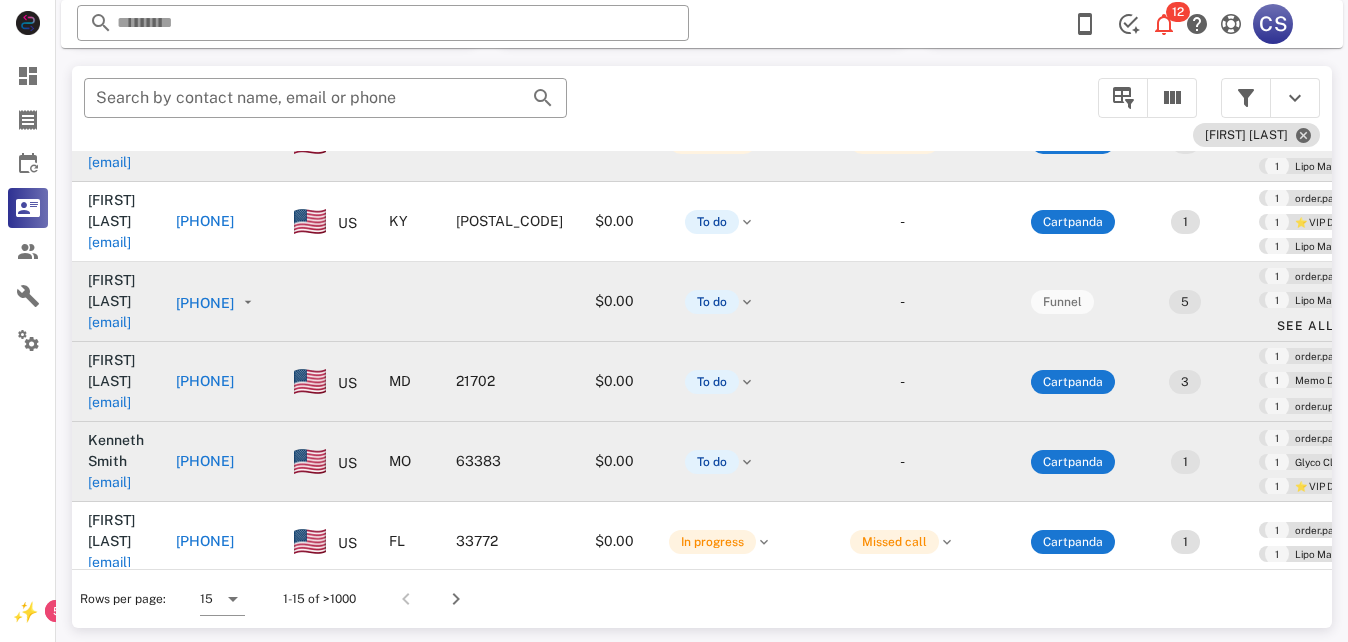 click on "[FIRST] [LAST]  [EMAIL]" at bounding box center (116, 461) 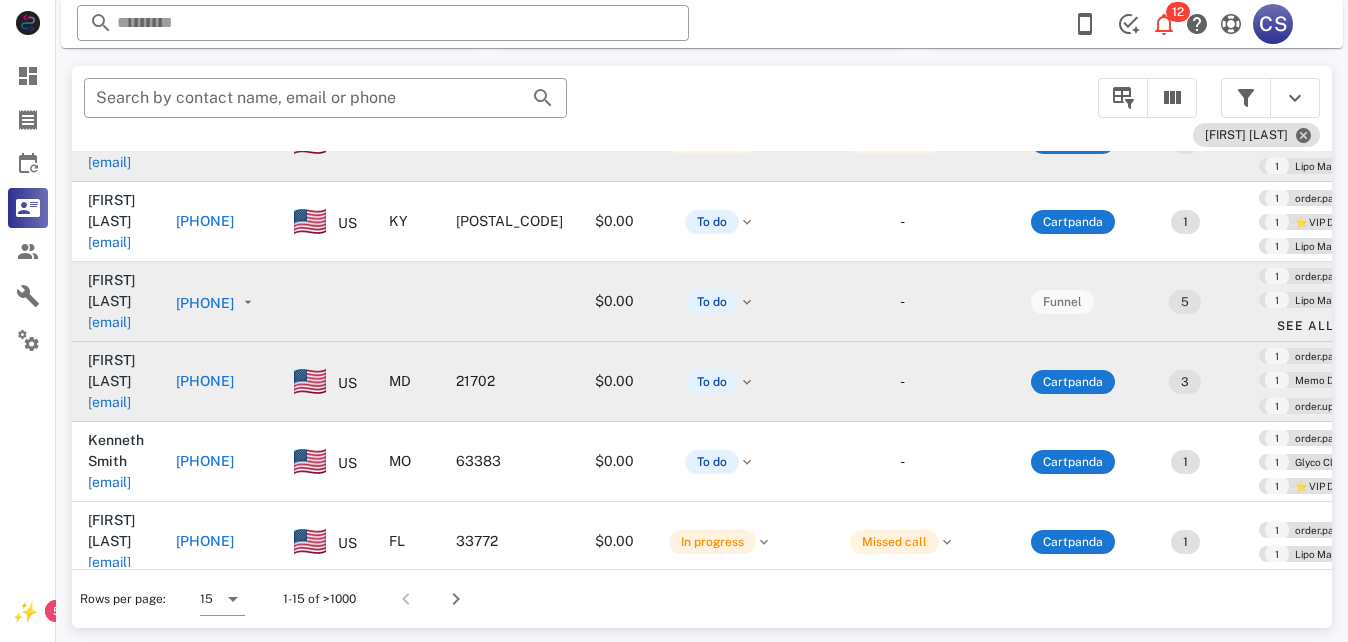 click on "[PHONE]" at bounding box center [205, 461] 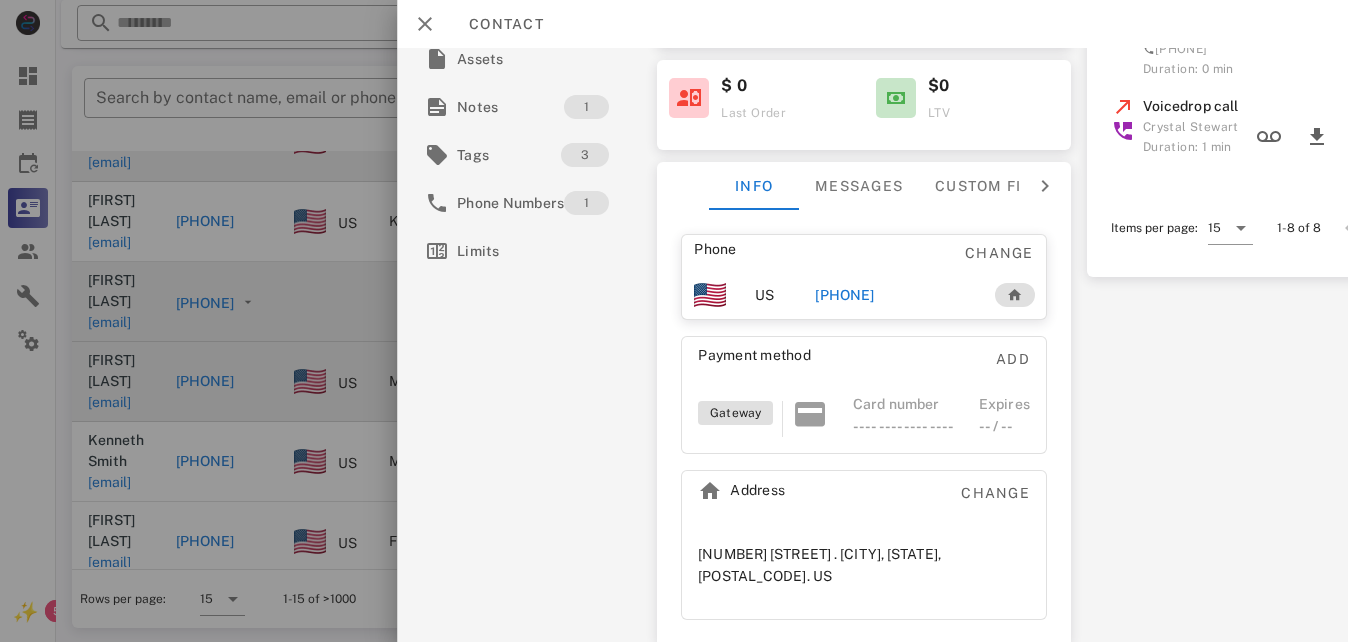 scroll, scrollTop: 369, scrollLeft: 0, axis: vertical 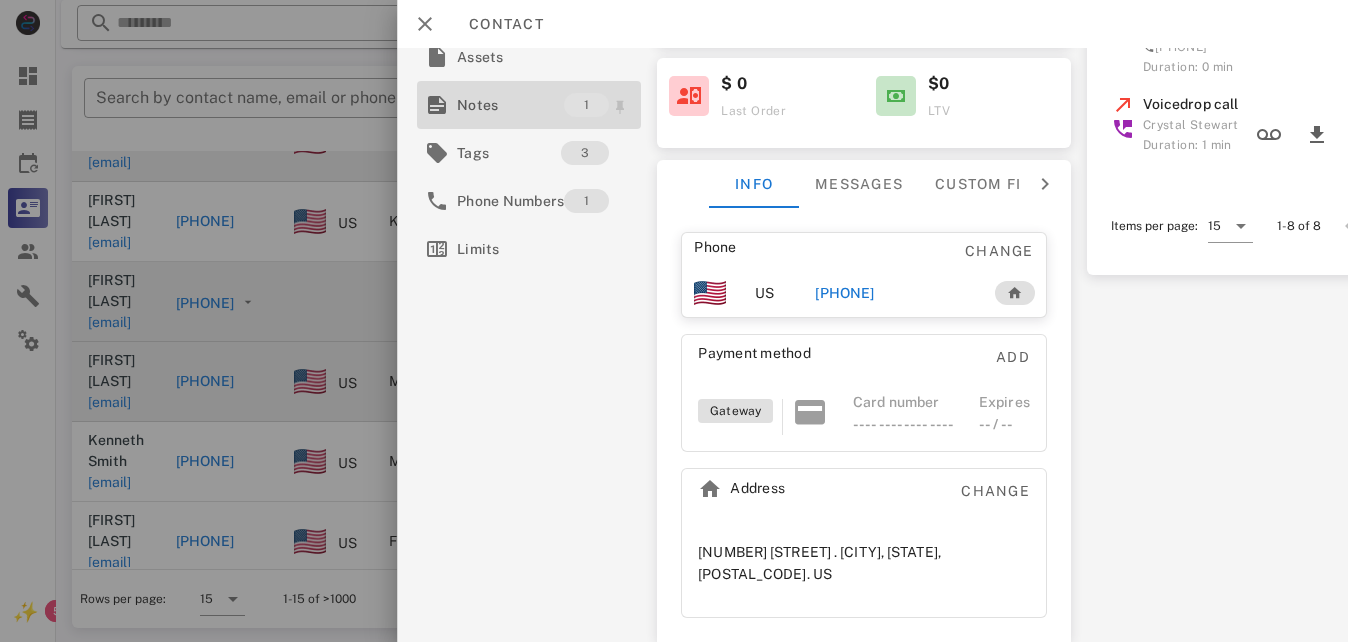 click on "Notes" at bounding box center (510, 105) 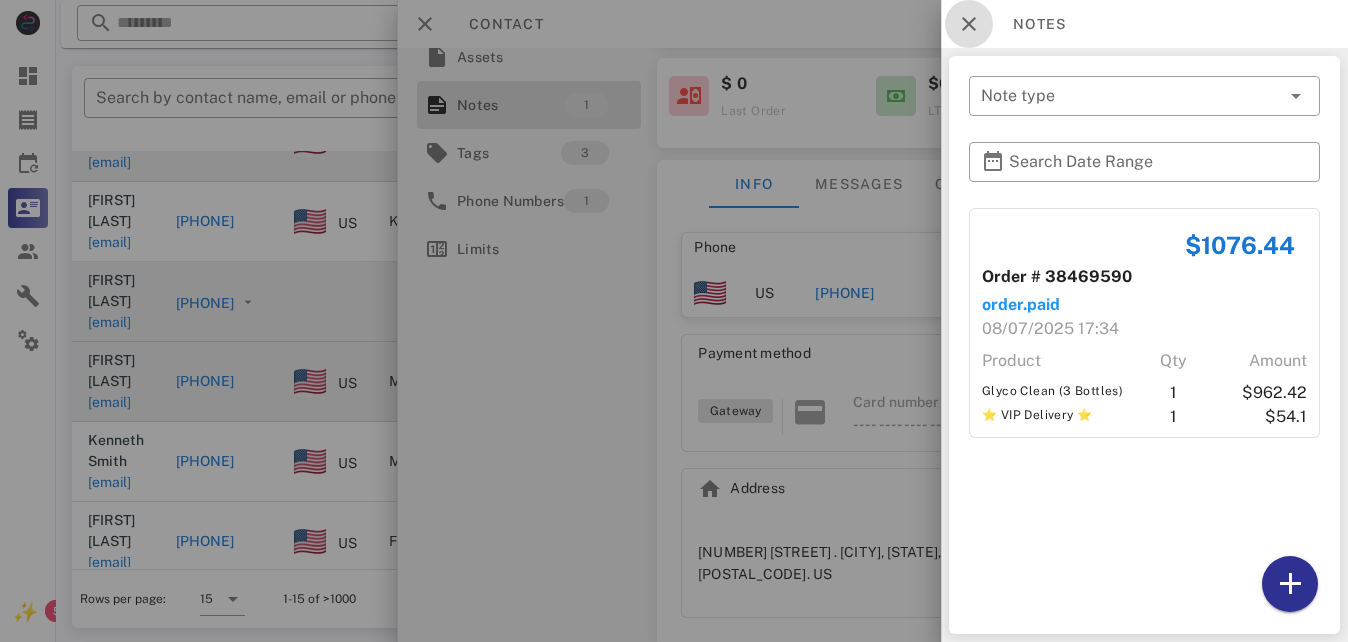 click at bounding box center (969, 24) 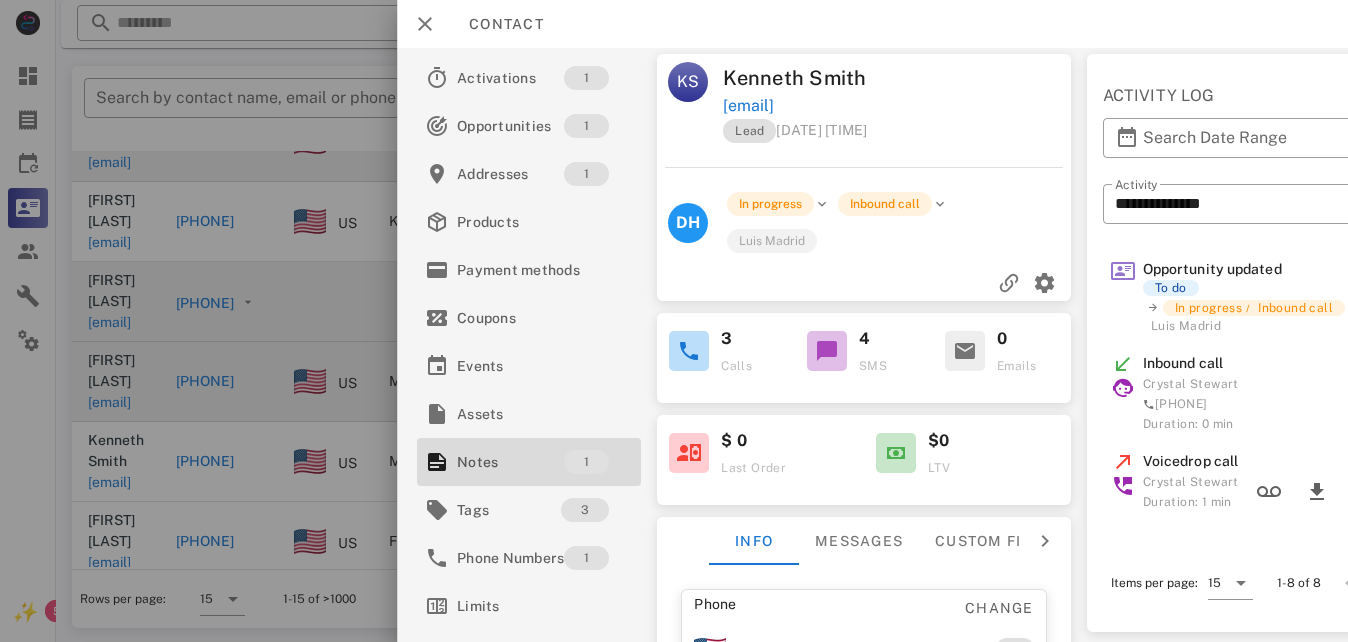 scroll, scrollTop: 0, scrollLeft: 0, axis: both 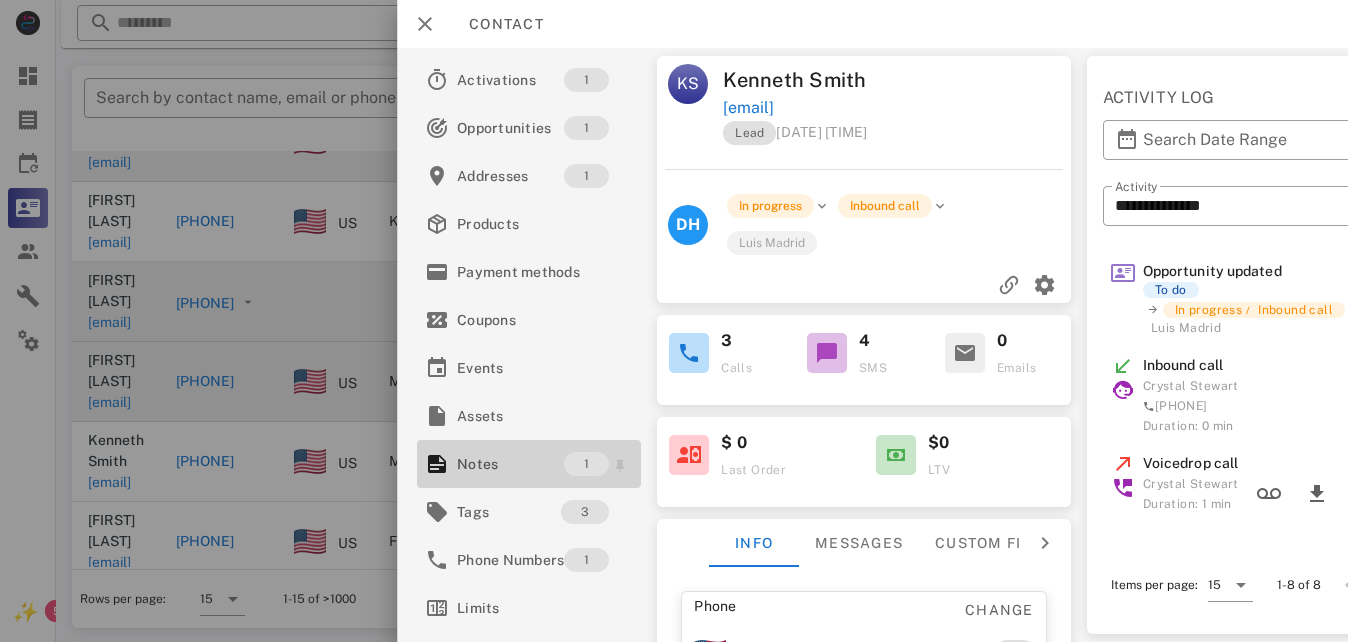 click on "Notes" at bounding box center [510, 464] 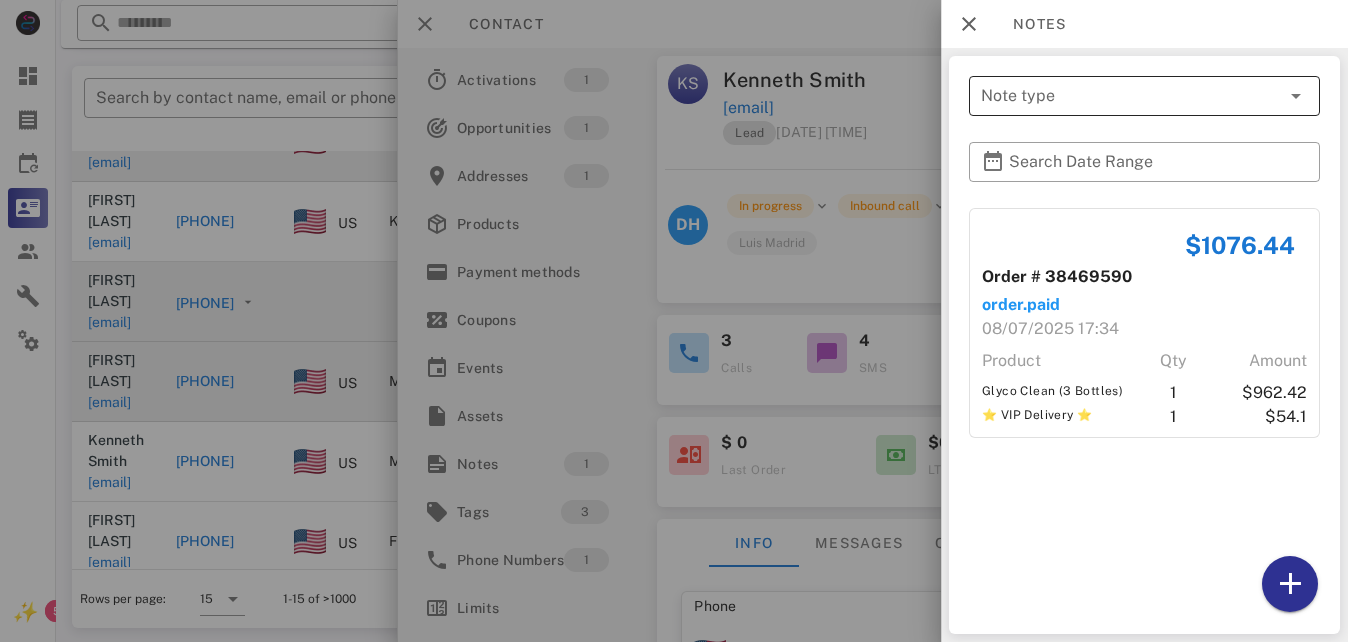click at bounding box center [1296, 96] 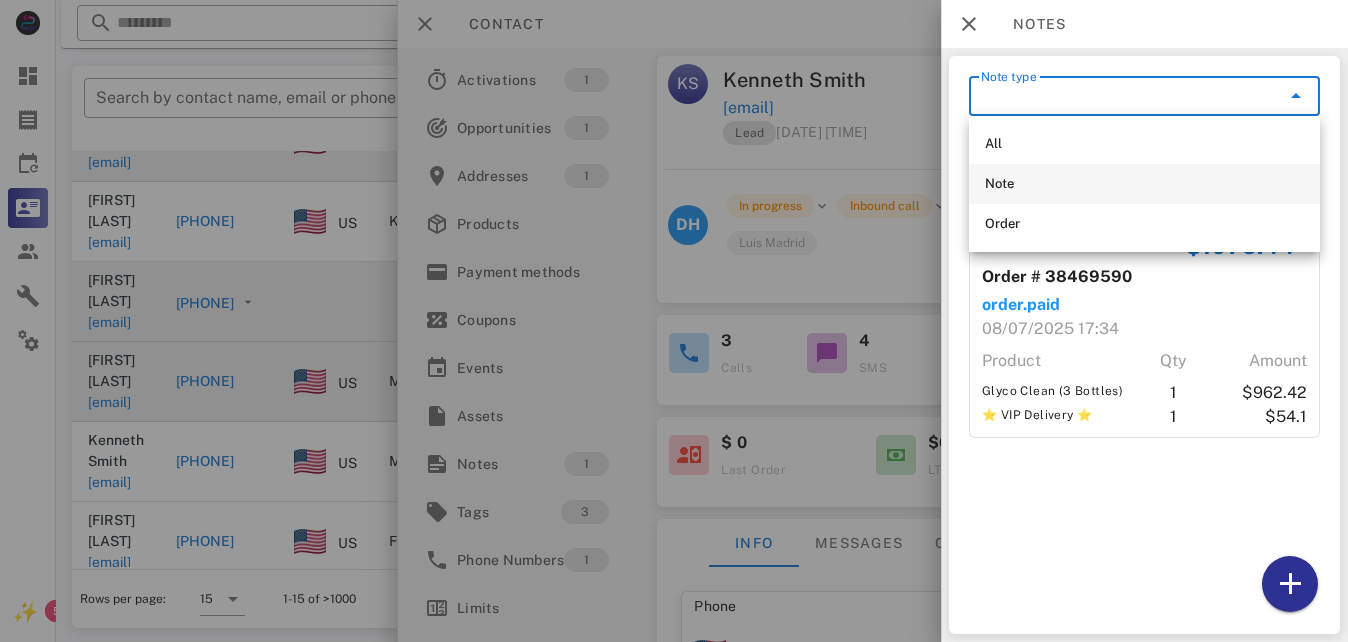 click on "Note" at bounding box center [1144, 184] 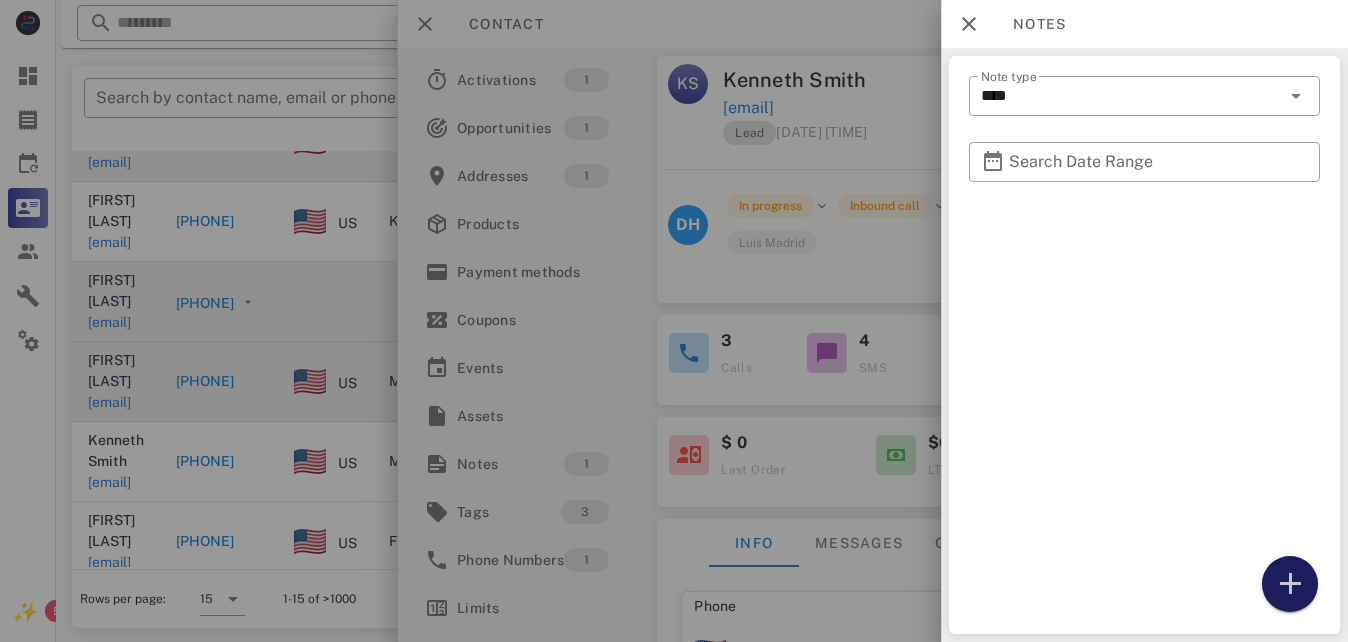 click at bounding box center (1290, 584) 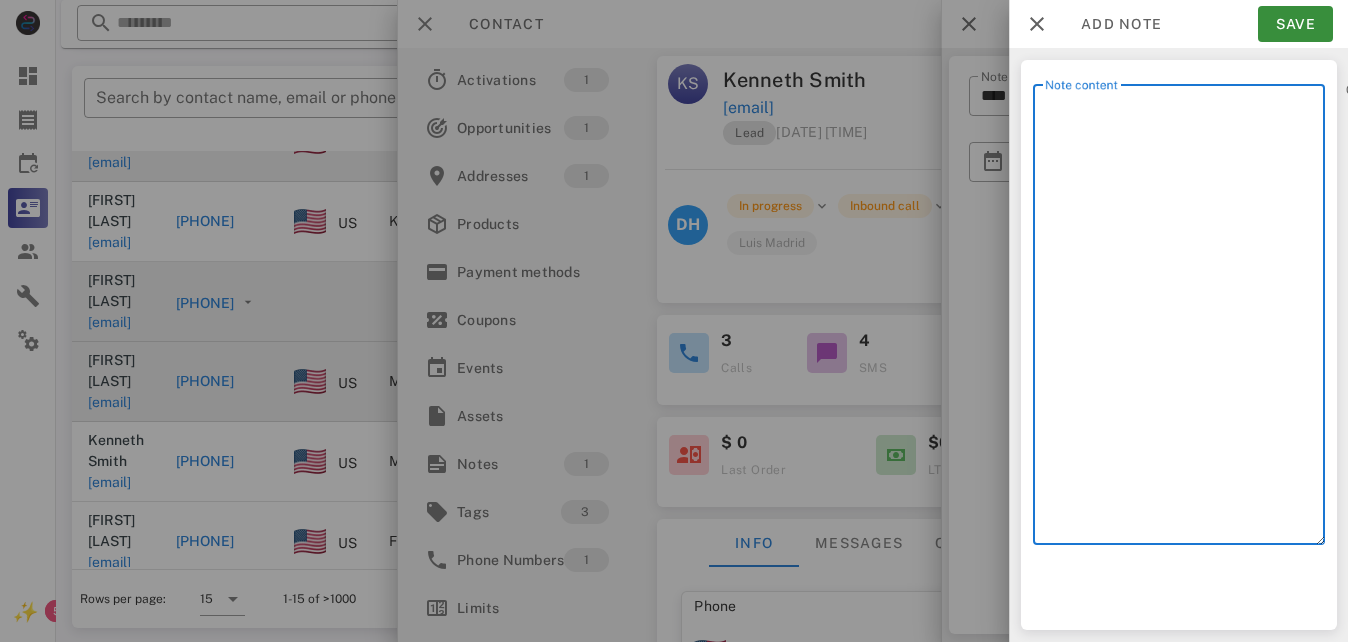 click on "Note content" at bounding box center (1185, 319) 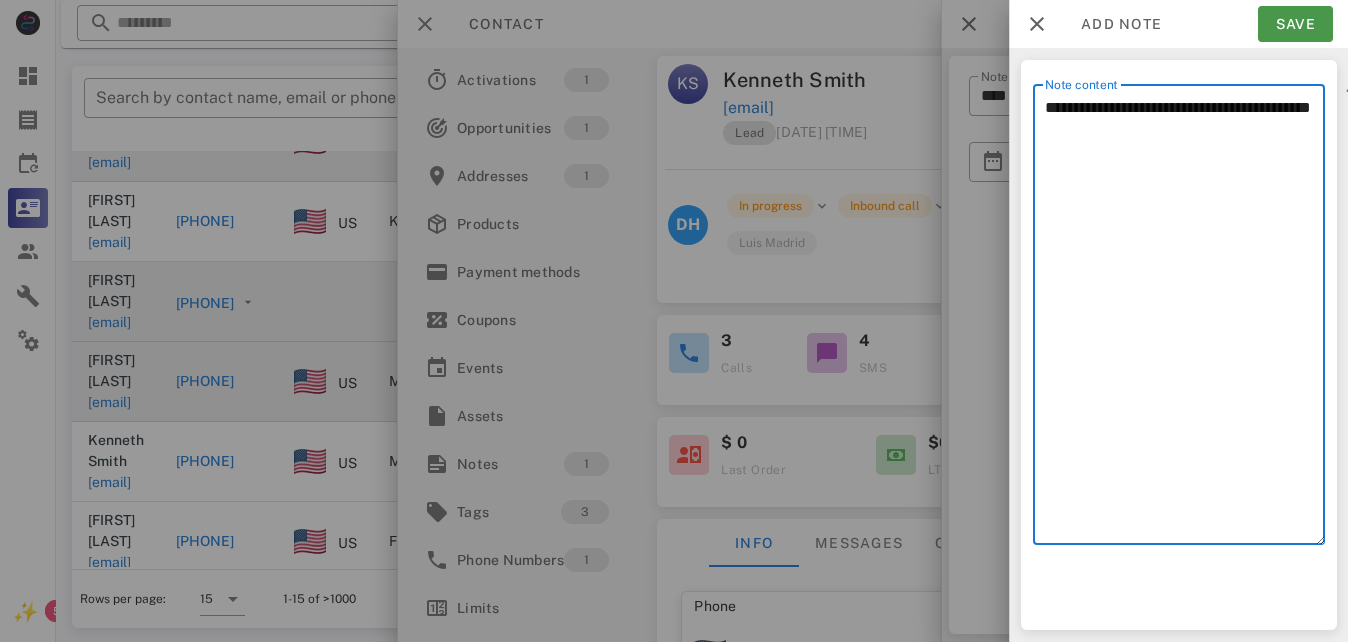 type on "**********" 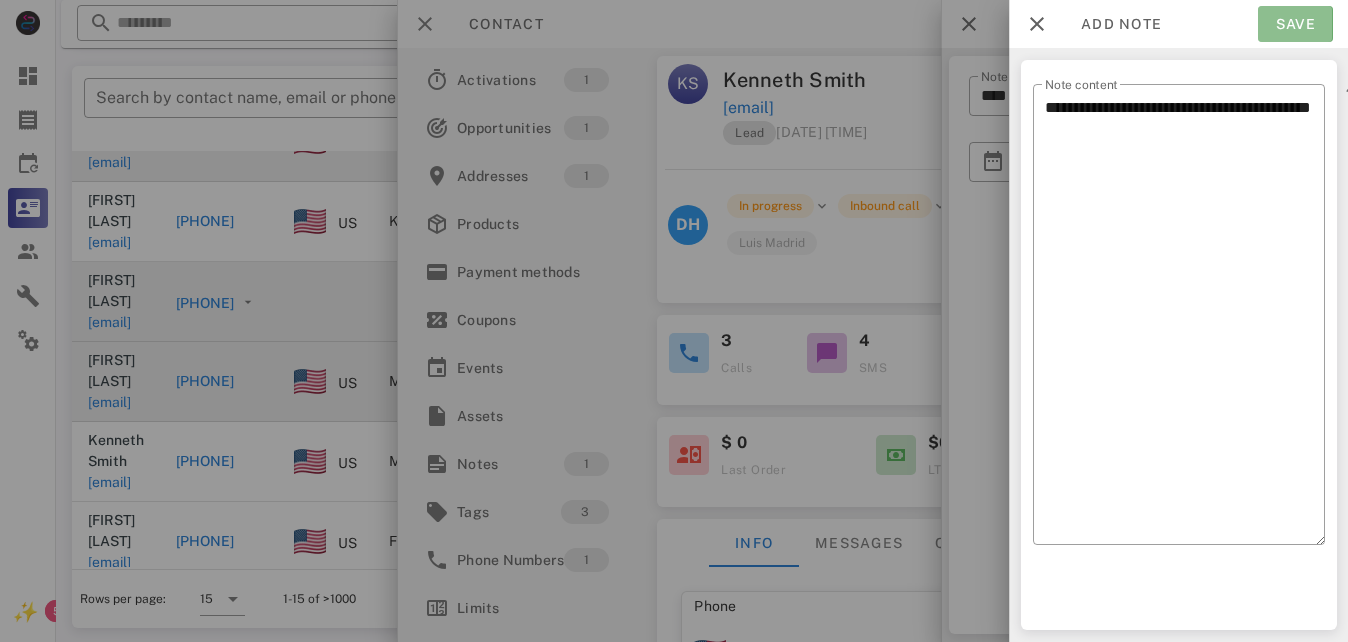 click on "Save" at bounding box center (1295, 24) 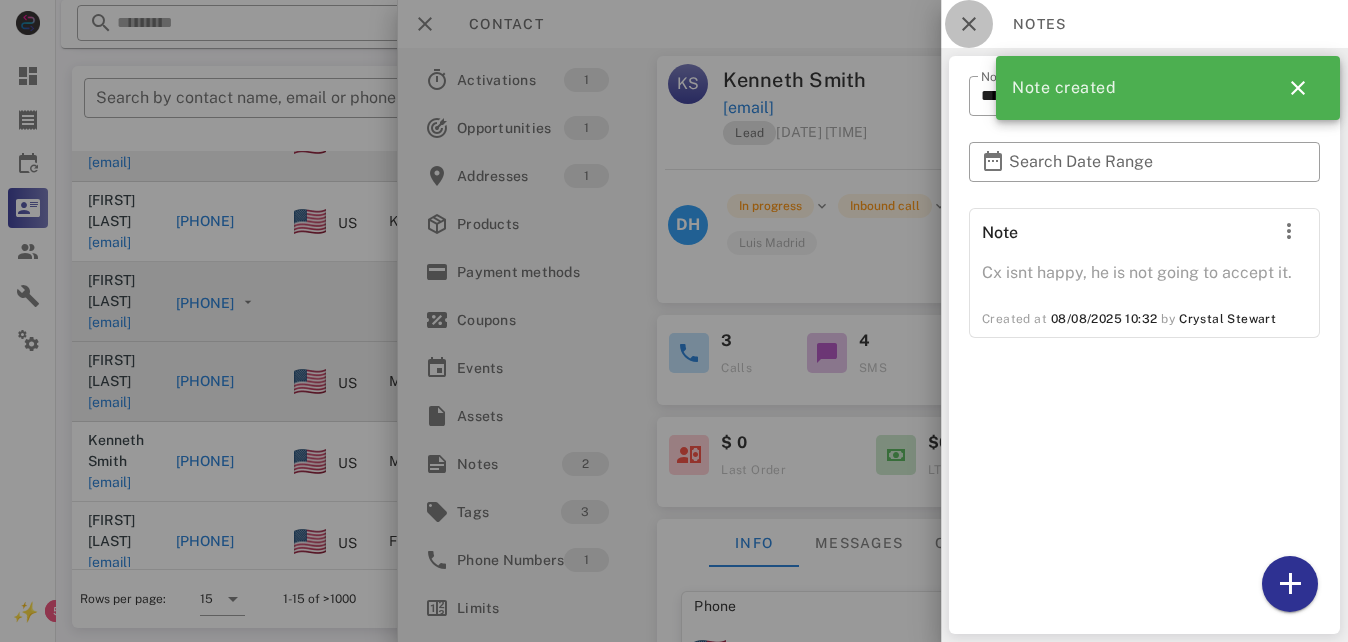 click at bounding box center [969, 24] 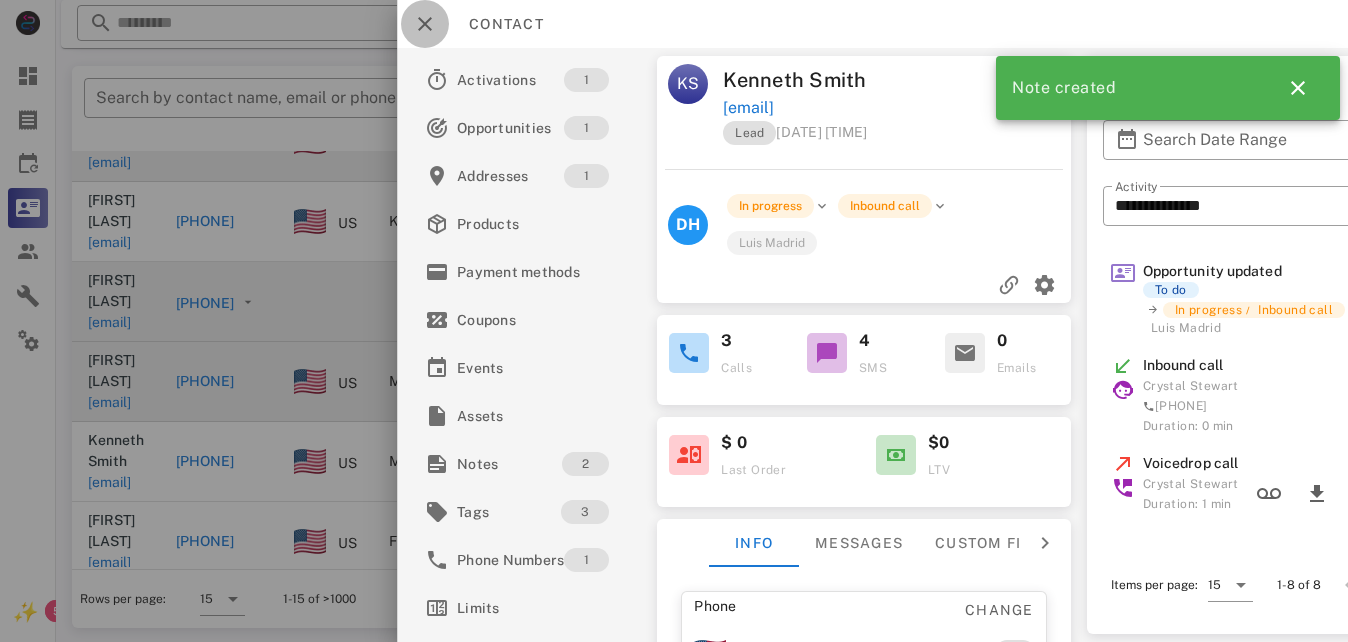 click at bounding box center (425, 24) 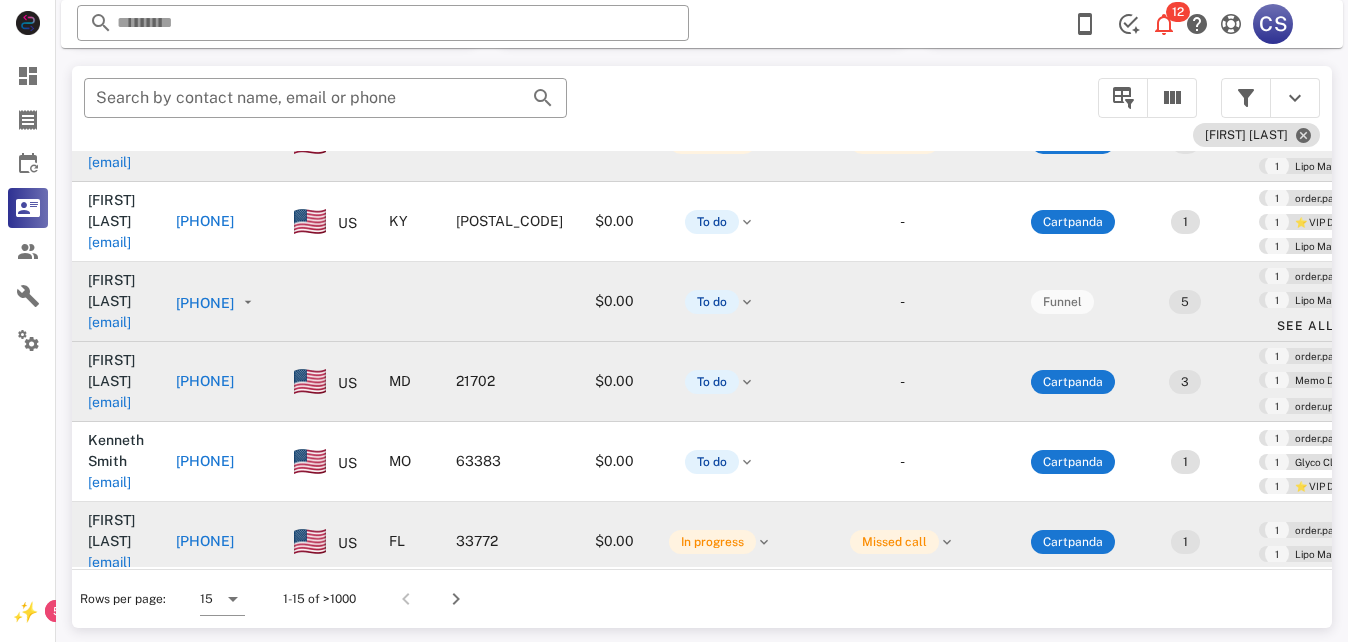 click on "[PHONE]" at bounding box center [205, 541] 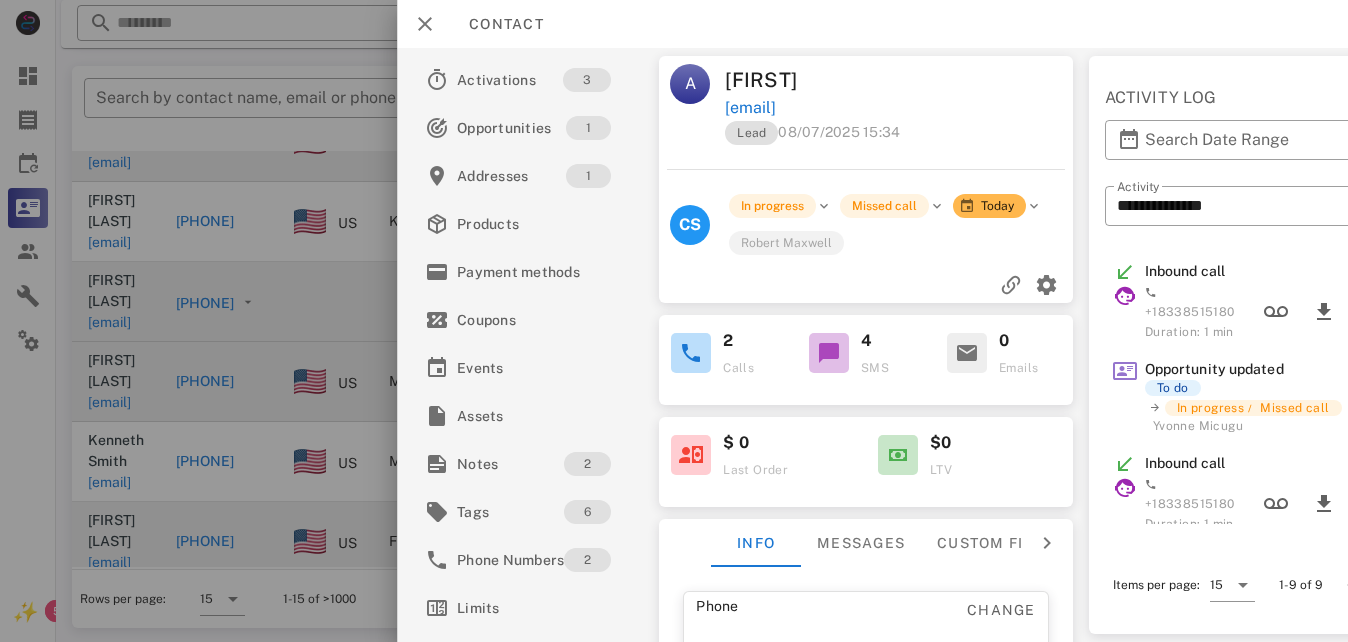 scroll, scrollTop: 380, scrollLeft: 0, axis: vertical 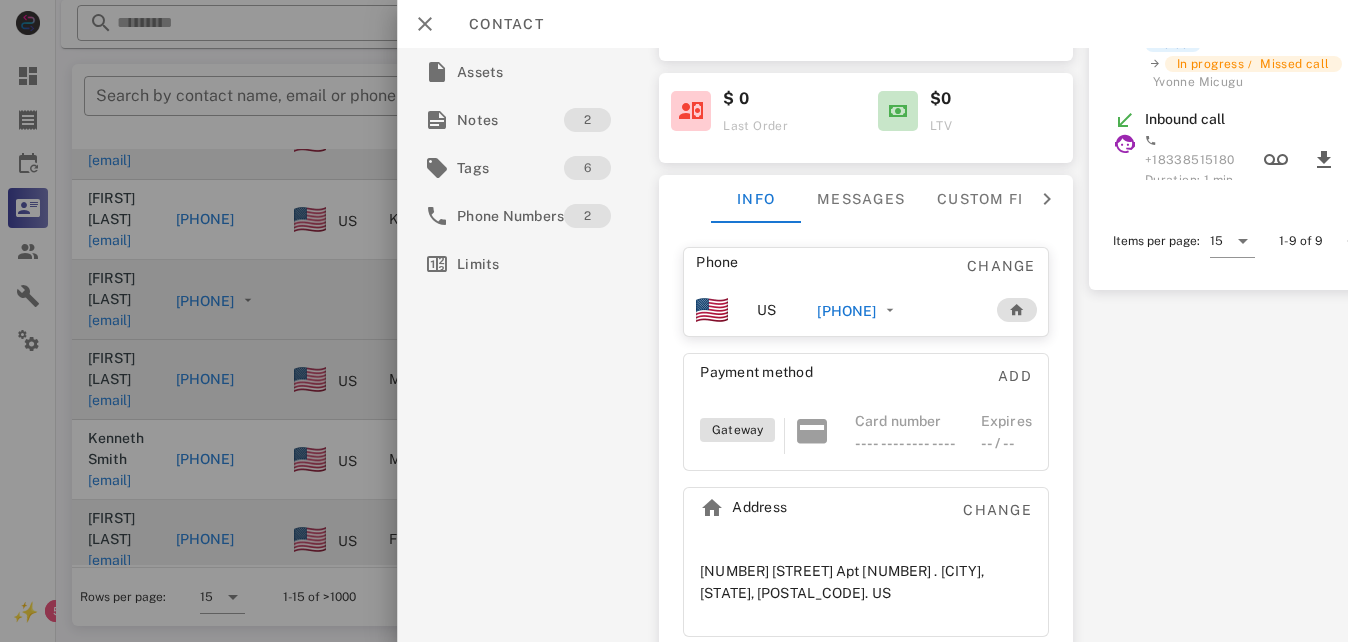 click on "[PHONE]" at bounding box center [847, 311] 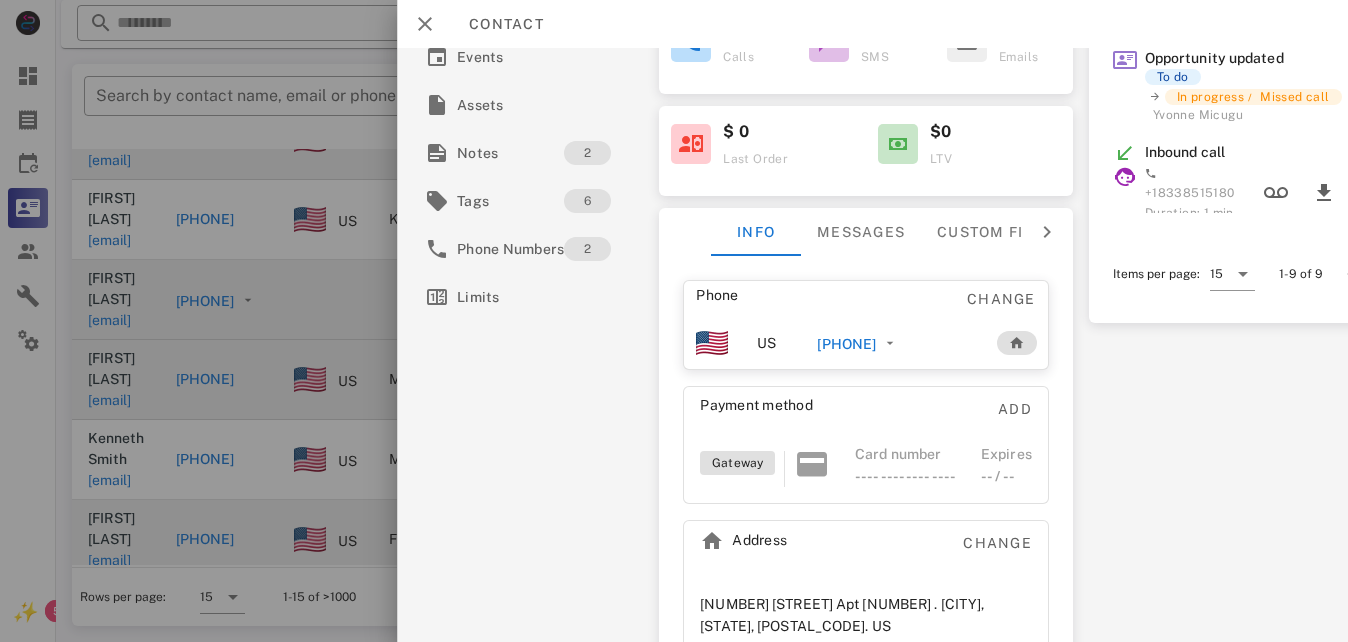 scroll, scrollTop: 307, scrollLeft: 0, axis: vertical 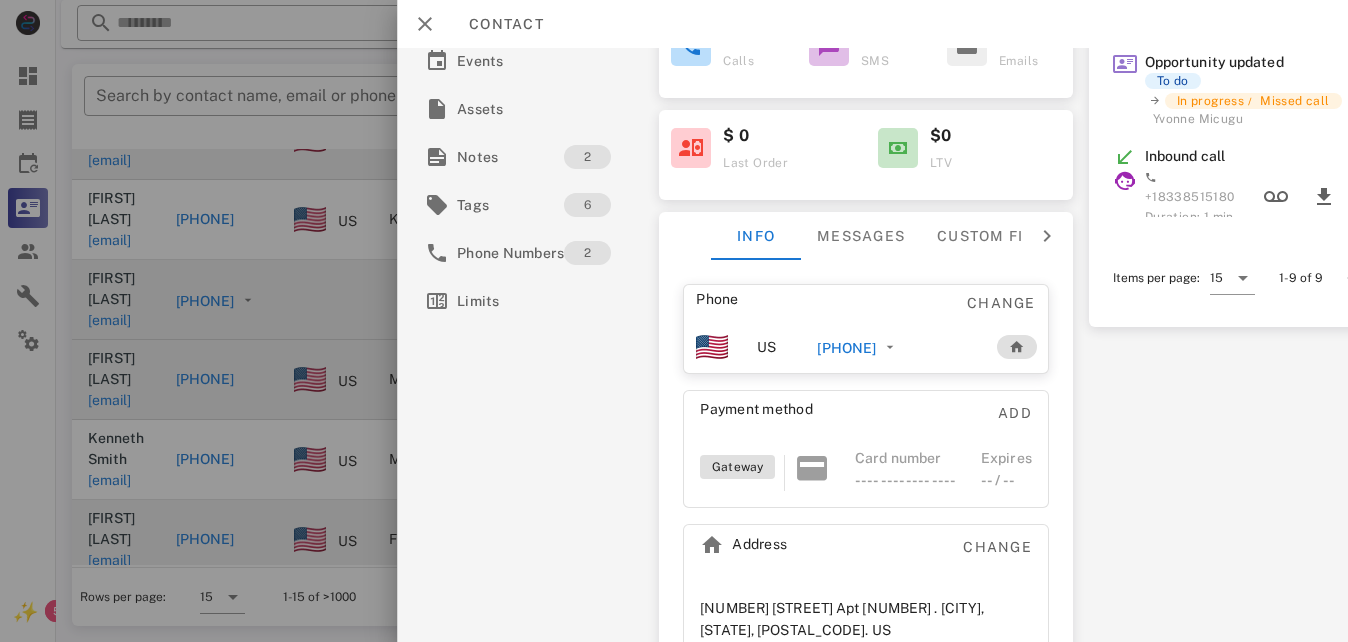 click on "[PHONE]" at bounding box center [847, 348] 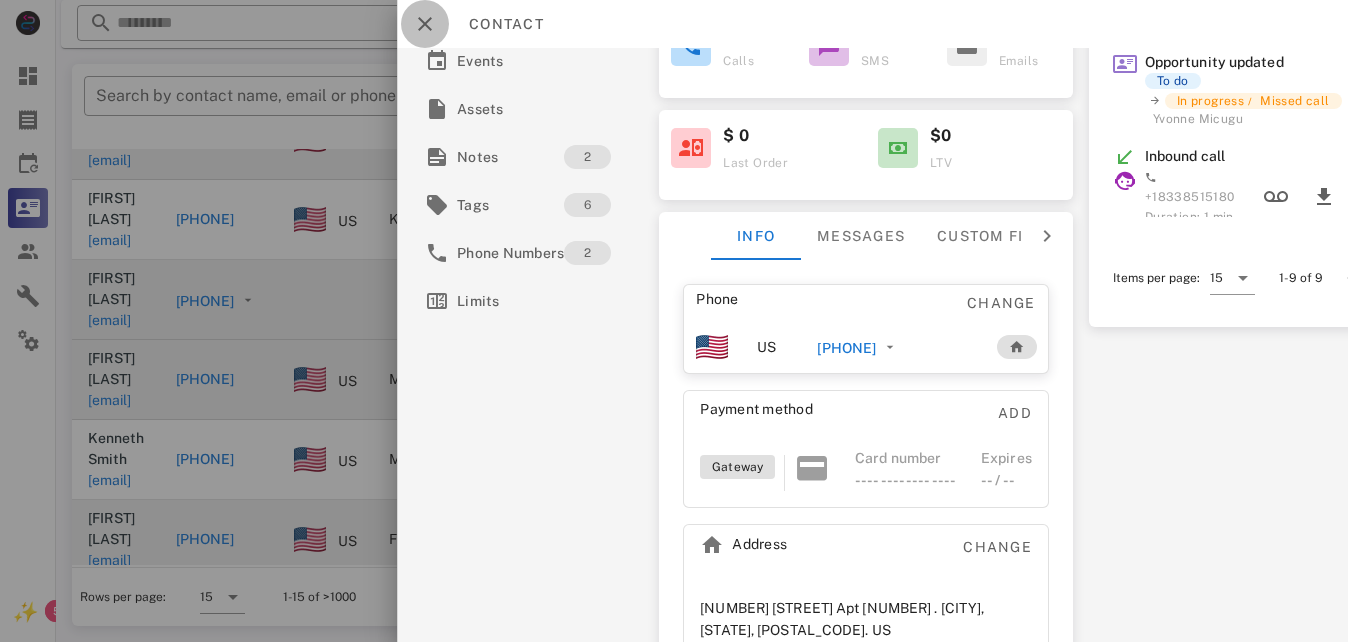 click at bounding box center [425, 24] 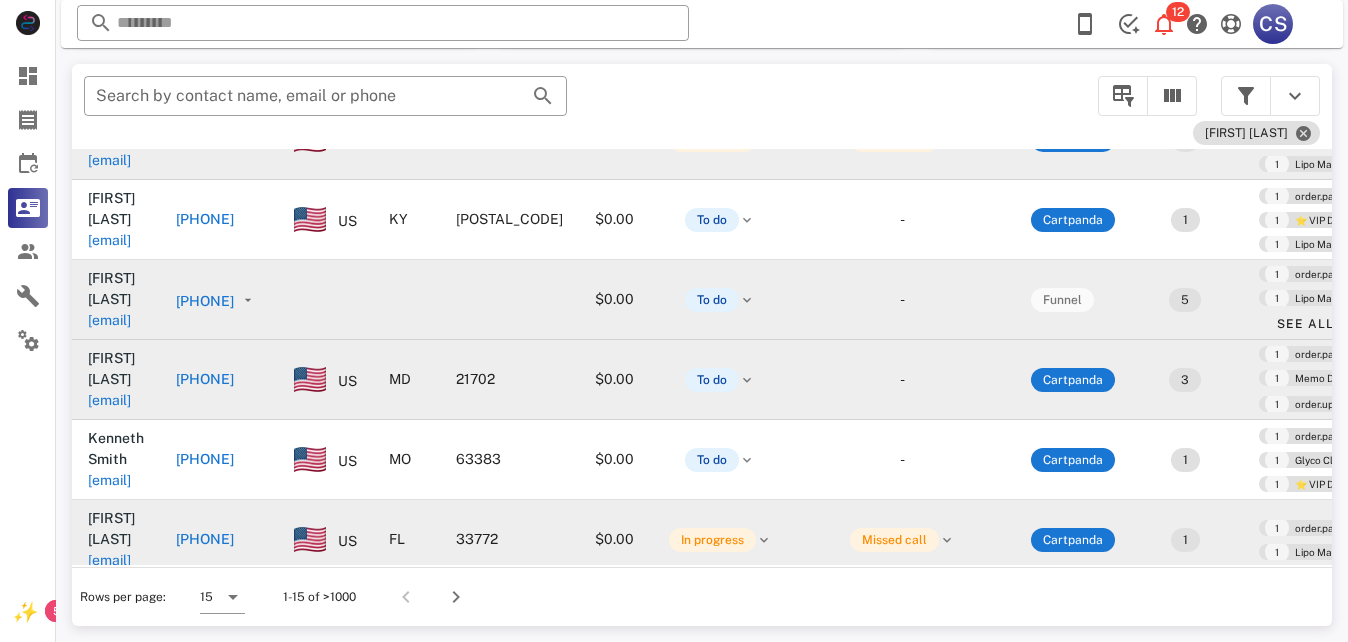 click on "[PHONE]" at bounding box center [205, 539] 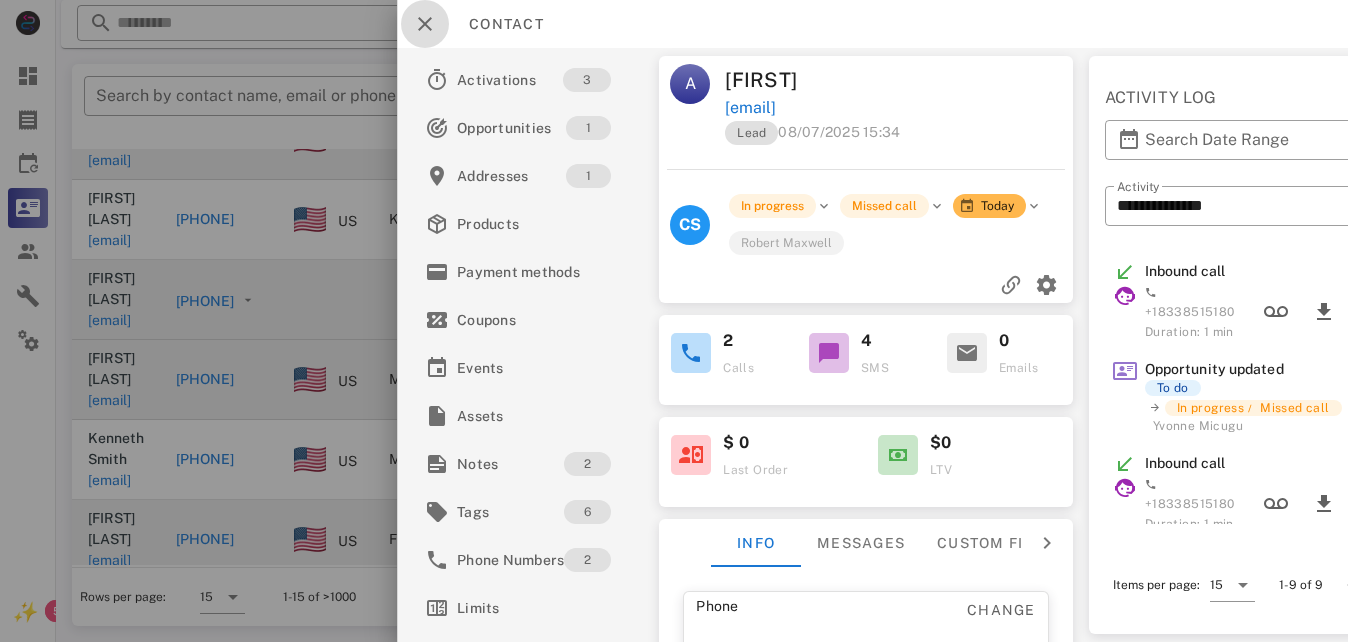 click at bounding box center [425, 24] 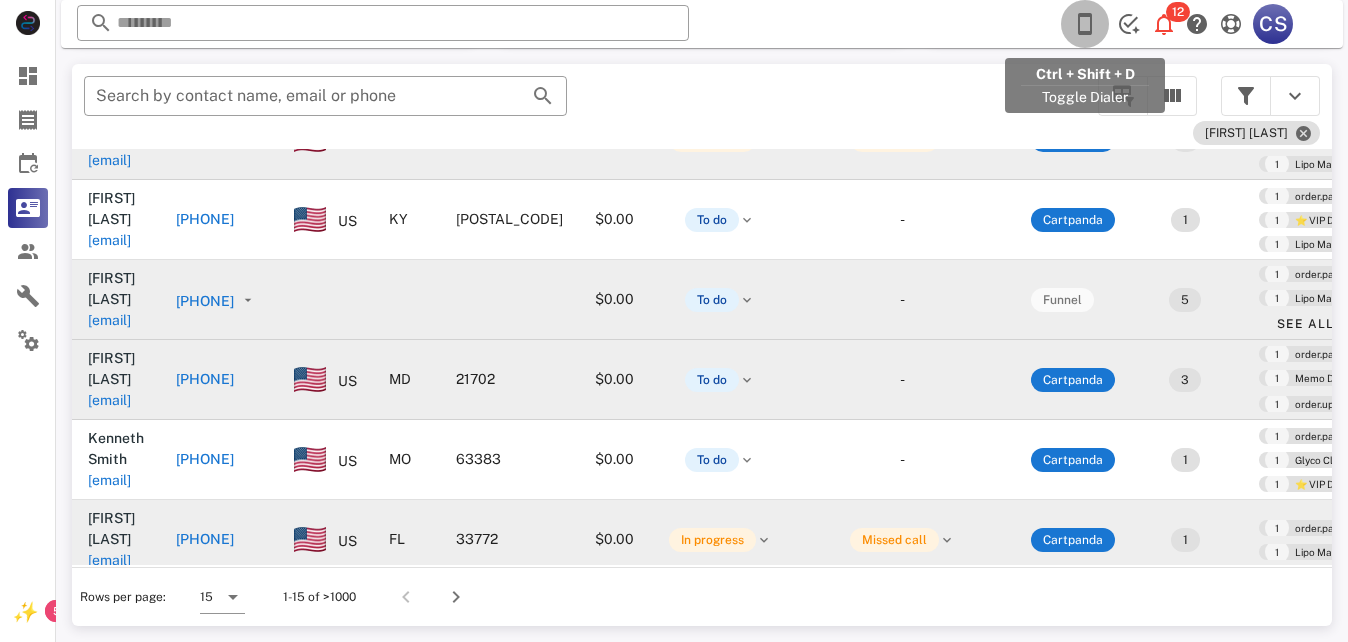 click at bounding box center [1085, 24] 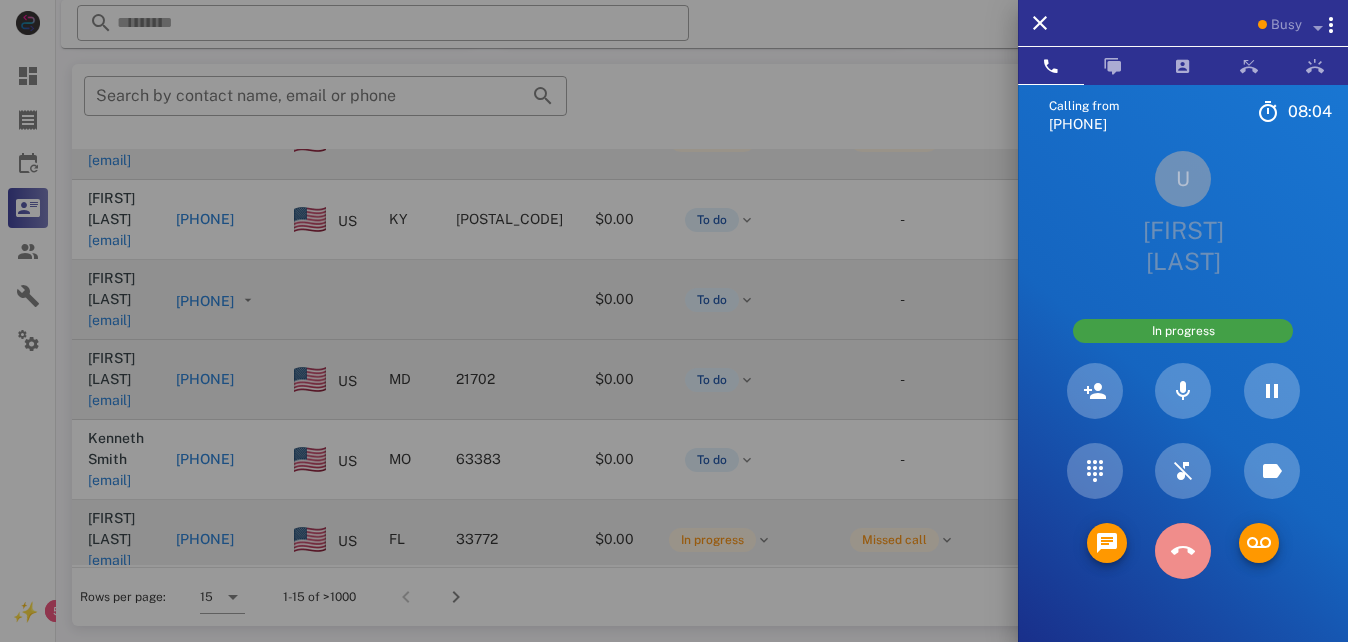 click at bounding box center (1183, 551) 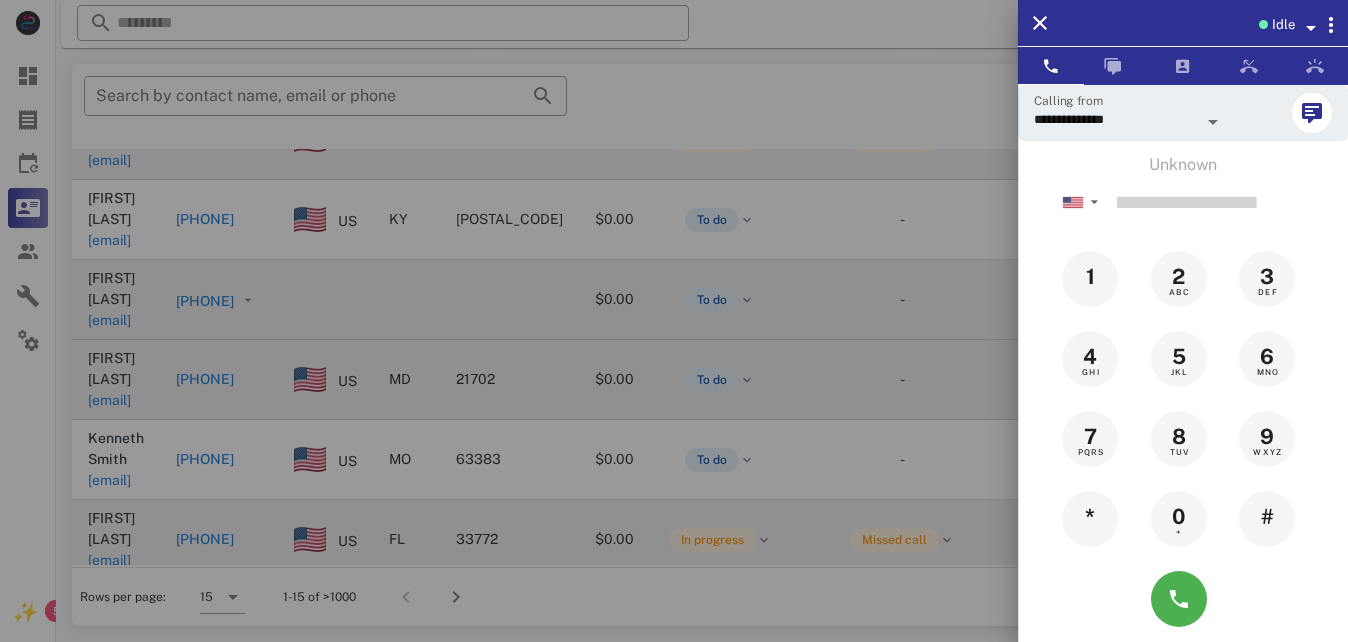 click at bounding box center (674, 321) 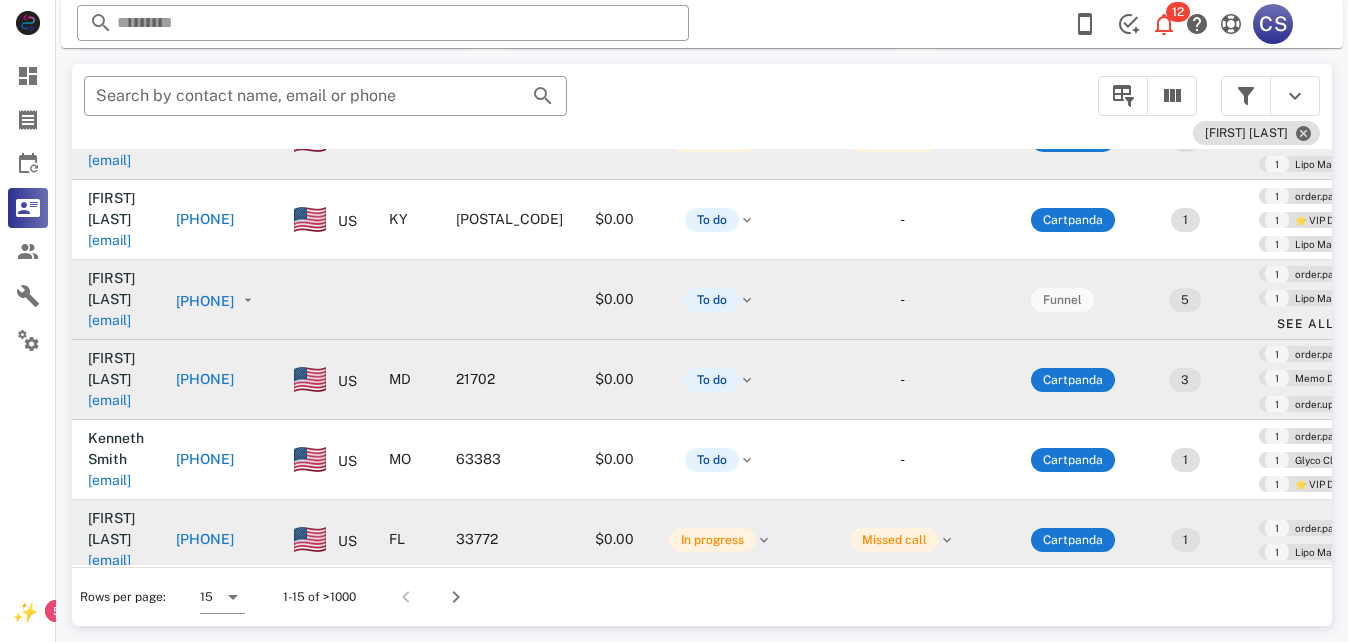 click on "[PHONE]" at bounding box center [205, 539] 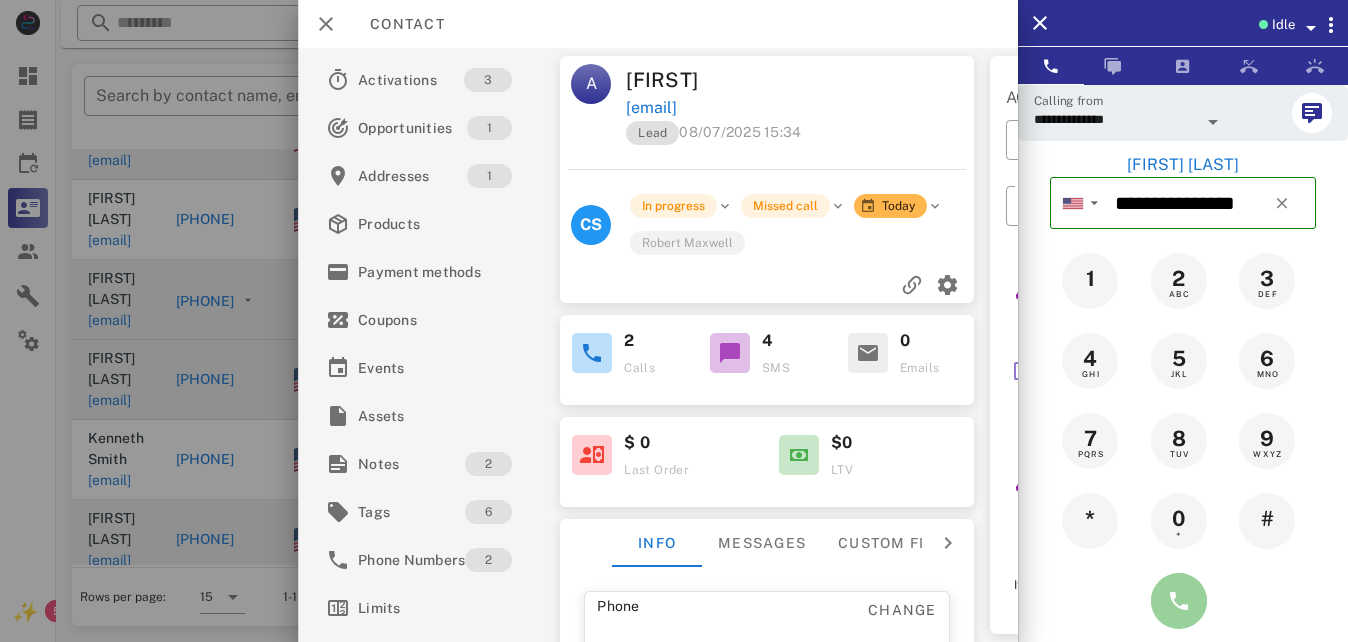 click at bounding box center [1179, 601] 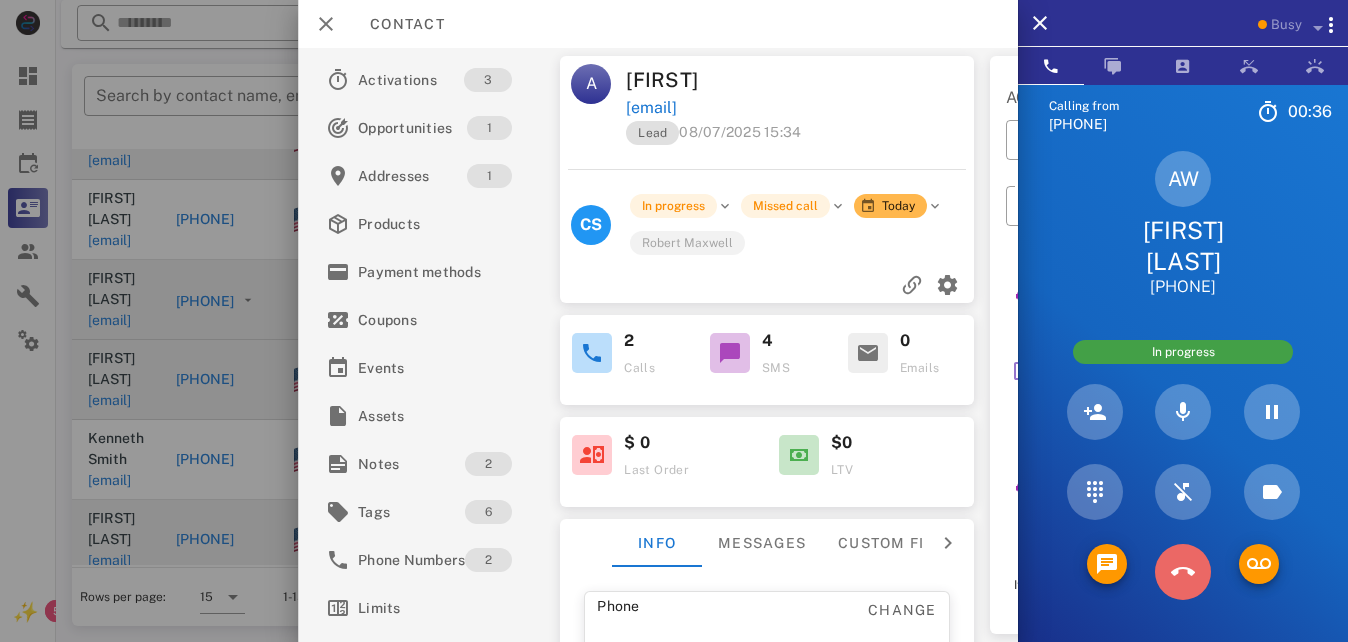 click at bounding box center [1183, 572] 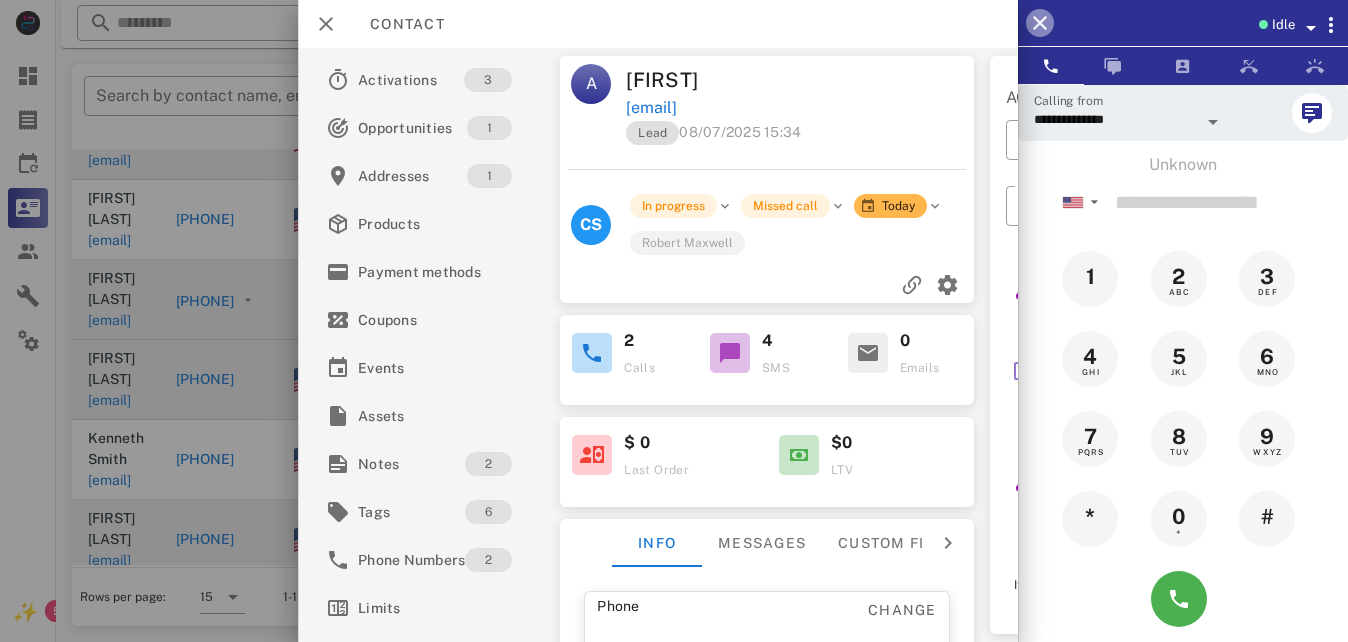 click at bounding box center (1040, 23) 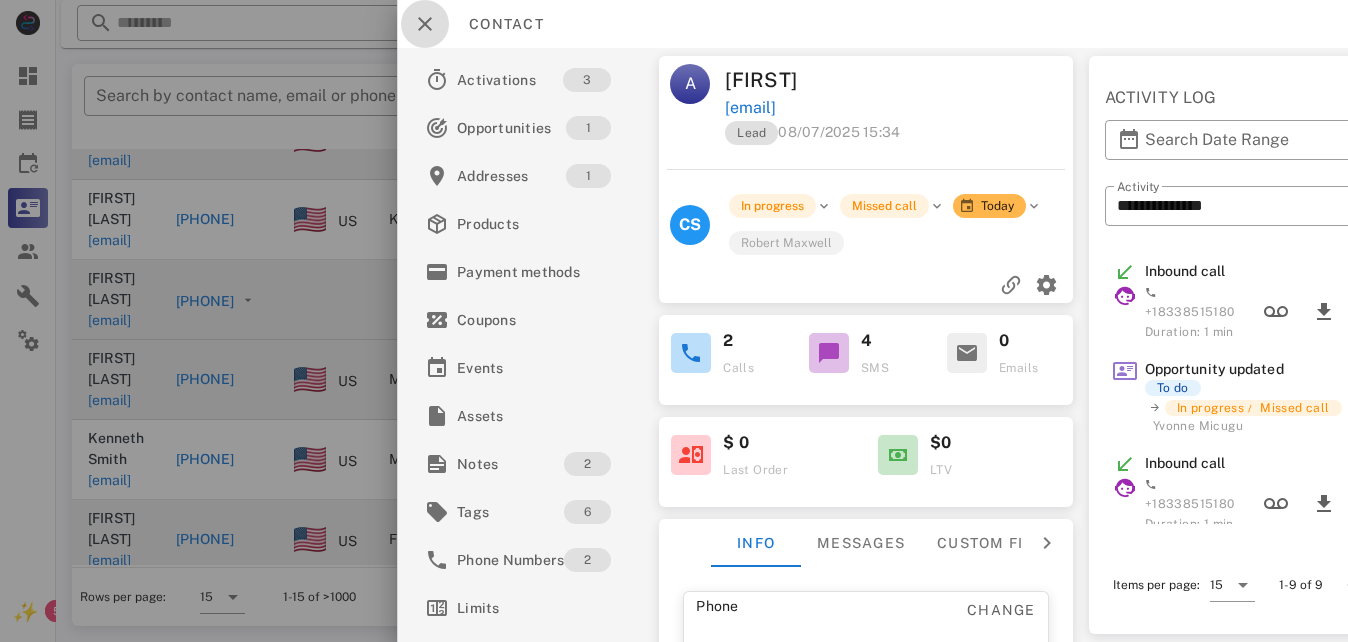 click at bounding box center (425, 24) 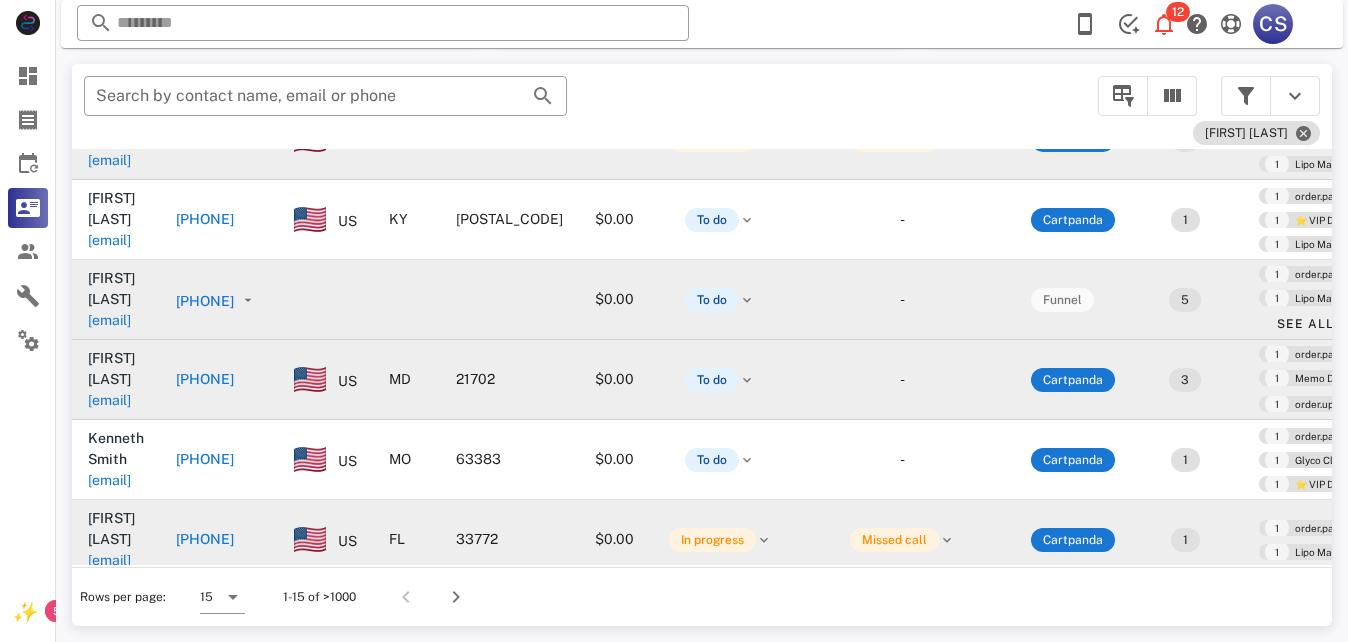 click on "[EMAIL]" at bounding box center (116, 640) 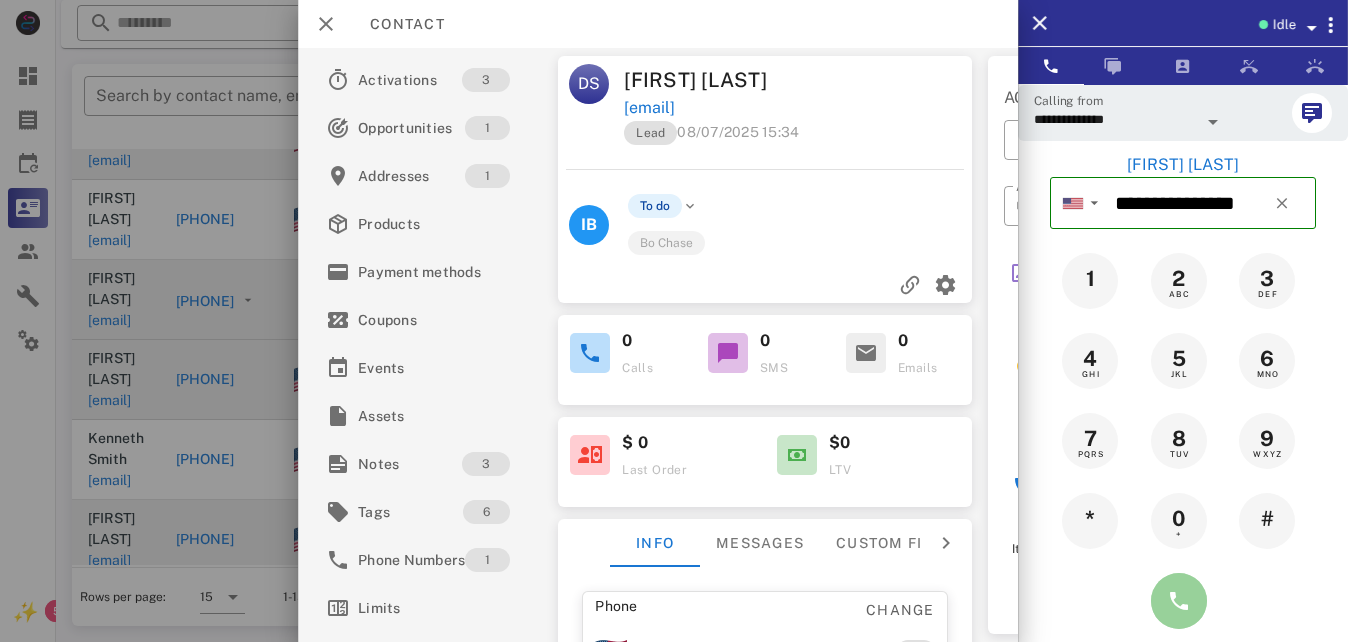click at bounding box center [1179, 601] 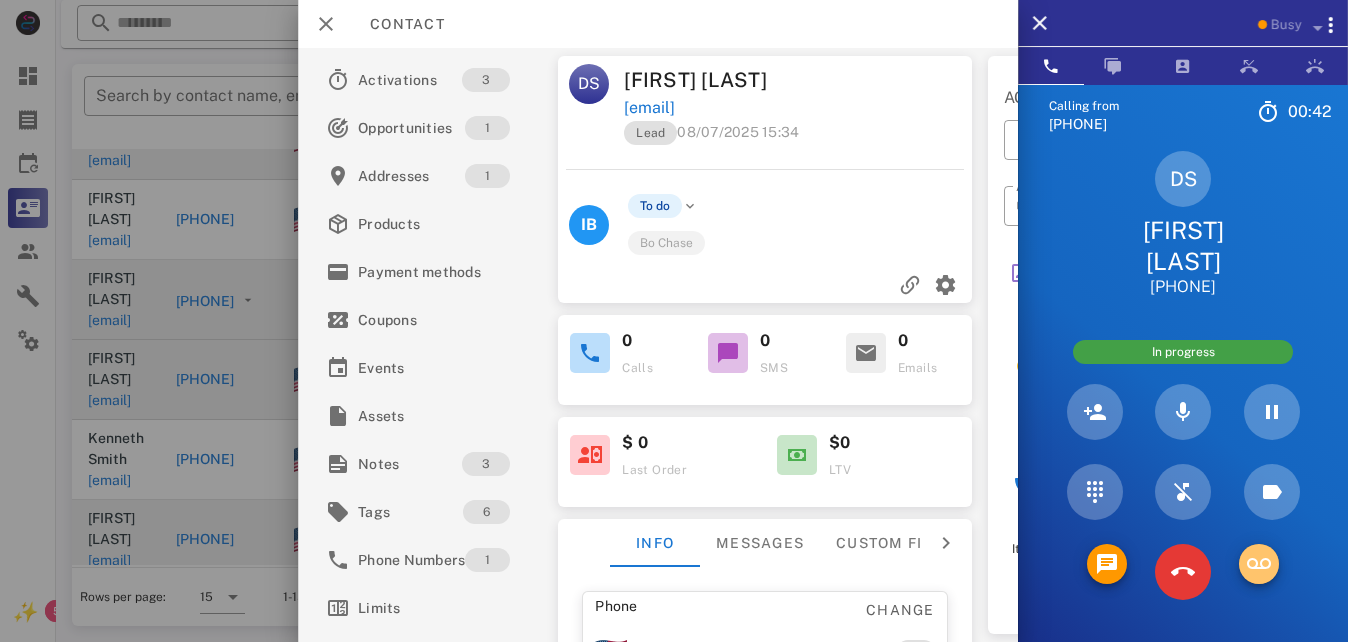 click at bounding box center (1259, 564) 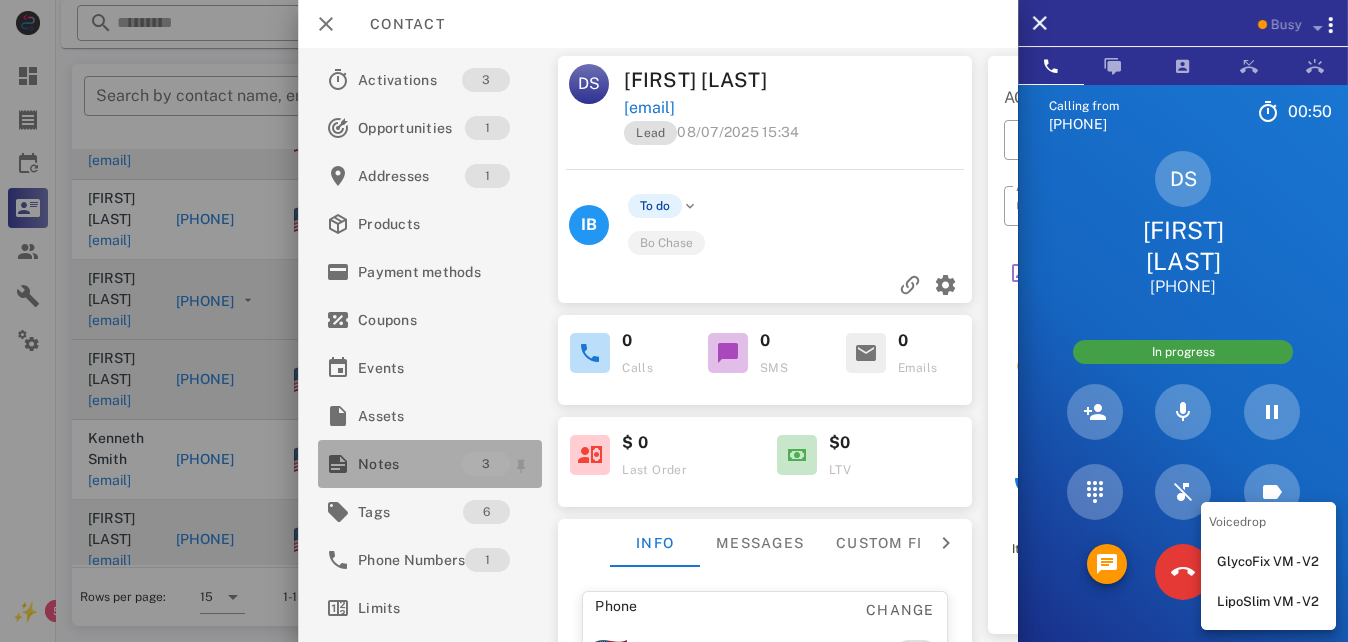 click on "Notes" at bounding box center [410, 464] 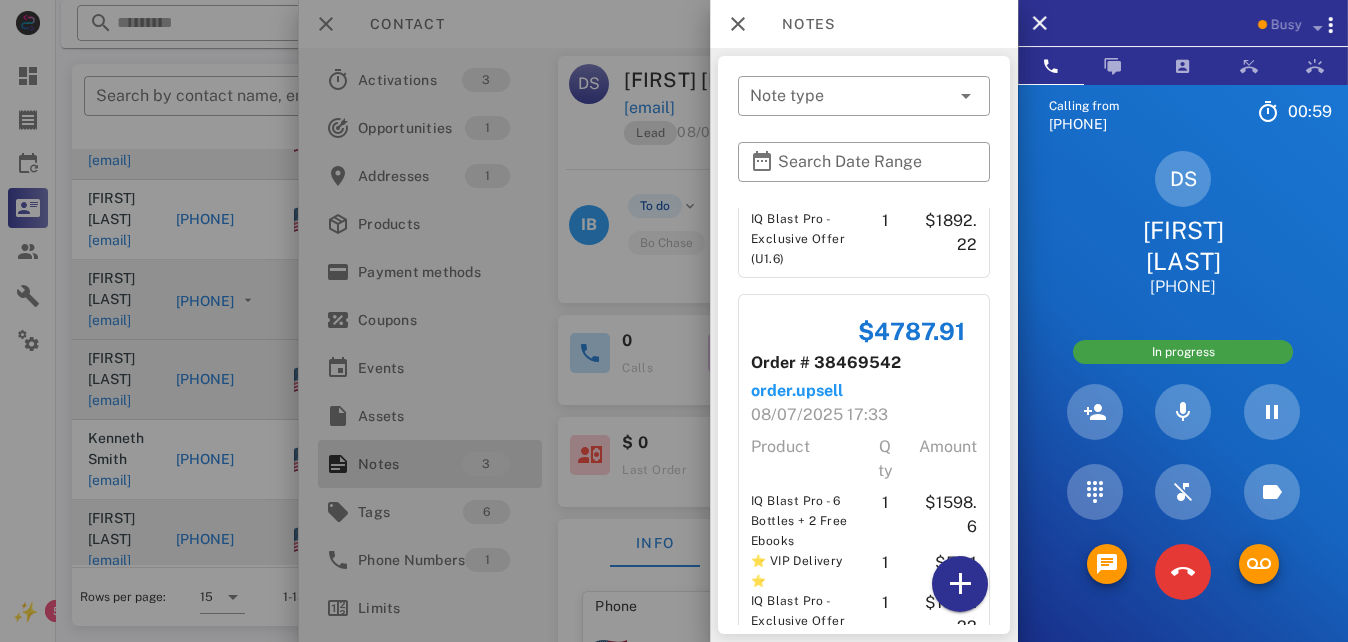 scroll, scrollTop: 741, scrollLeft: 0, axis: vertical 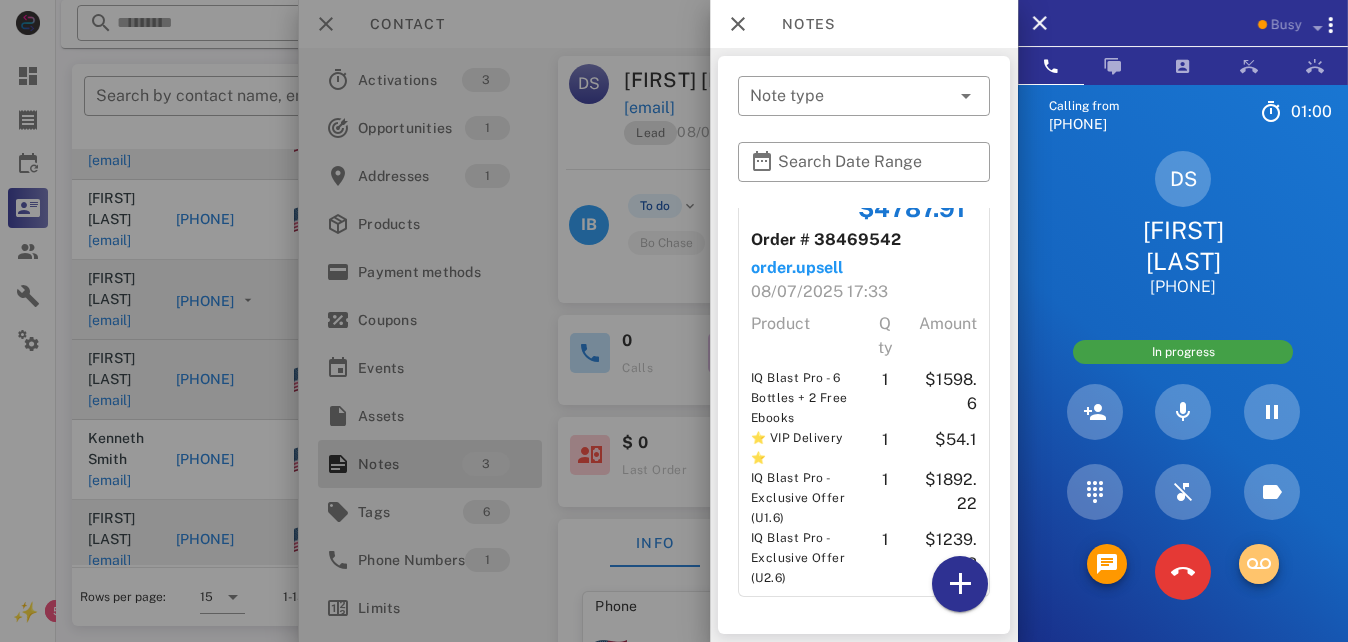 click at bounding box center [1259, 564] 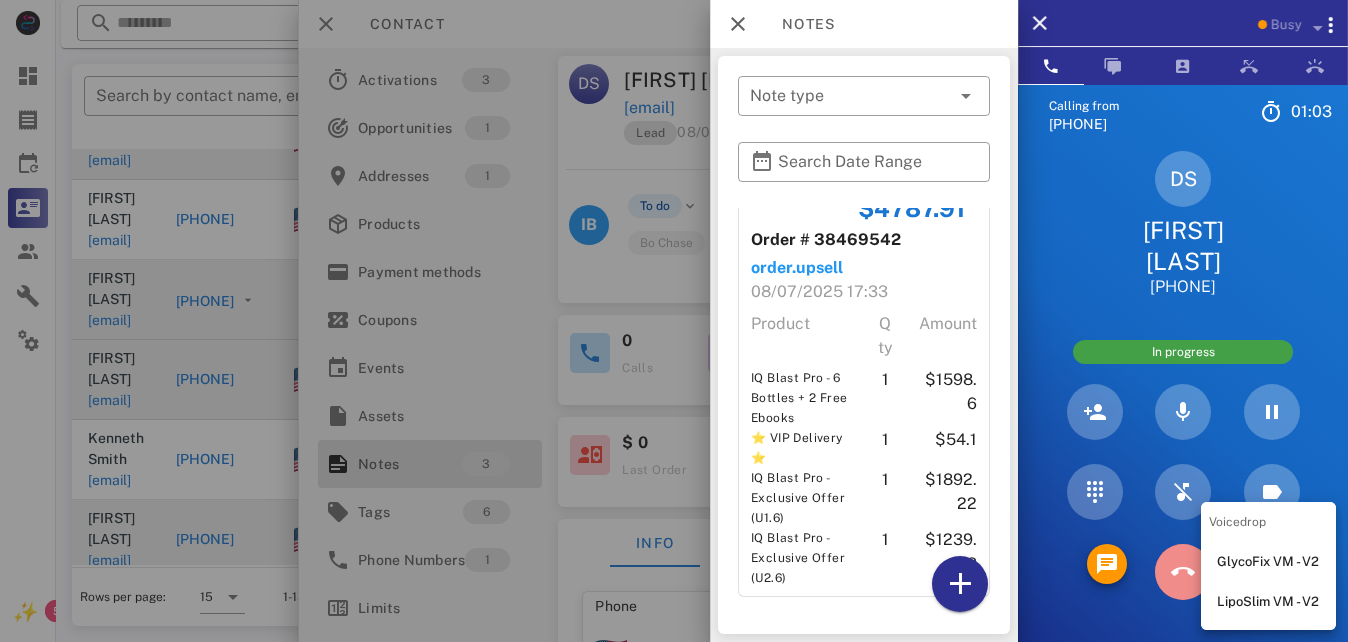 click at bounding box center [1183, 572] 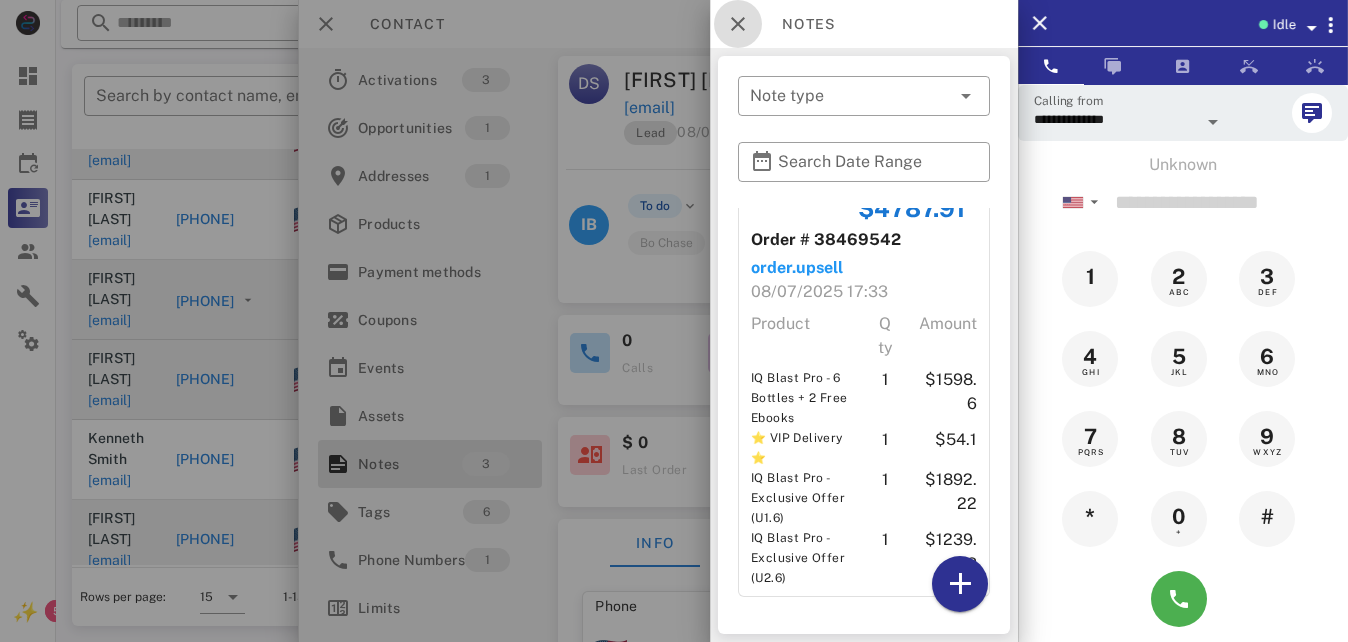 click at bounding box center (738, 24) 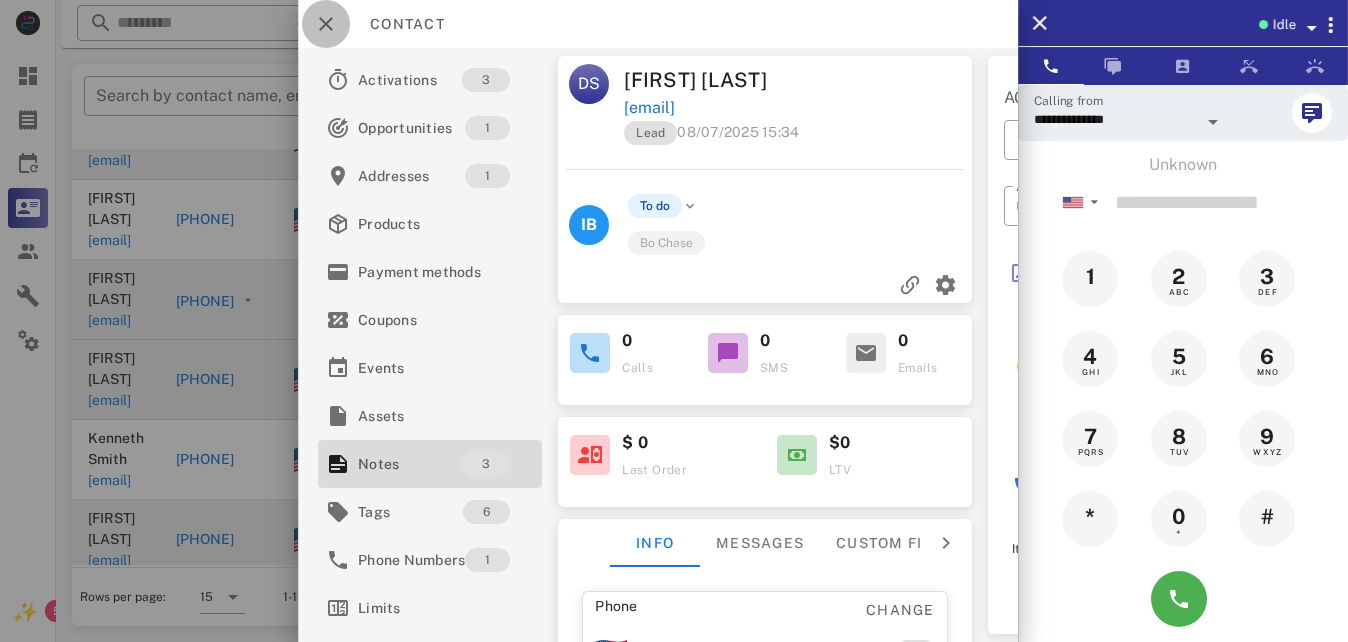 click at bounding box center (326, 24) 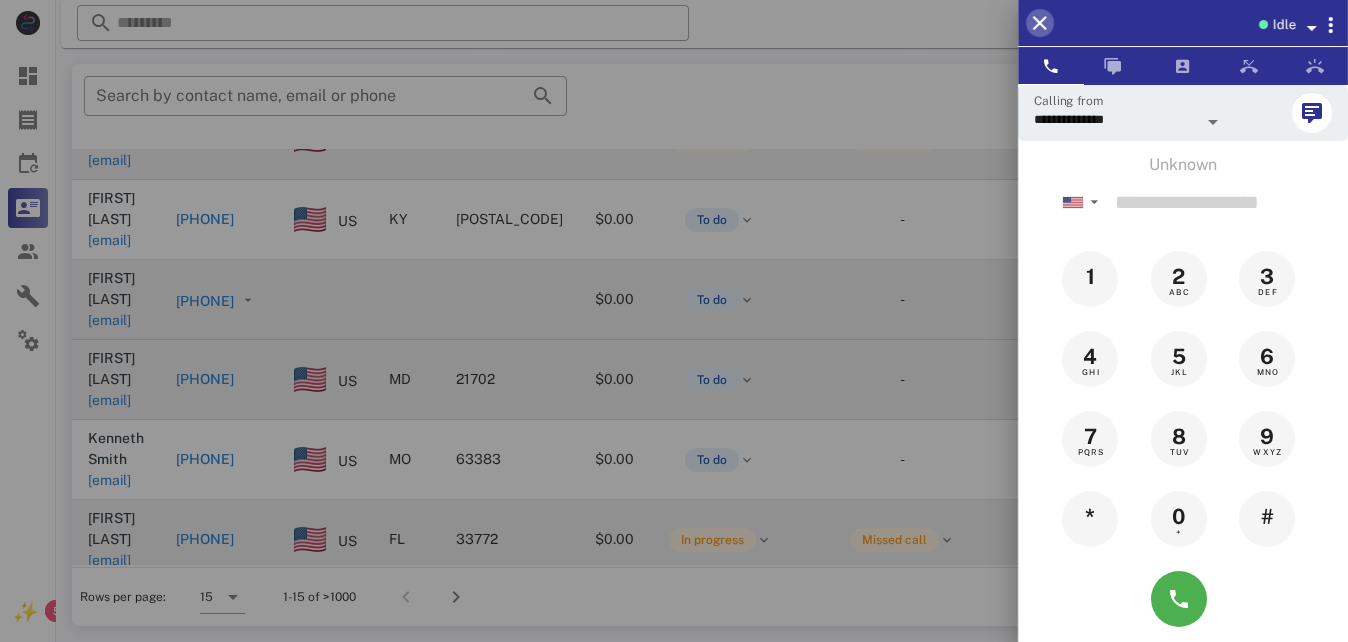 click at bounding box center (1040, 23) 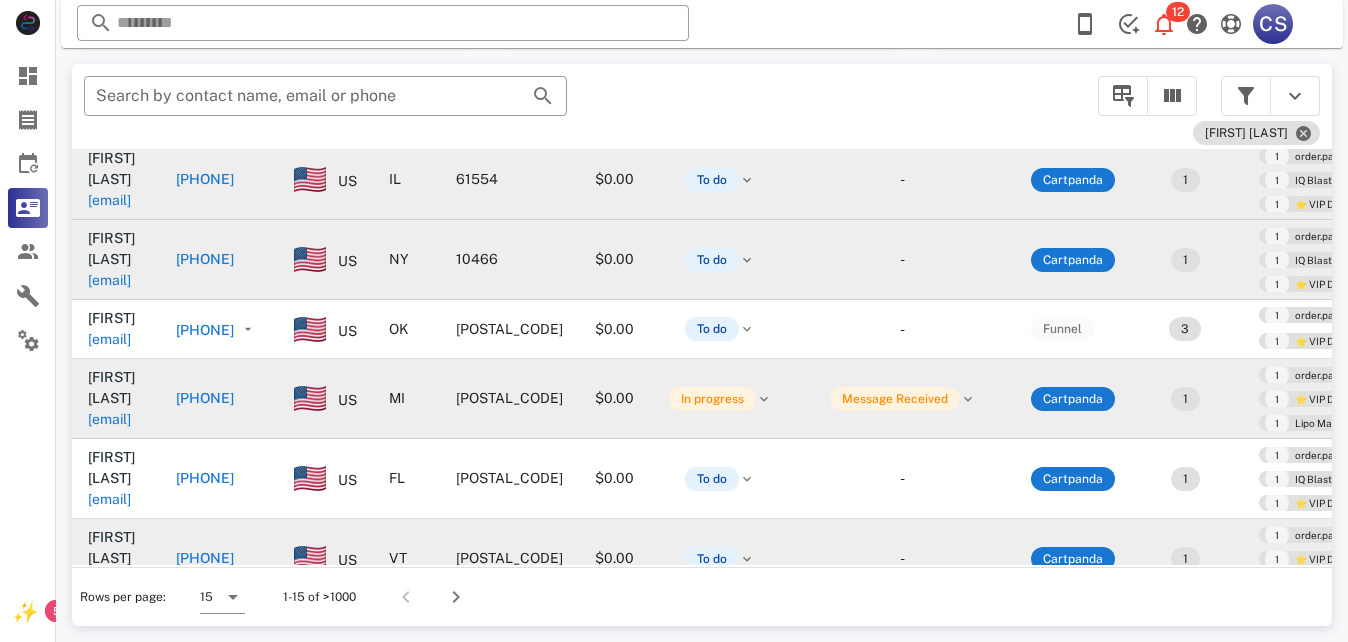scroll, scrollTop: 0, scrollLeft: 0, axis: both 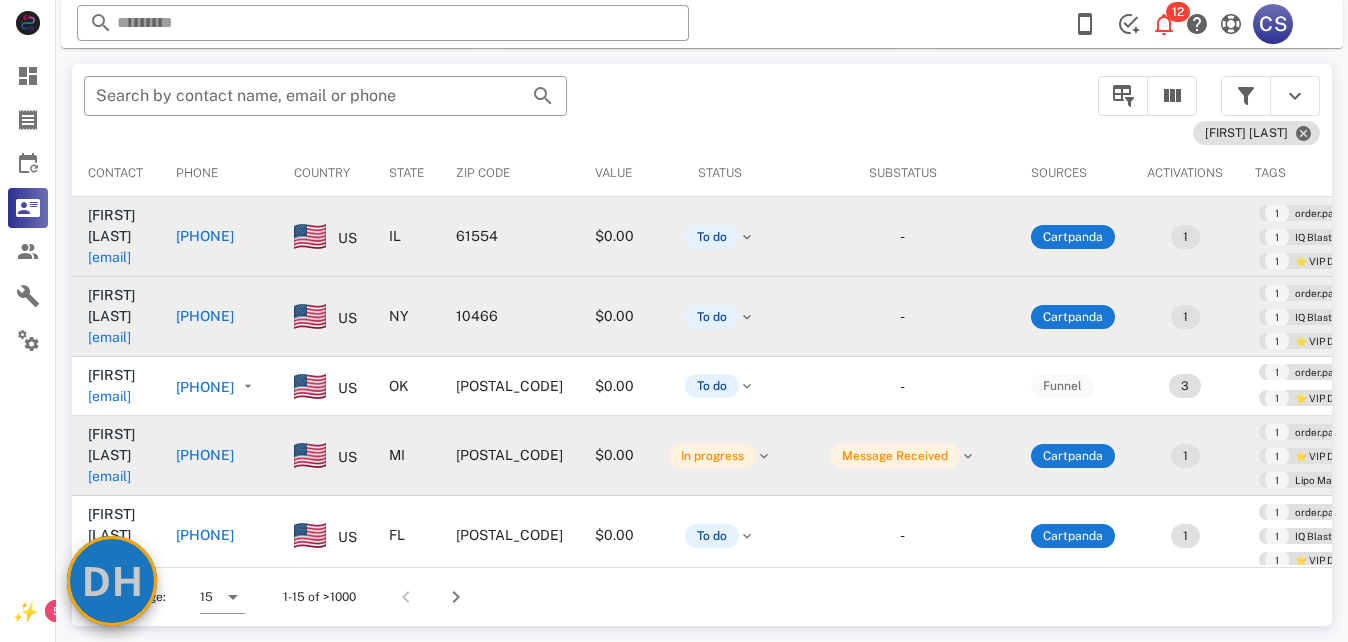 click on "DH" at bounding box center [112, 581] 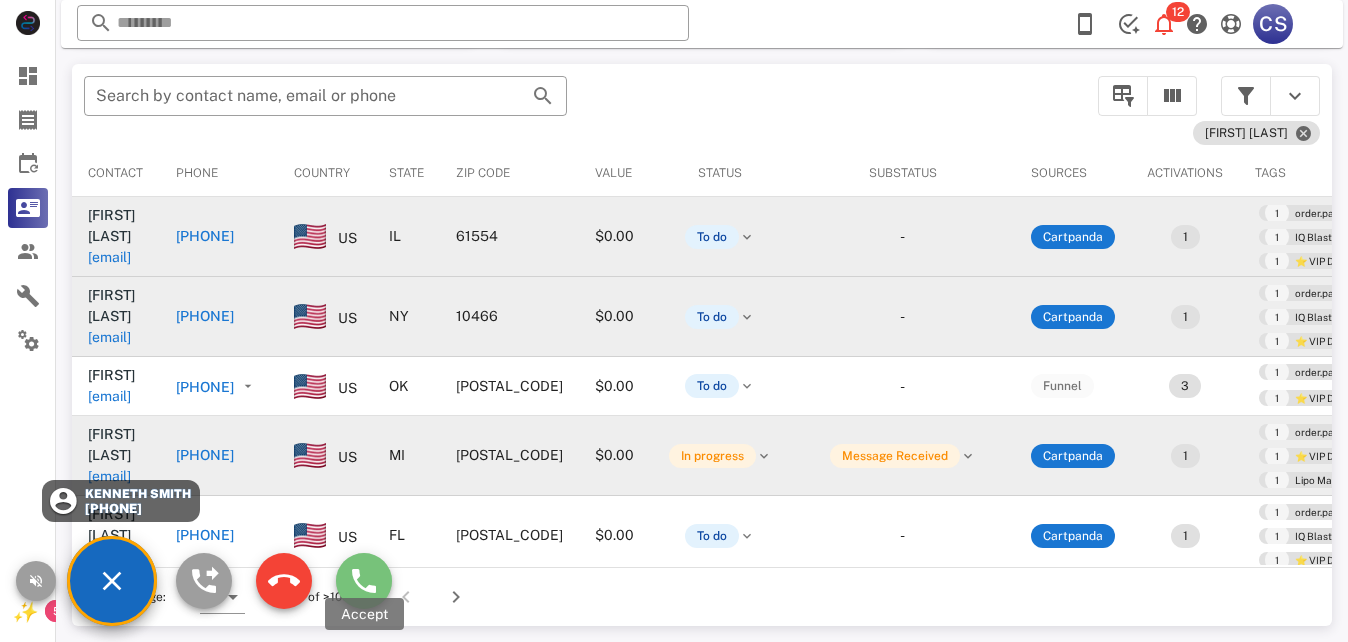 click at bounding box center (364, 581) 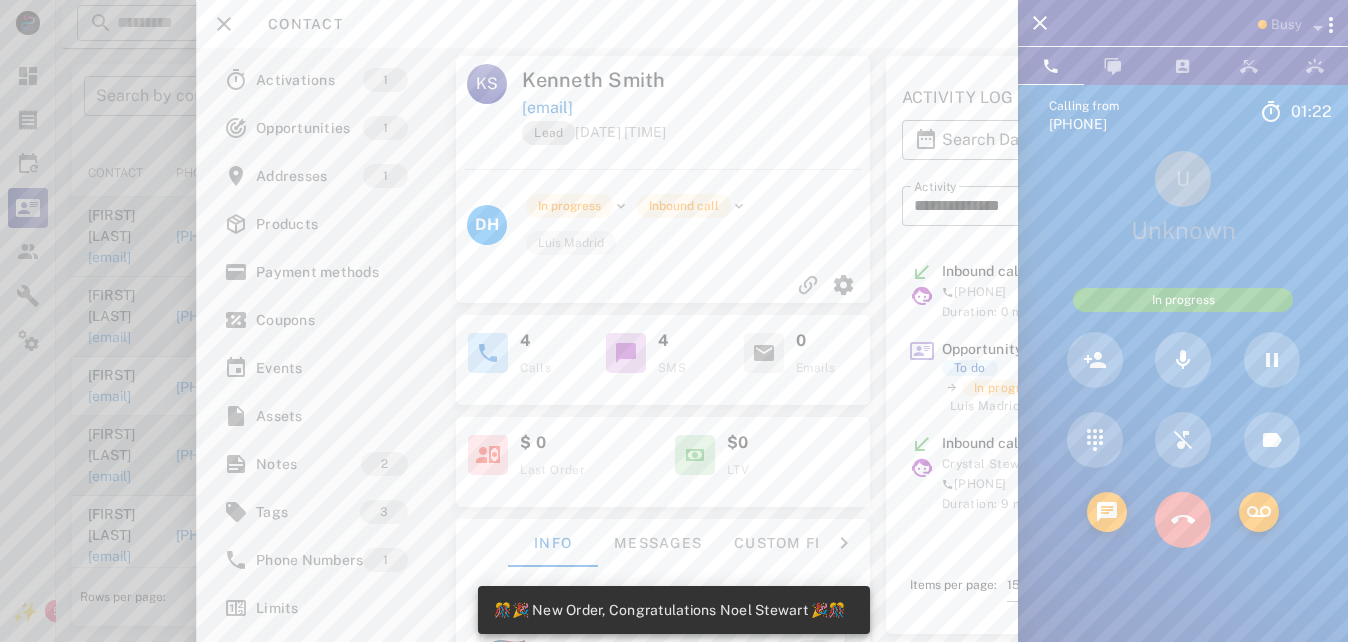 click at bounding box center [1183, 520] 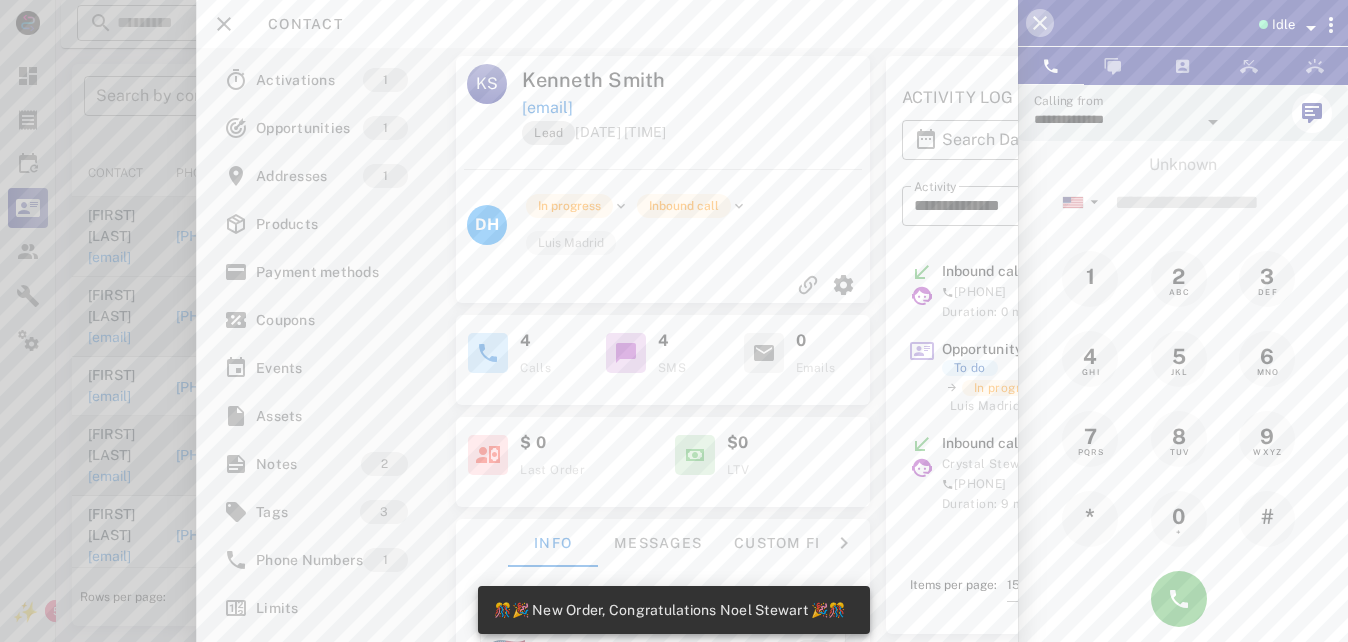 click at bounding box center [1040, 23] 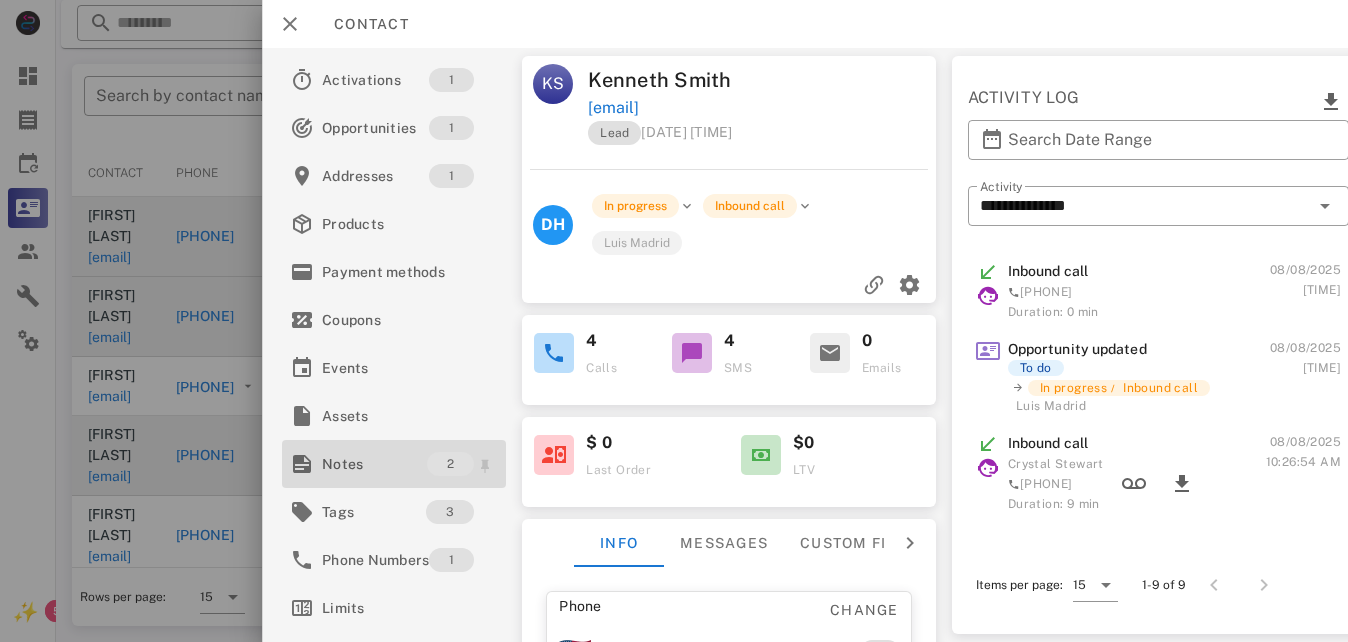click on "Notes" at bounding box center [374, 464] 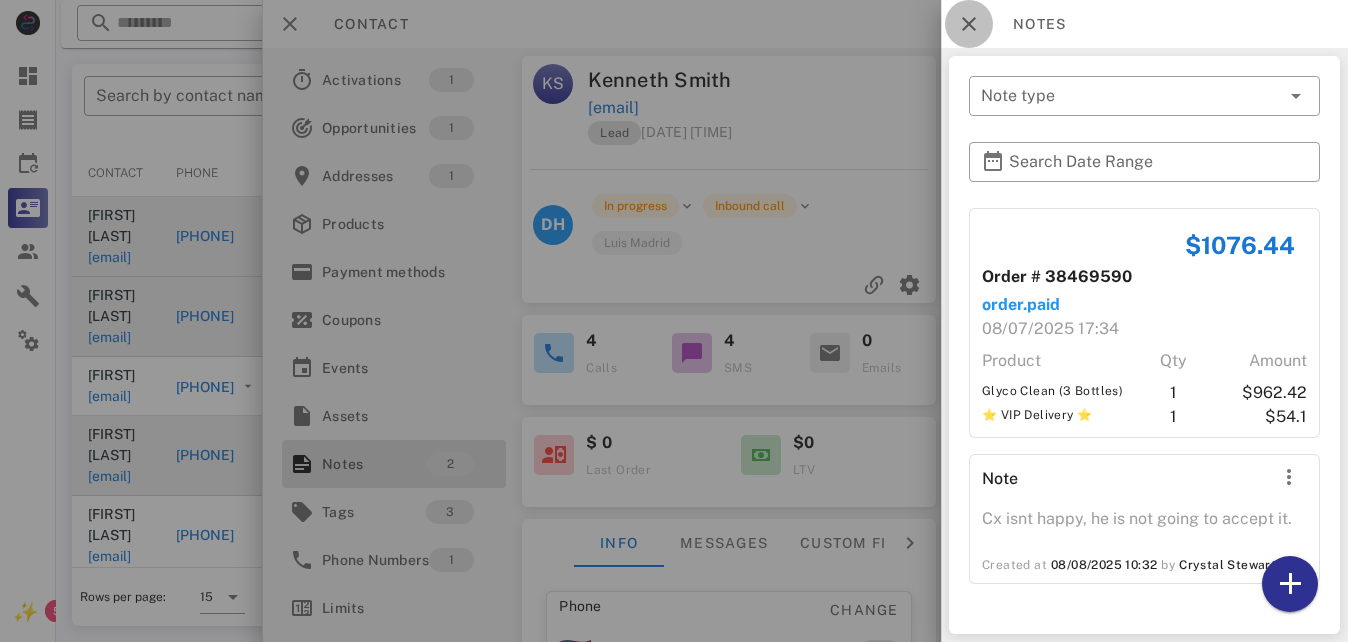 click at bounding box center [969, 24] 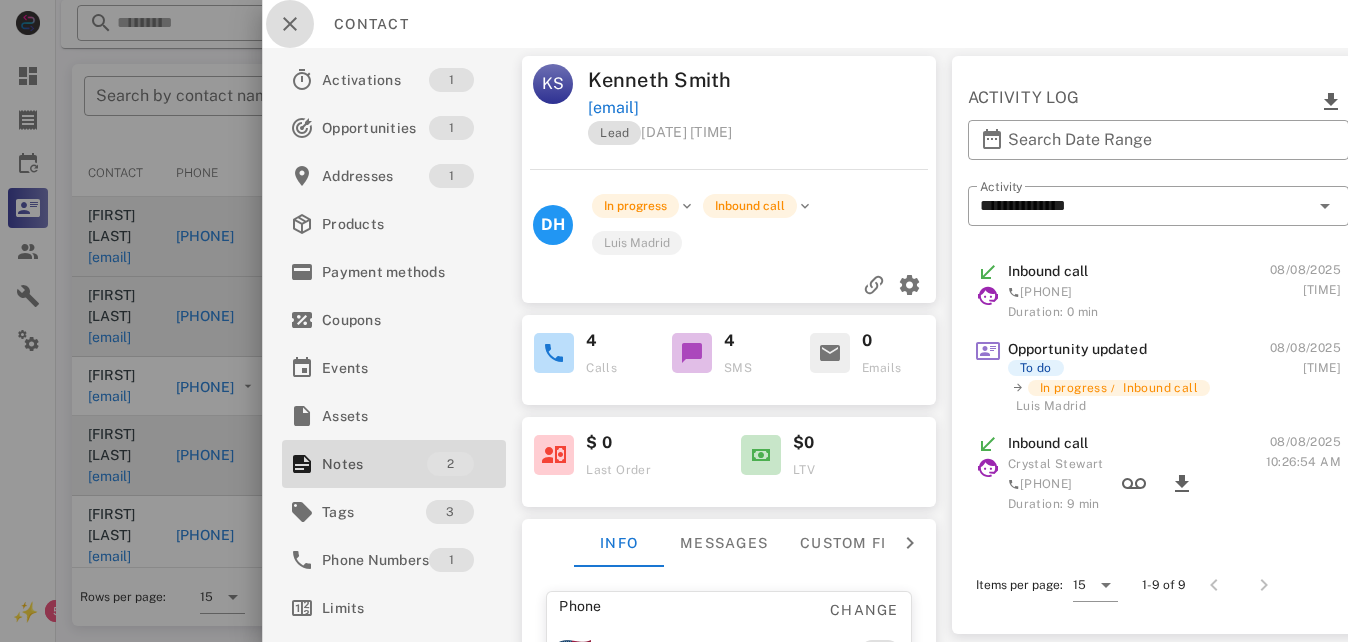 click at bounding box center [290, 24] 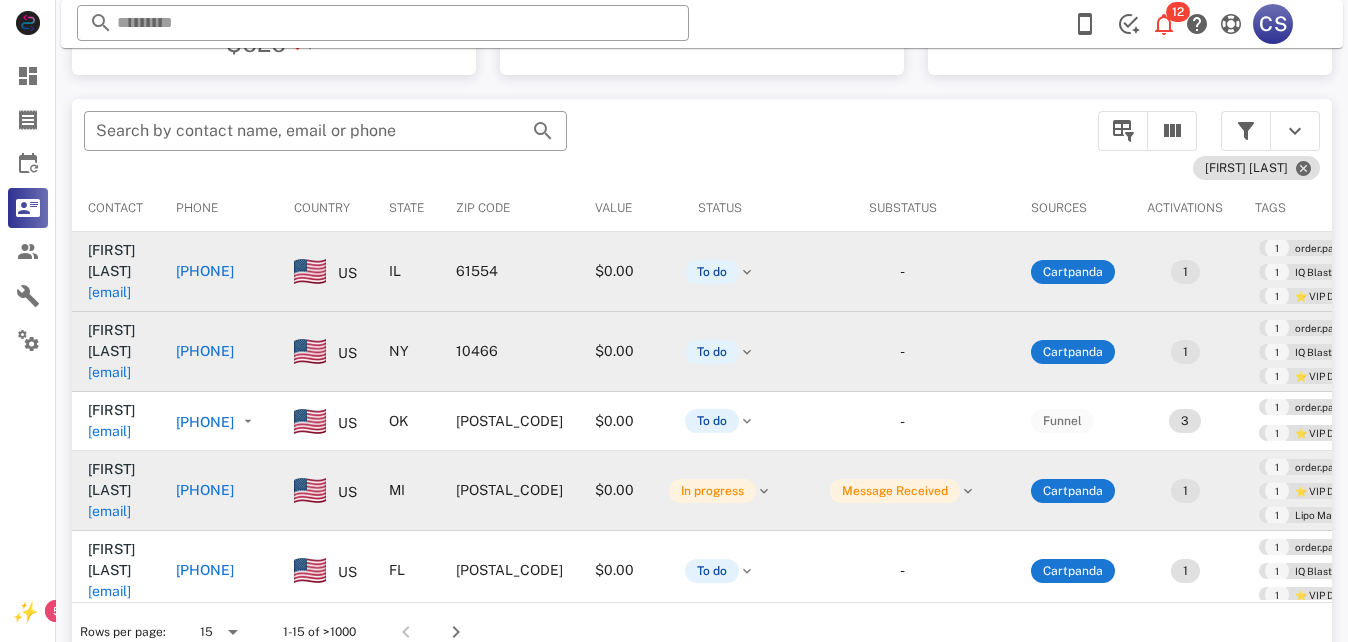 scroll, scrollTop: 347, scrollLeft: 0, axis: vertical 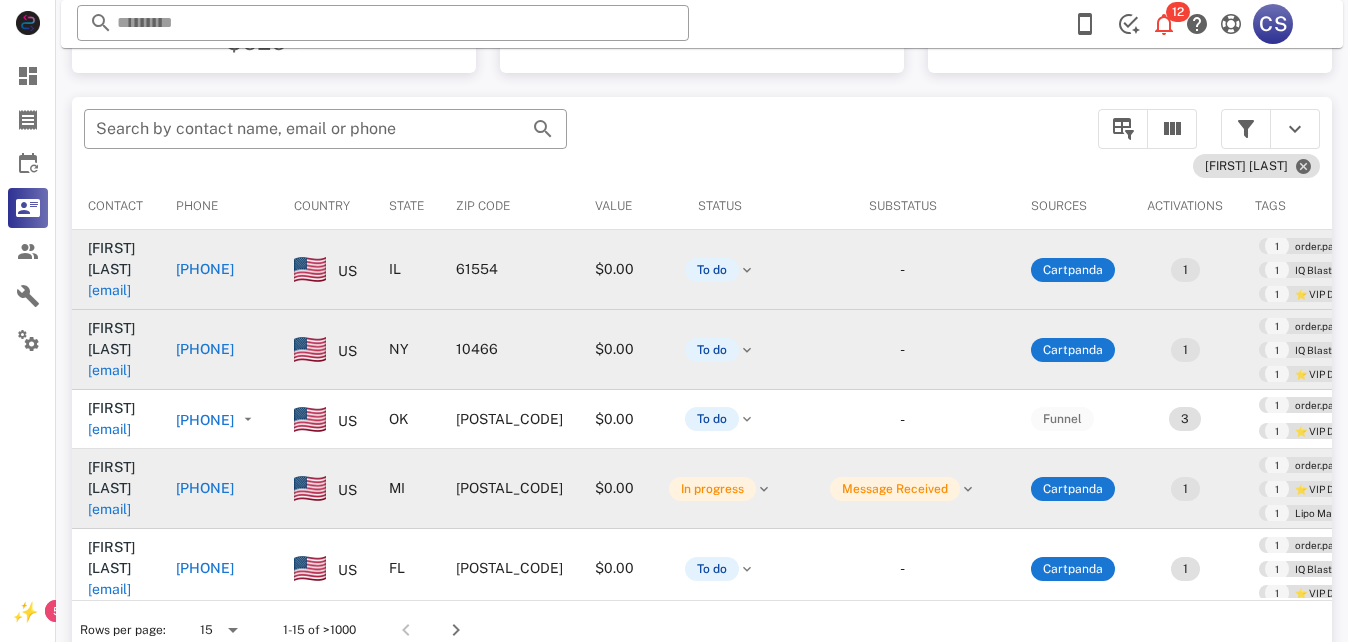click on "[PHONE]" at bounding box center (205, 269) 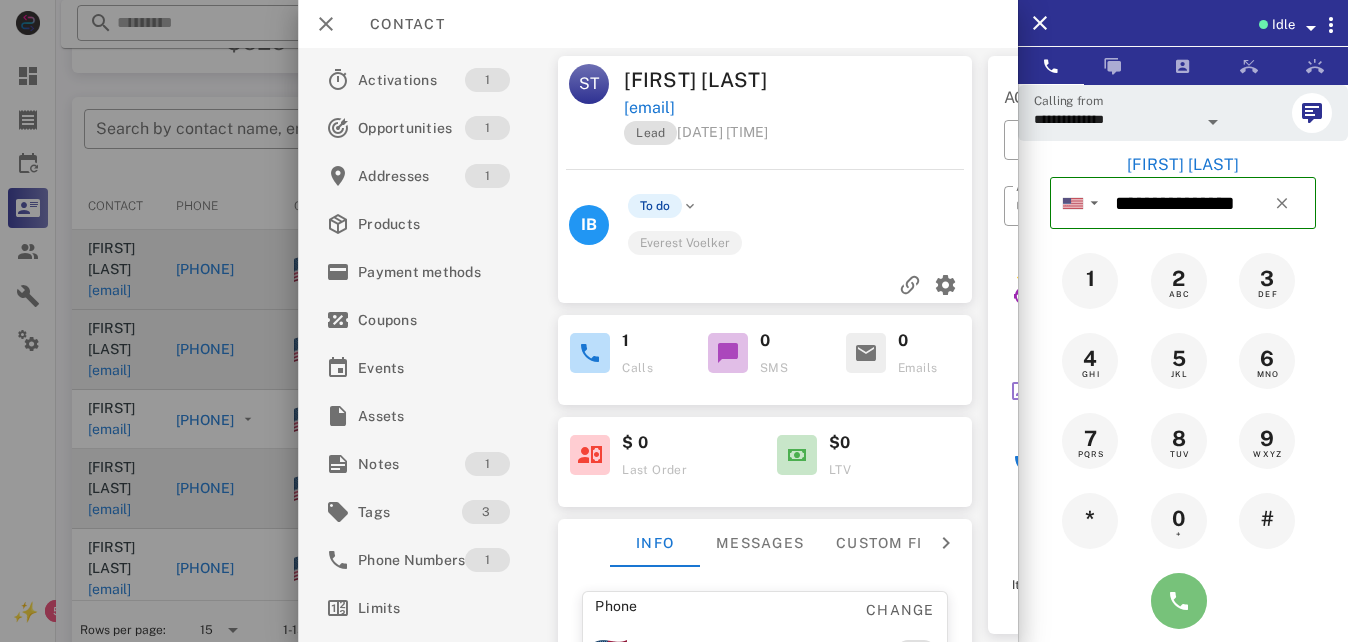 click at bounding box center [1179, 601] 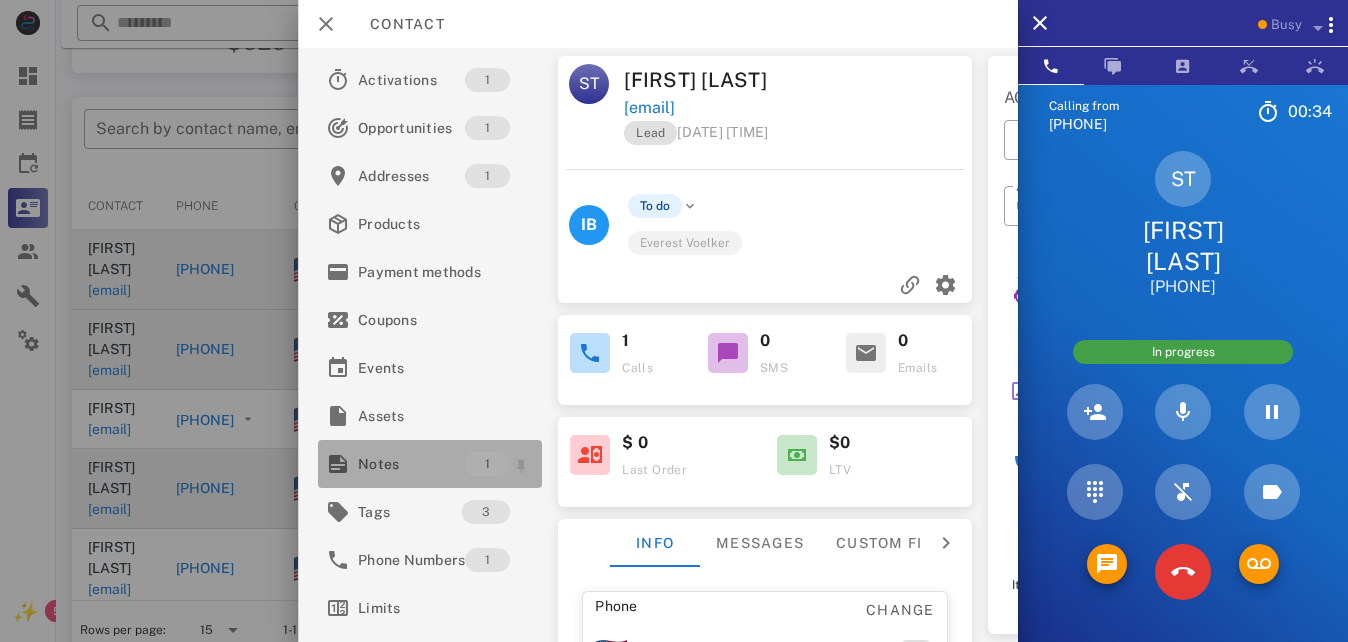 click on "Notes" at bounding box center (411, 464) 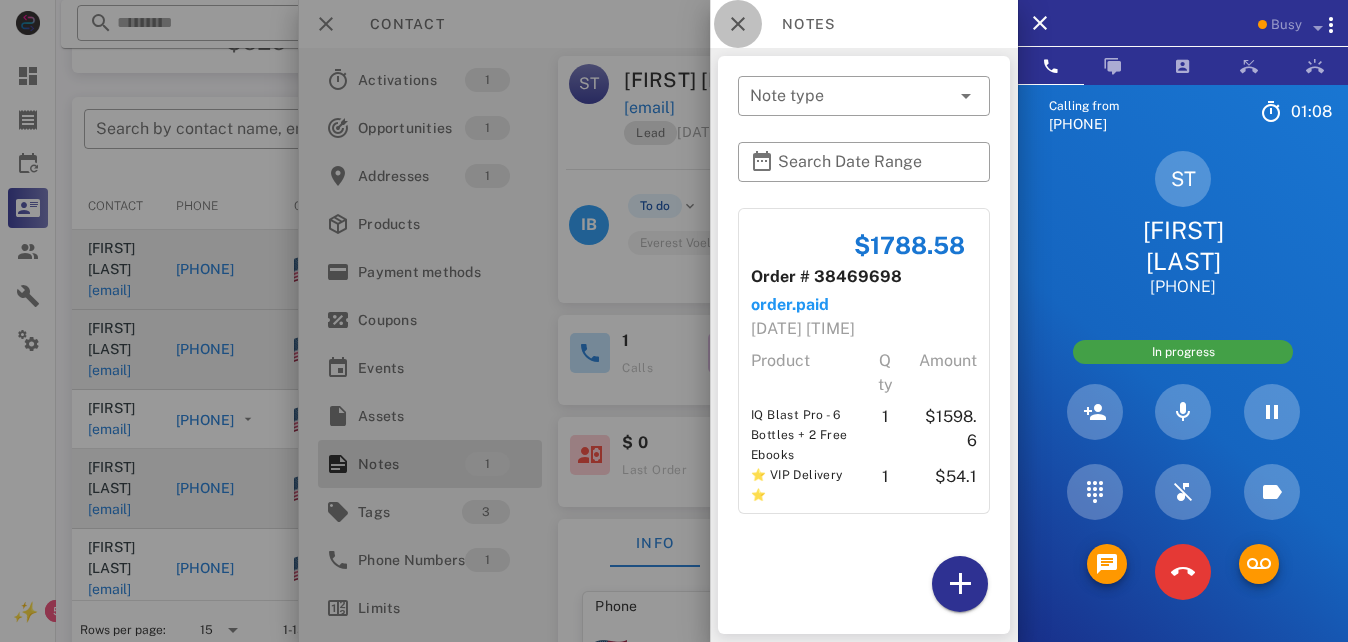 click at bounding box center [738, 24] 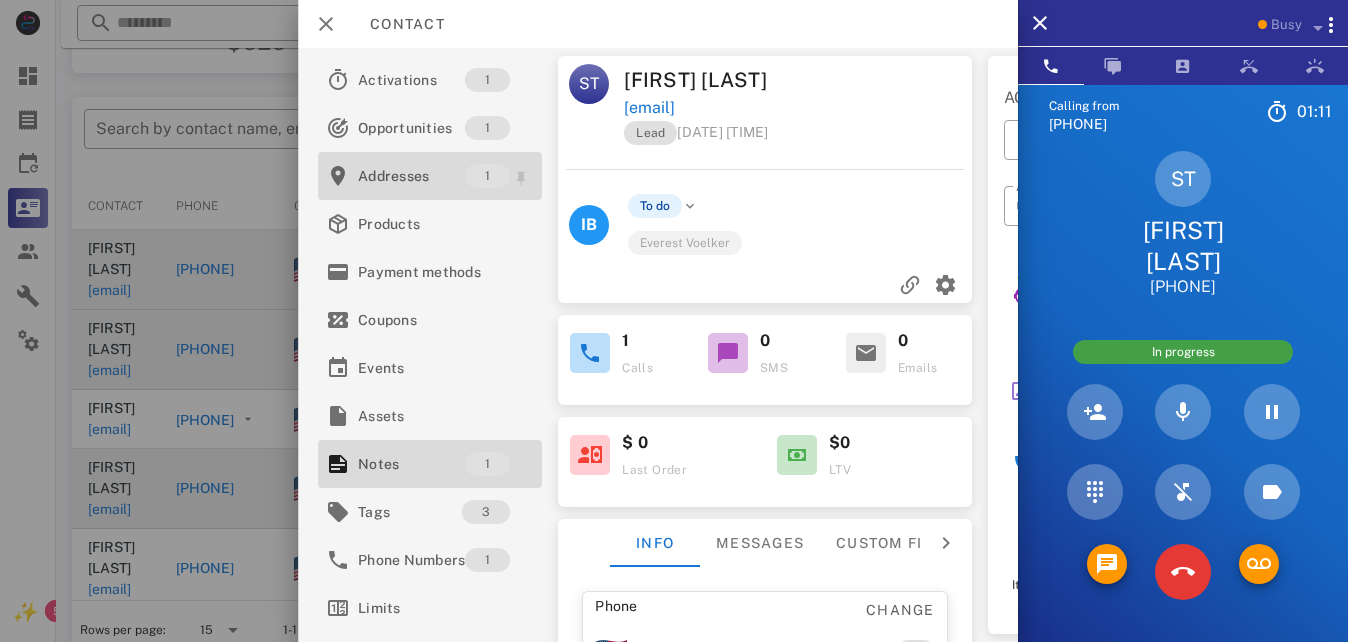 click on "Addresses" at bounding box center [411, 176] 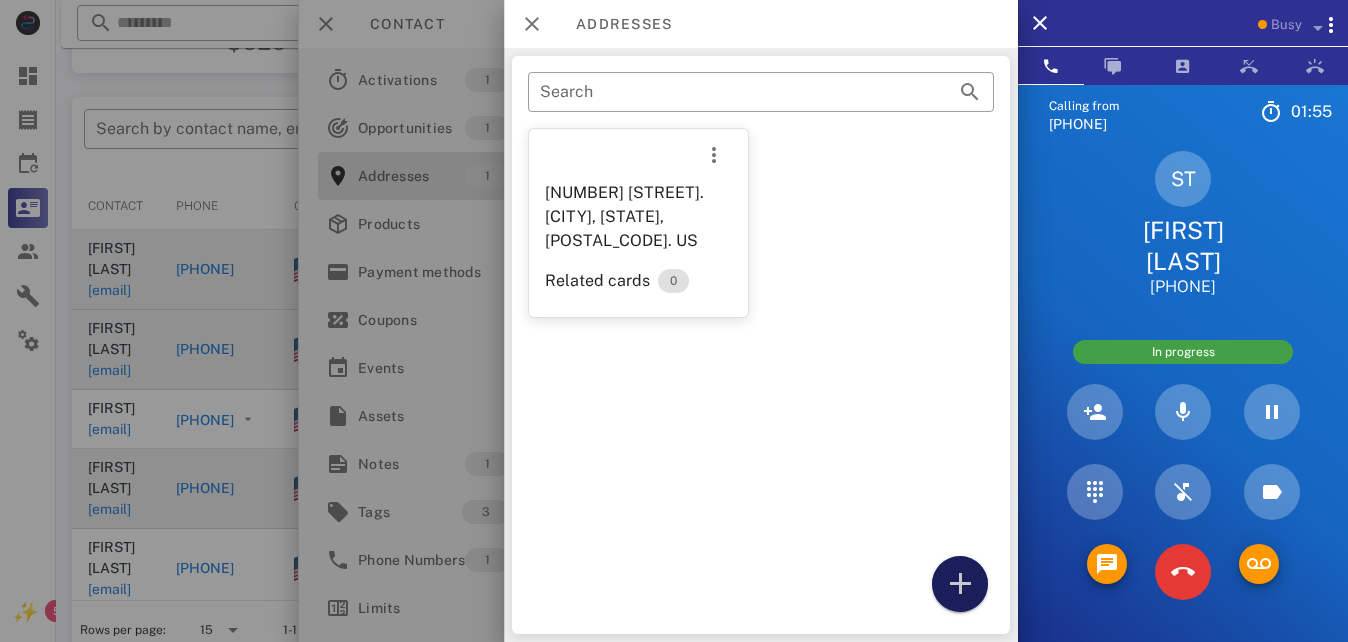 click at bounding box center (960, 584) 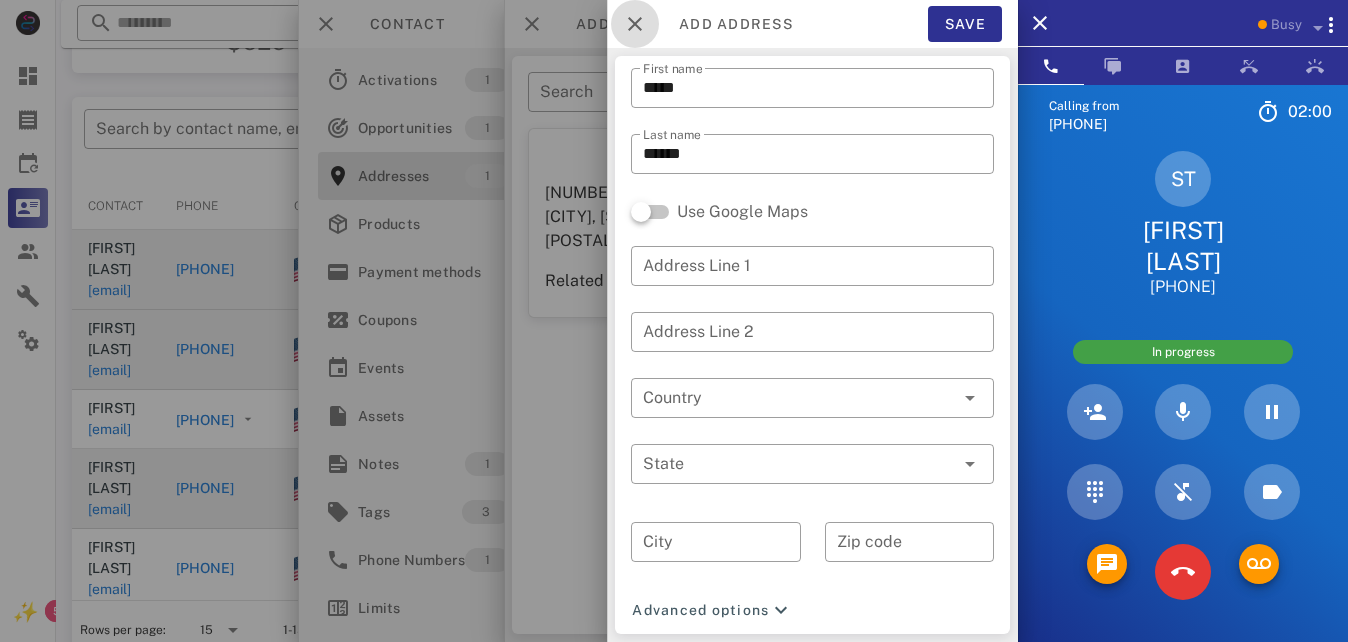 click at bounding box center (635, 24) 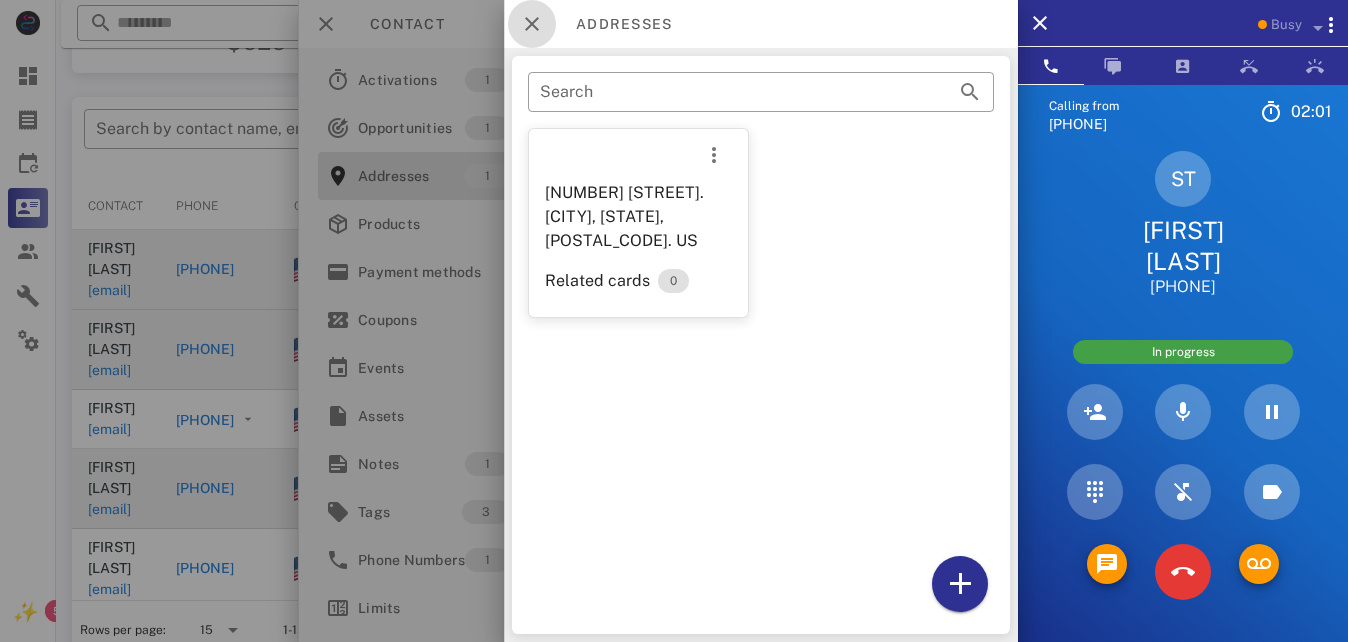 click at bounding box center (532, 24) 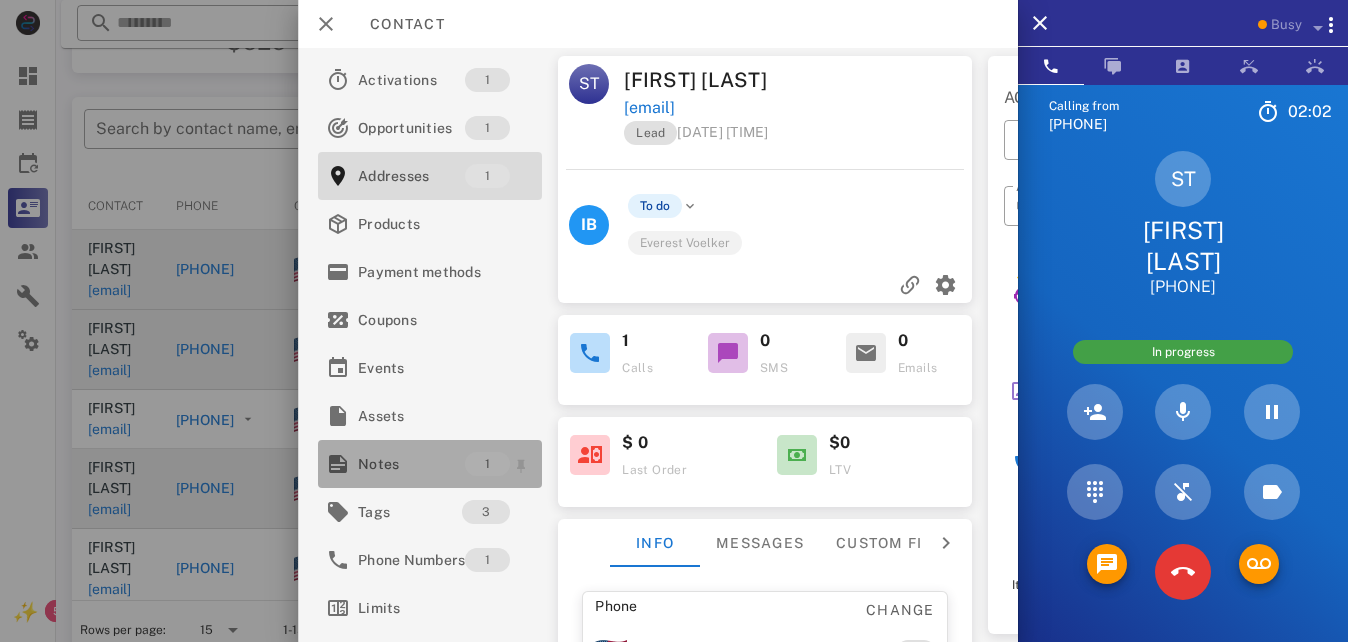 click on "Notes" at bounding box center [411, 464] 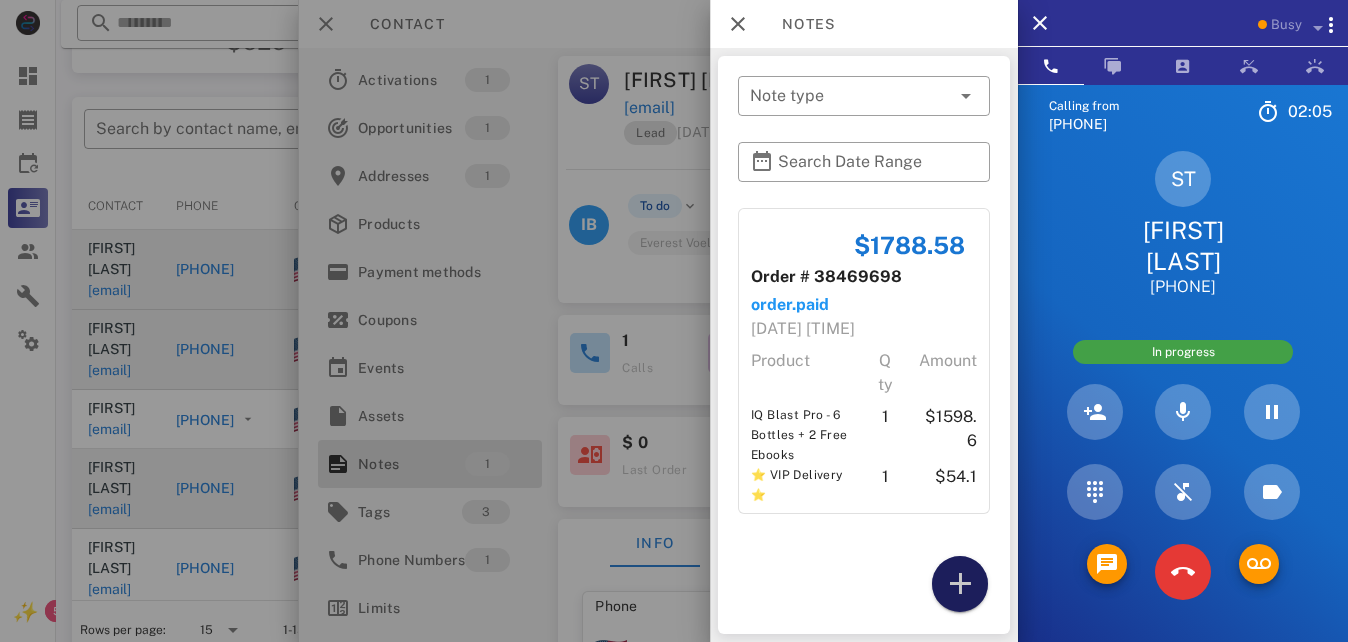 click at bounding box center [960, 584] 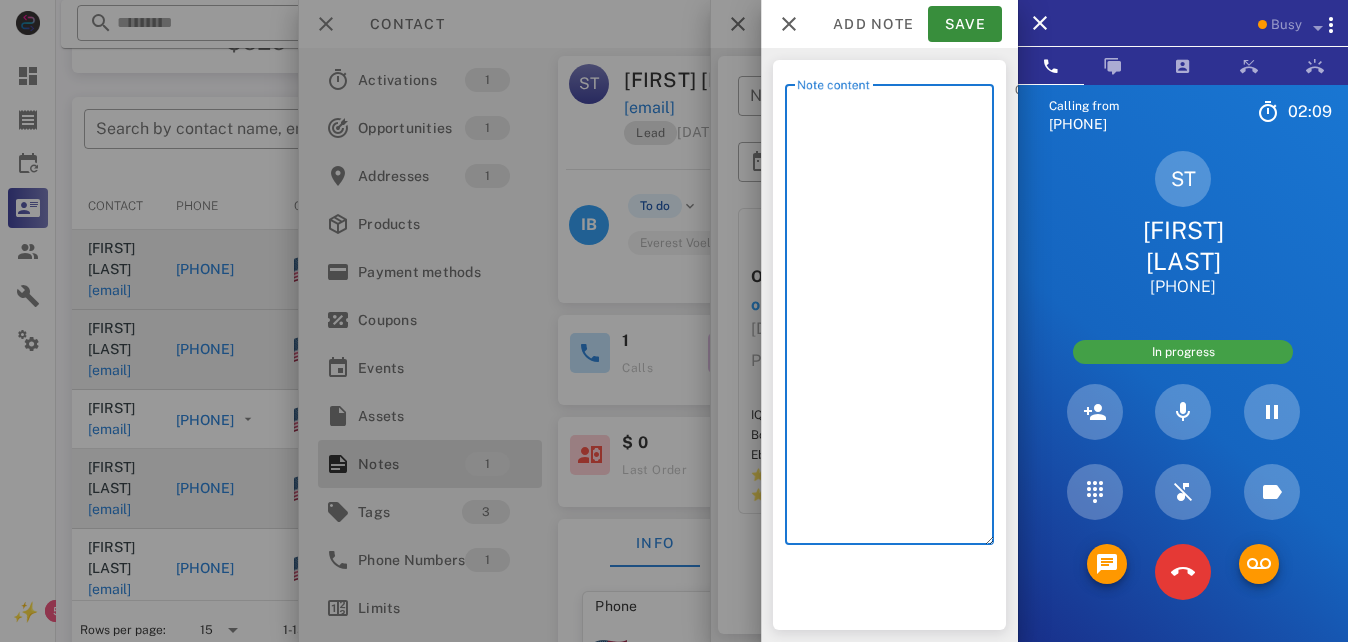 click on "Note content" at bounding box center [895, 319] 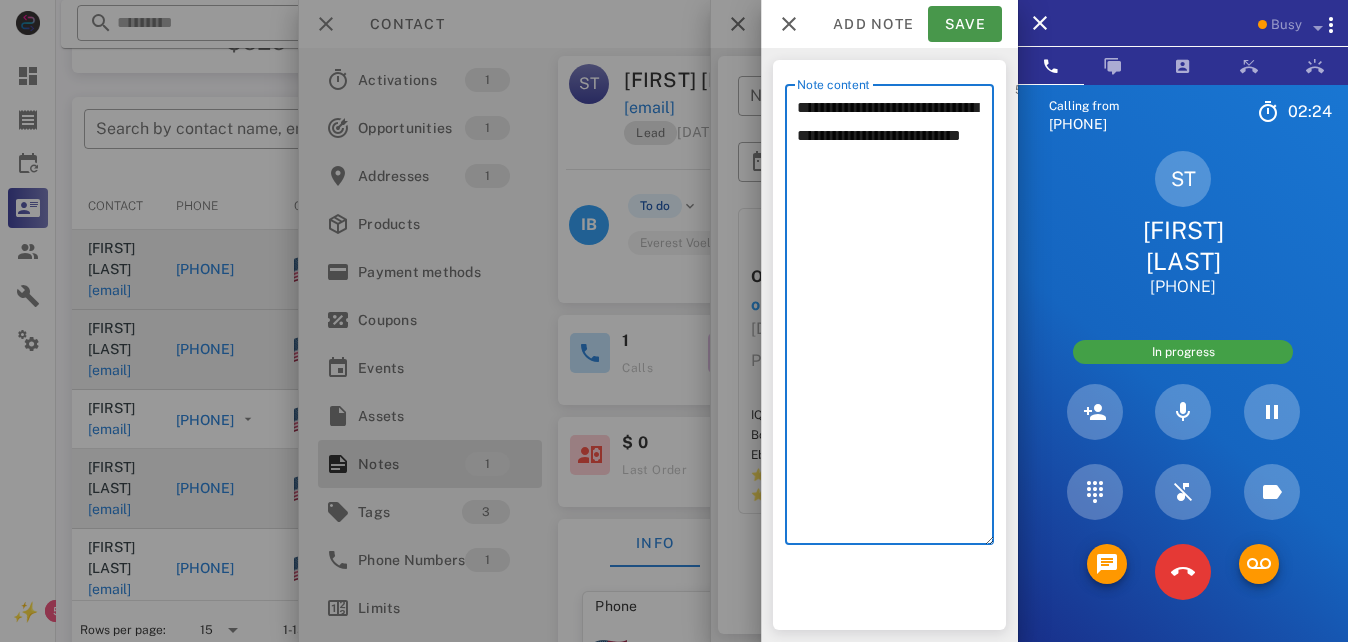 type on "**********" 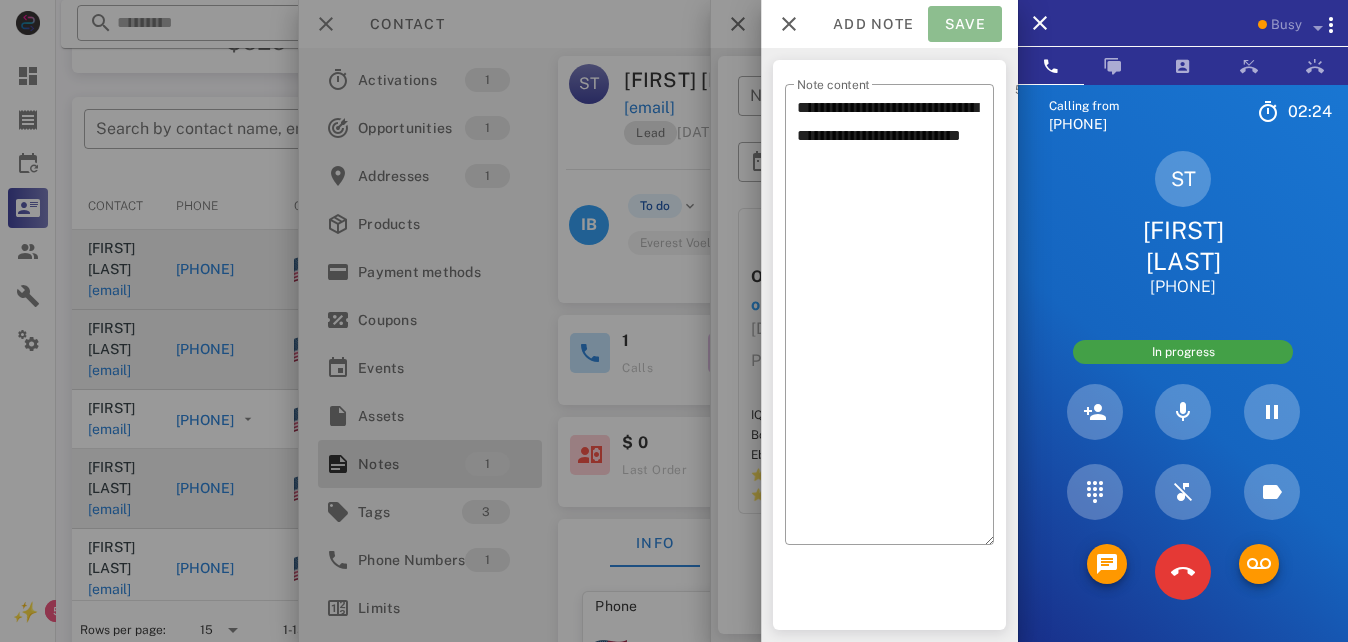 click on "Save" at bounding box center [965, 24] 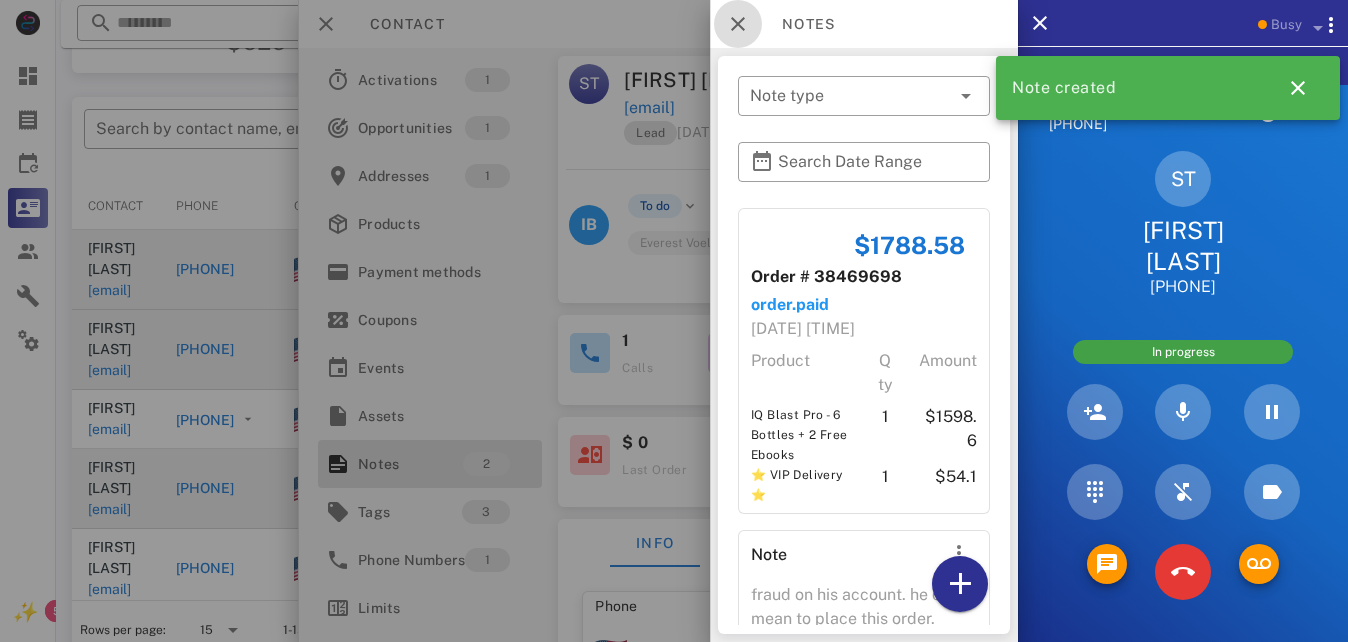 click at bounding box center [738, 24] 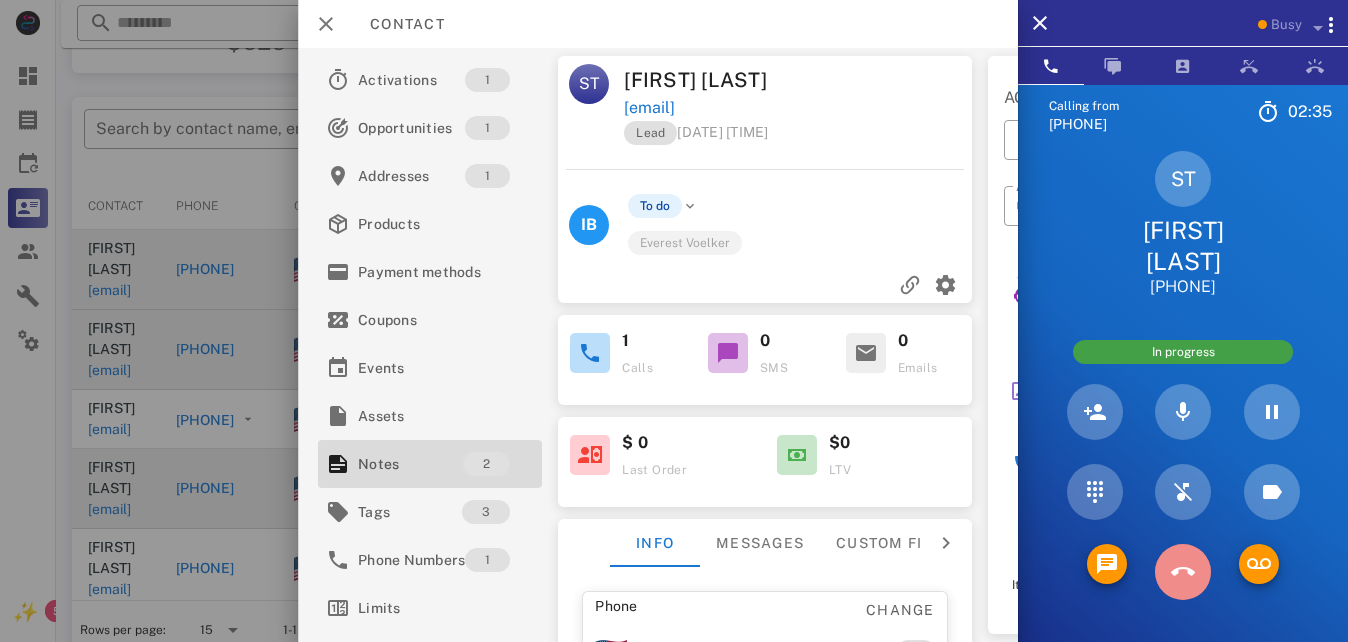 click at bounding box center [1183, 572] 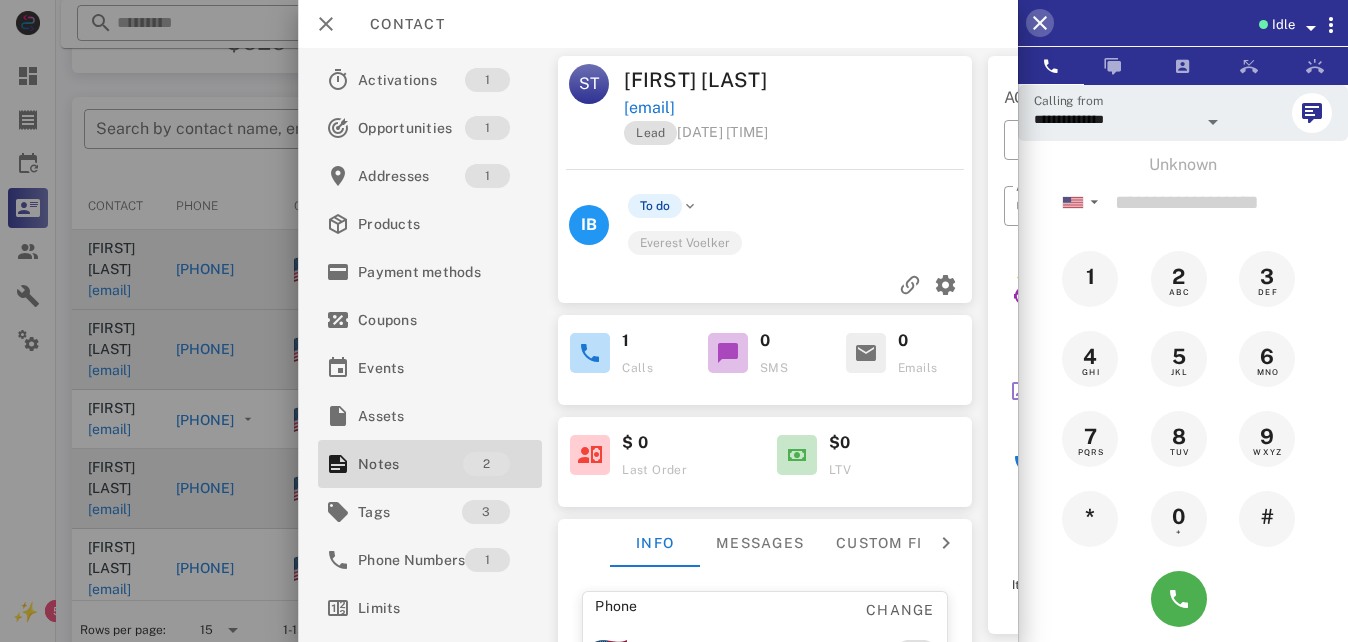 click at bounding box center (1040, 23) 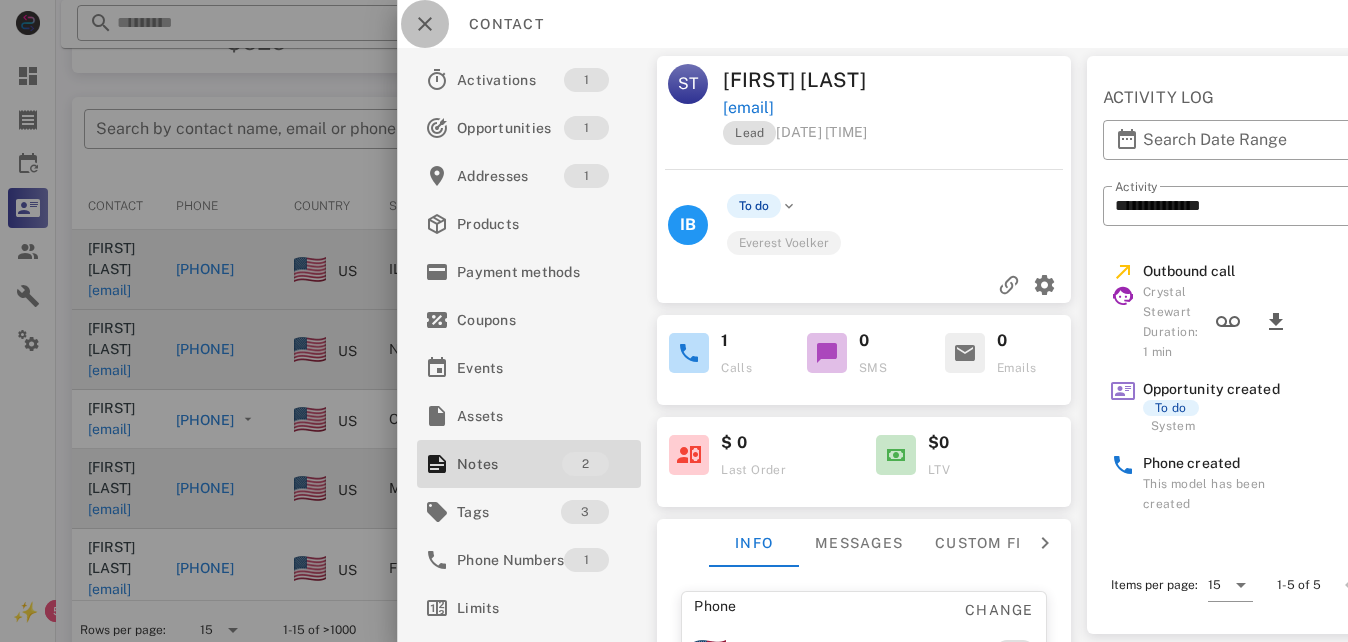 click at bounding box center (425, 24) 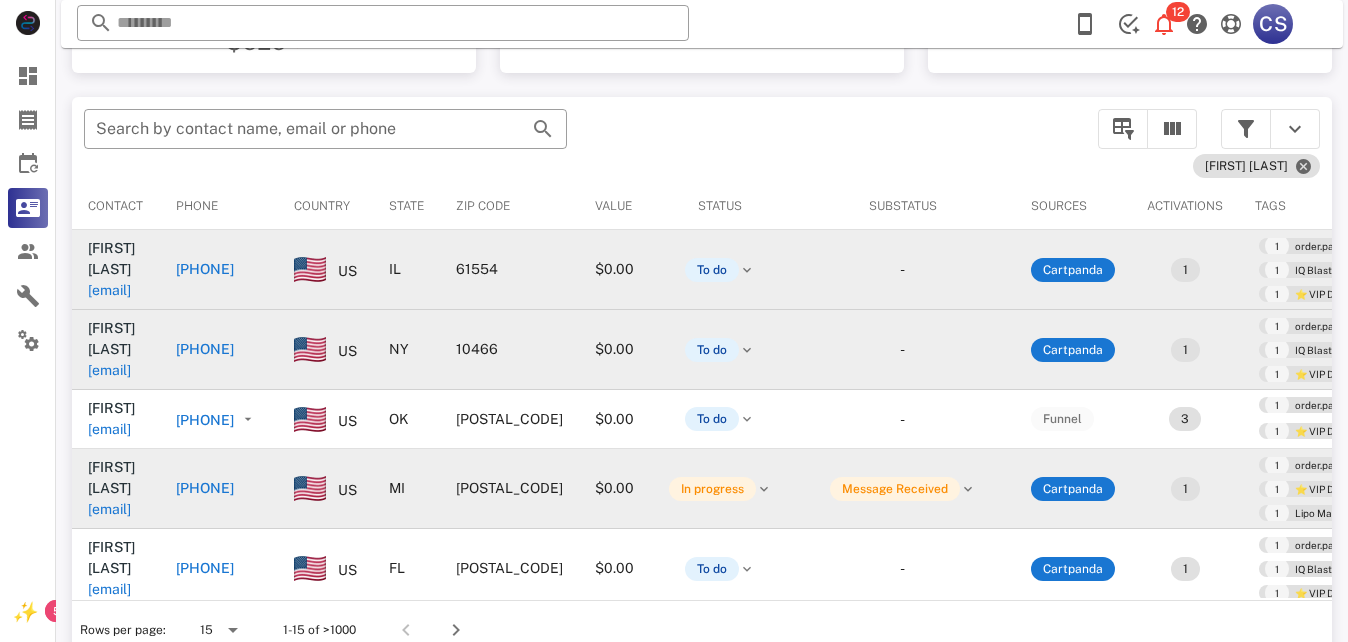 scroll, scrollTop: 2, scrollLeft: 0, axis: vertical 